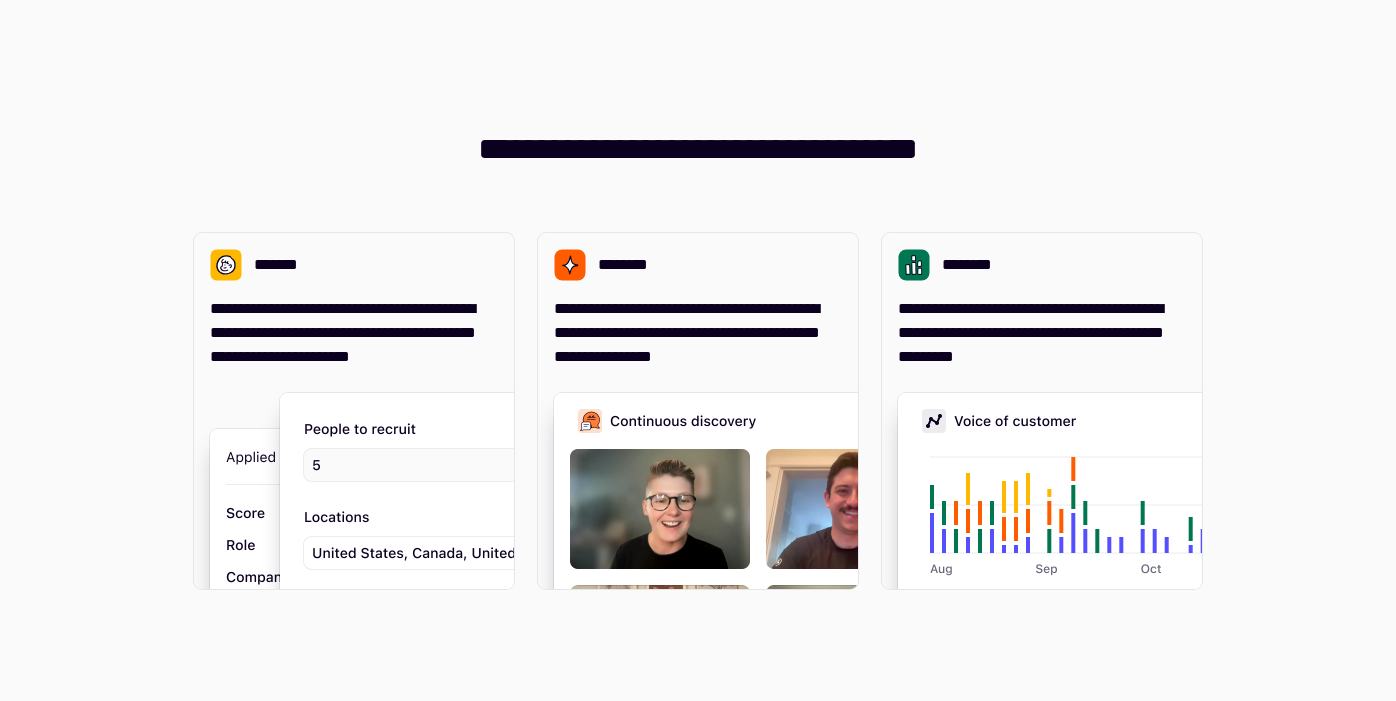 scroll, scrollTop: 0, scrollLeft: 0, axis: both 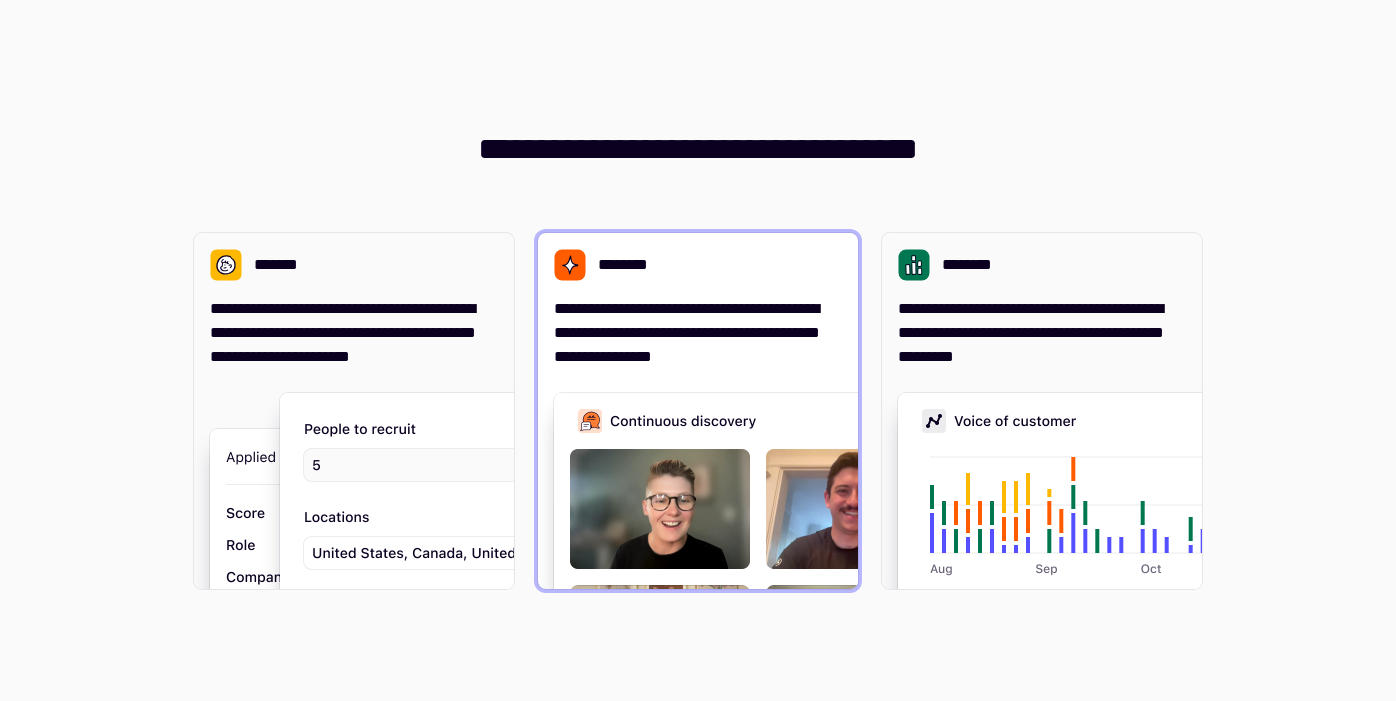 click on "**********" at bounding box center [698, 333] 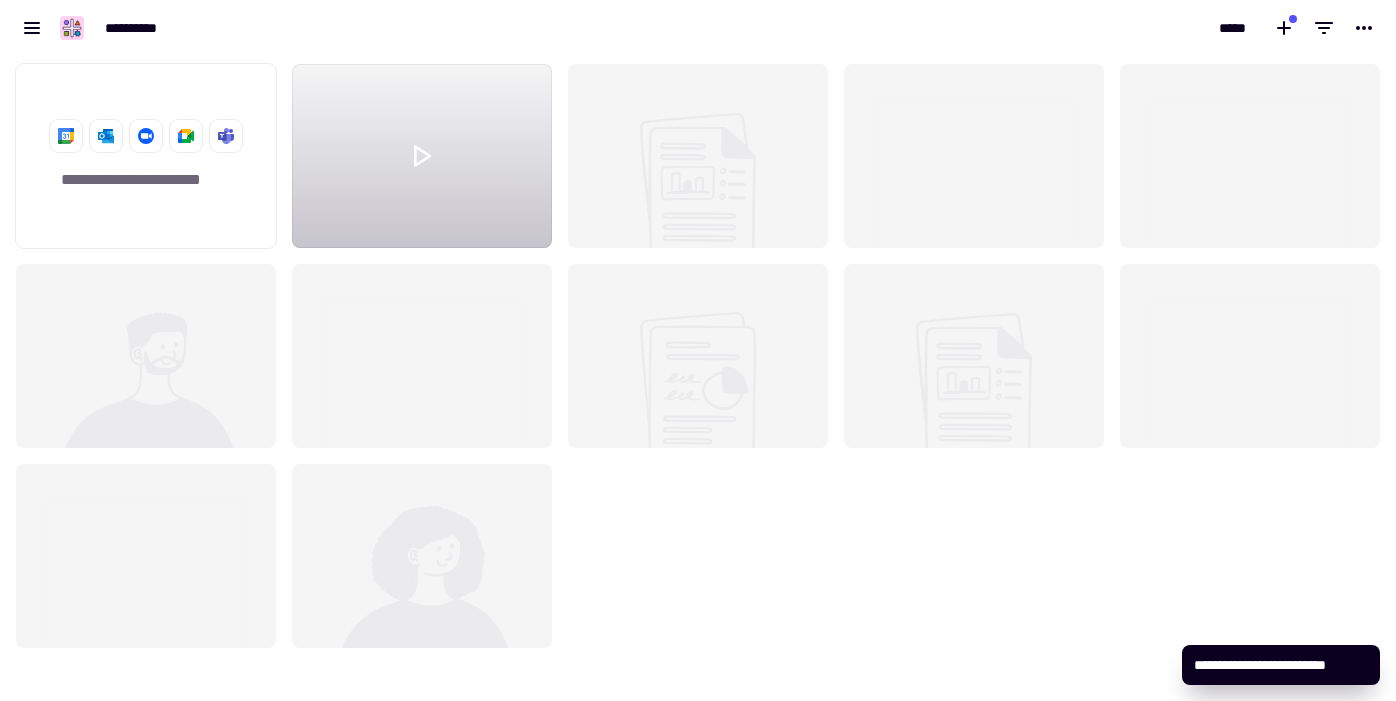 scroll, scrollTop: 1, scrollLeft: 1, axis: both 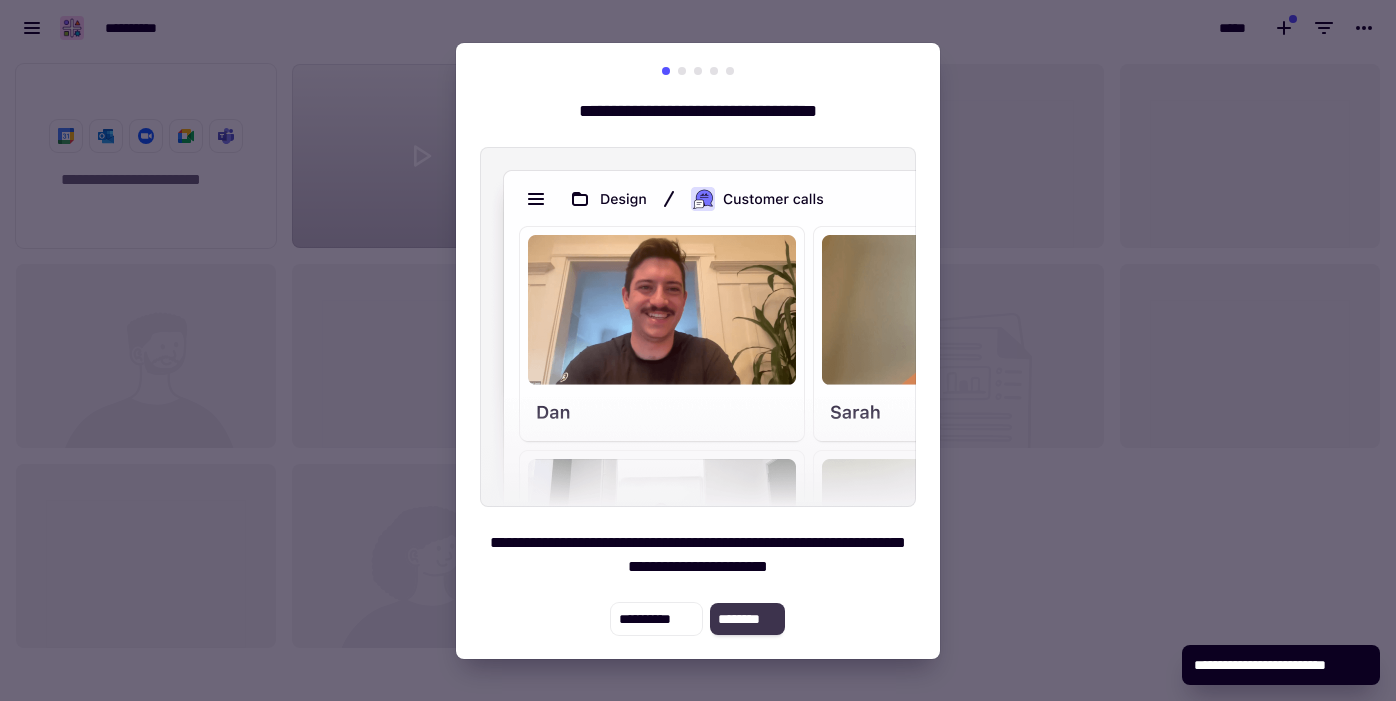 click on "********" 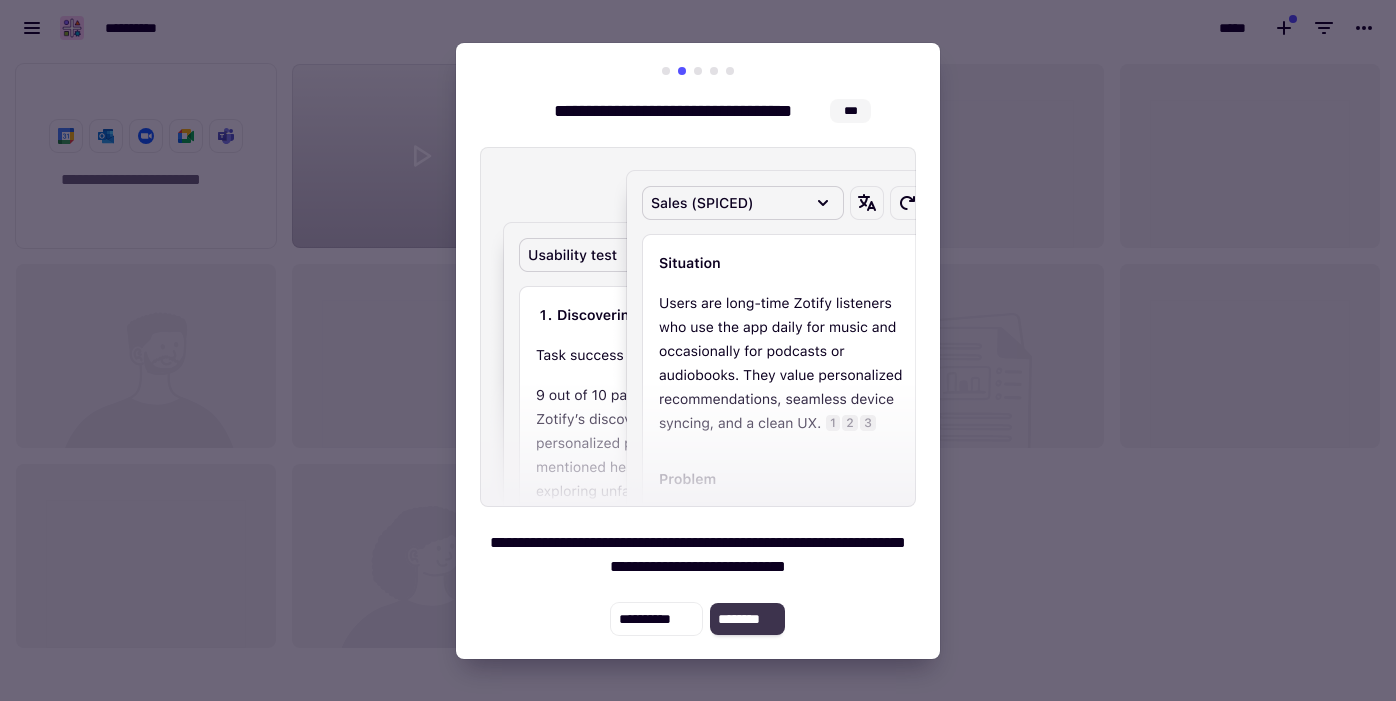 click on "********" 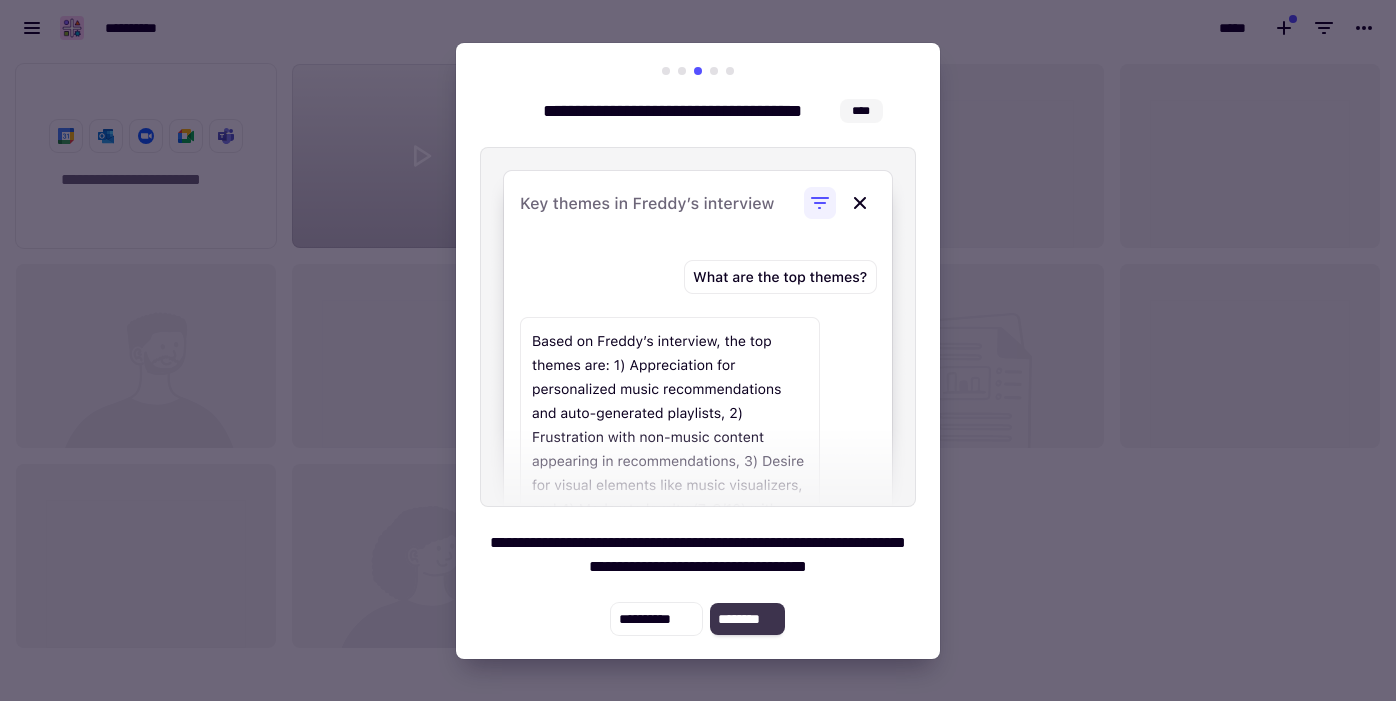 click on "********" 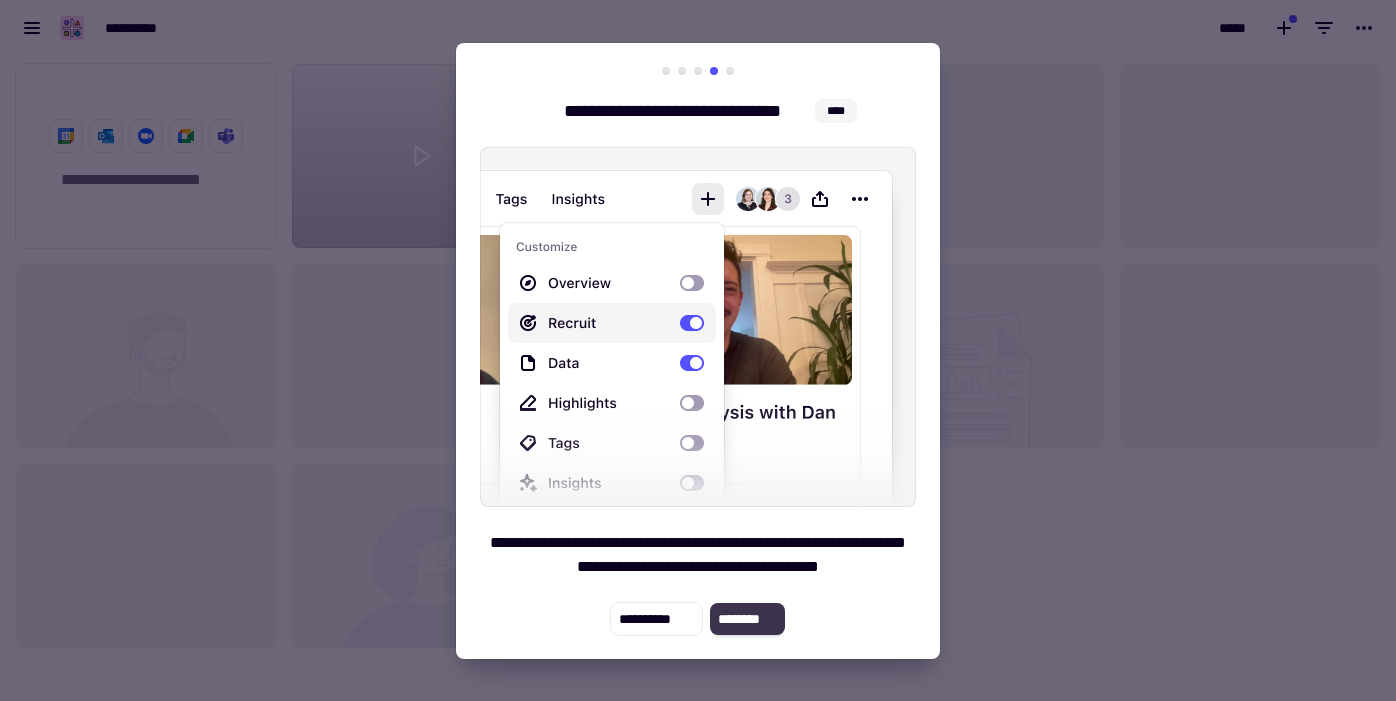 click on "********" 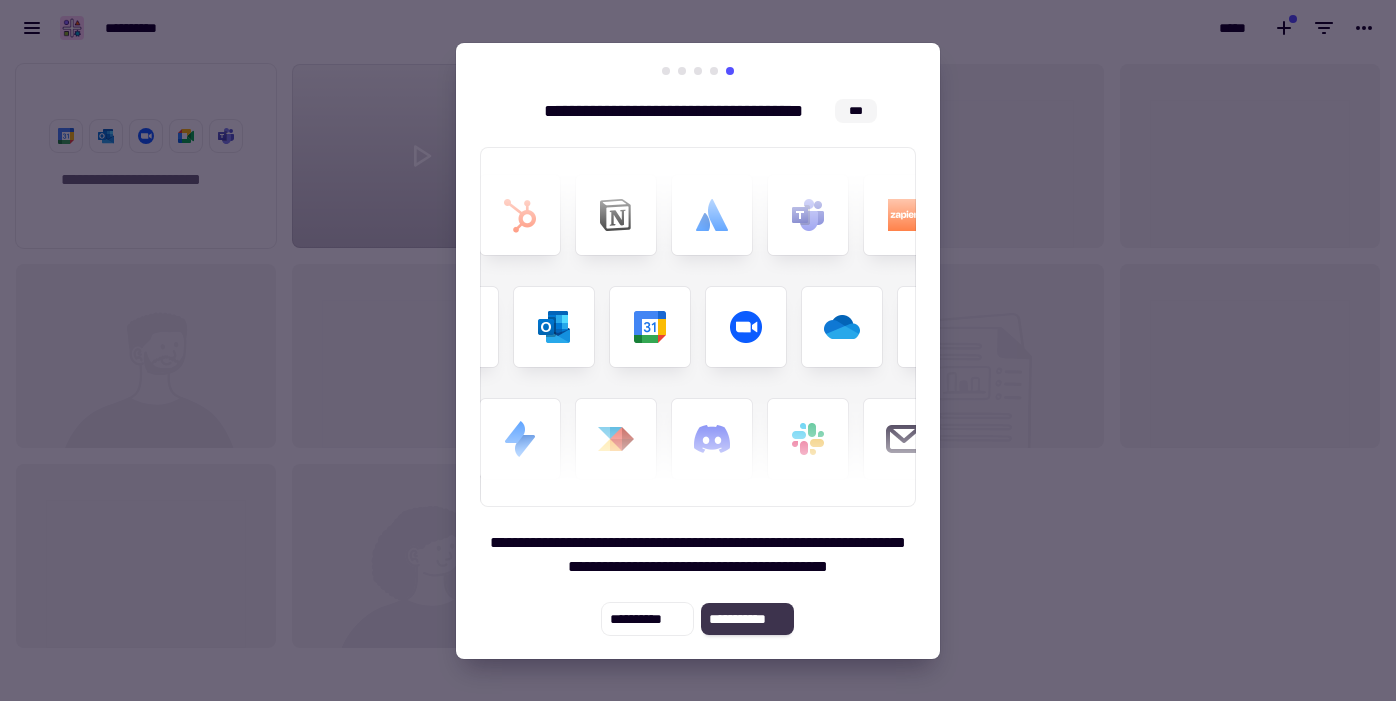 click on "**********" 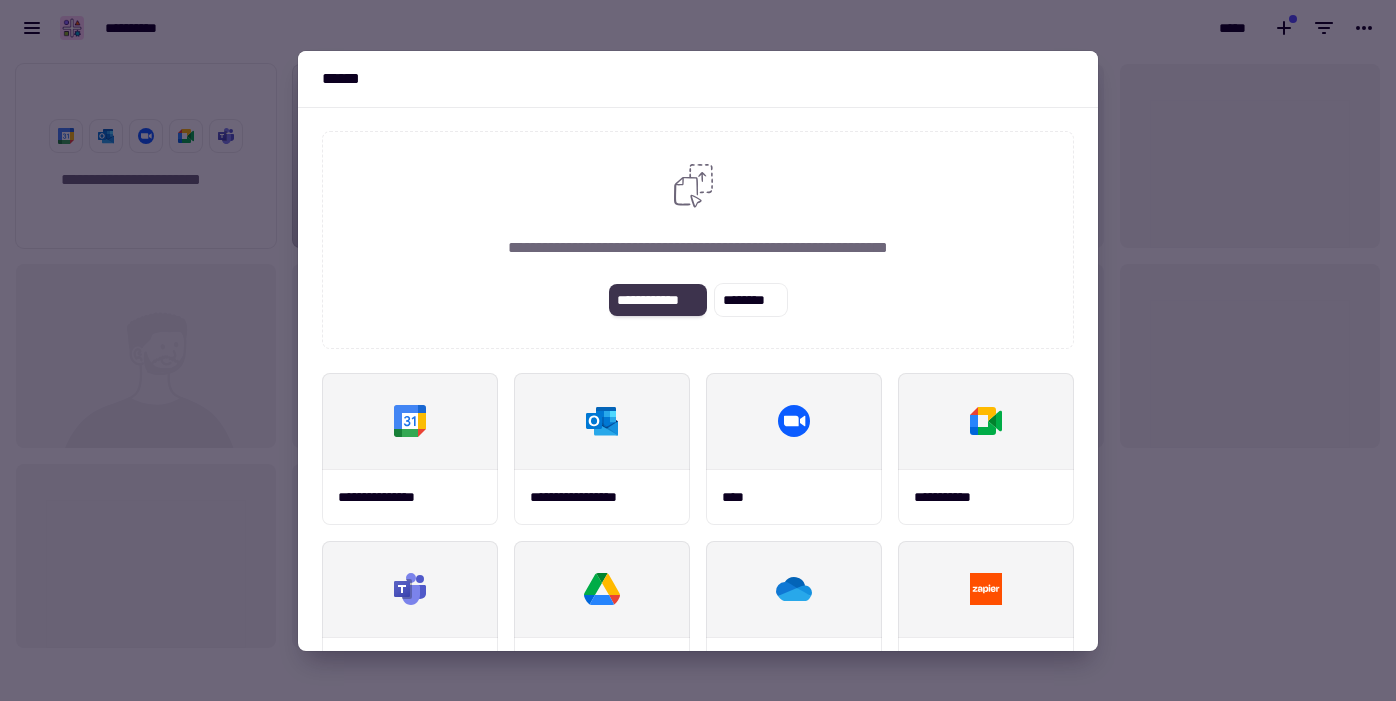 click on "**********" 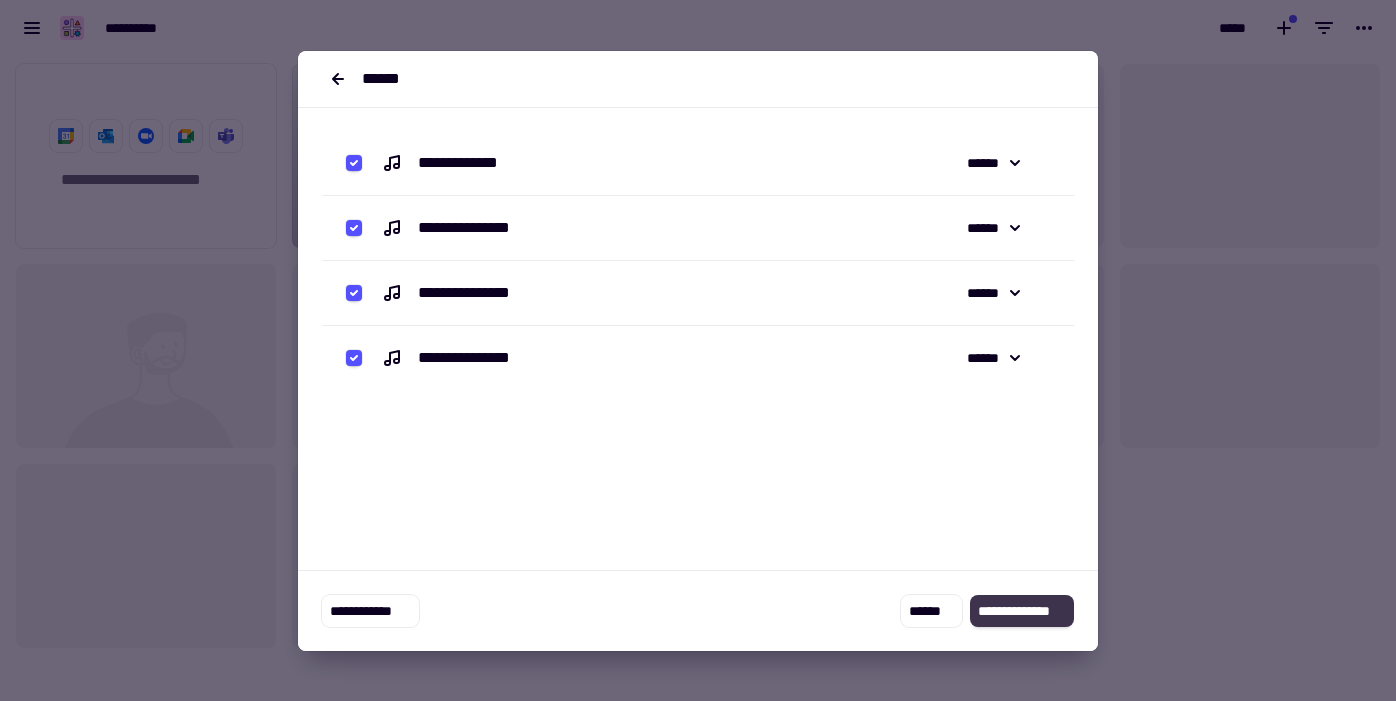 click on "**********" 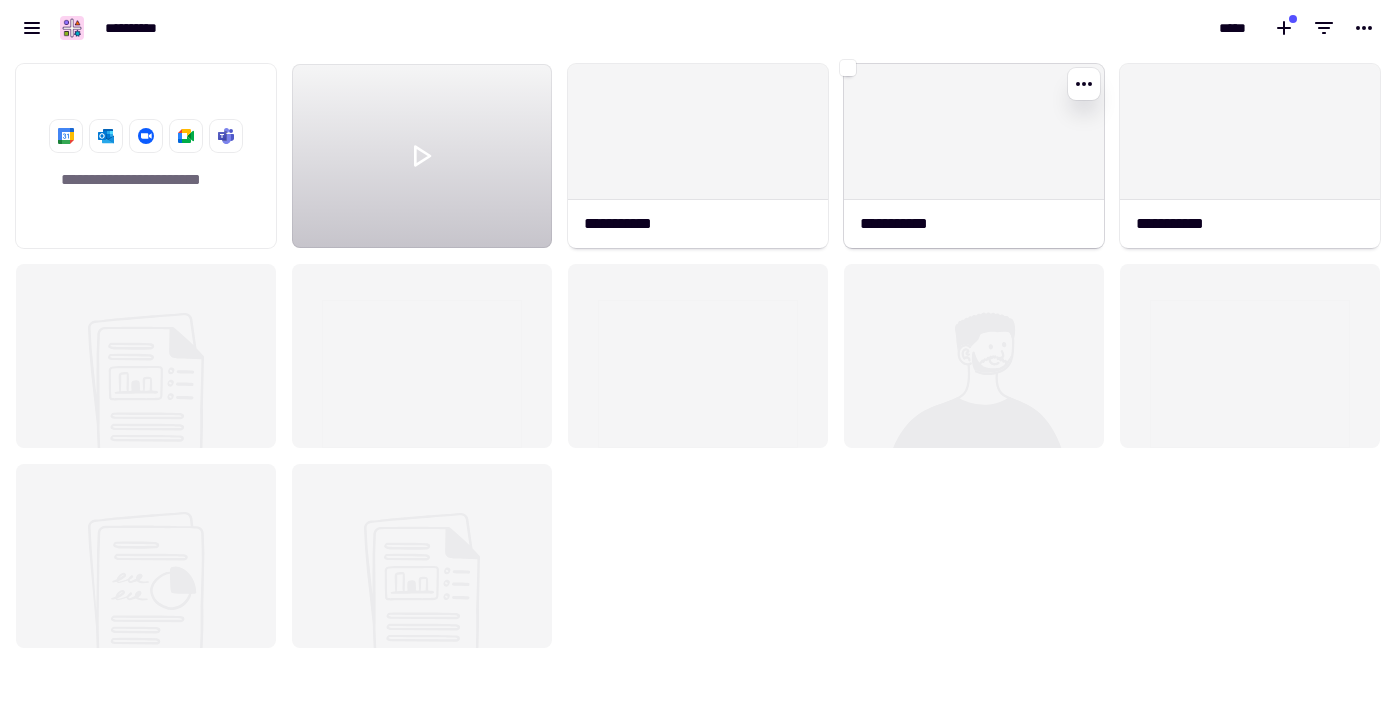 click 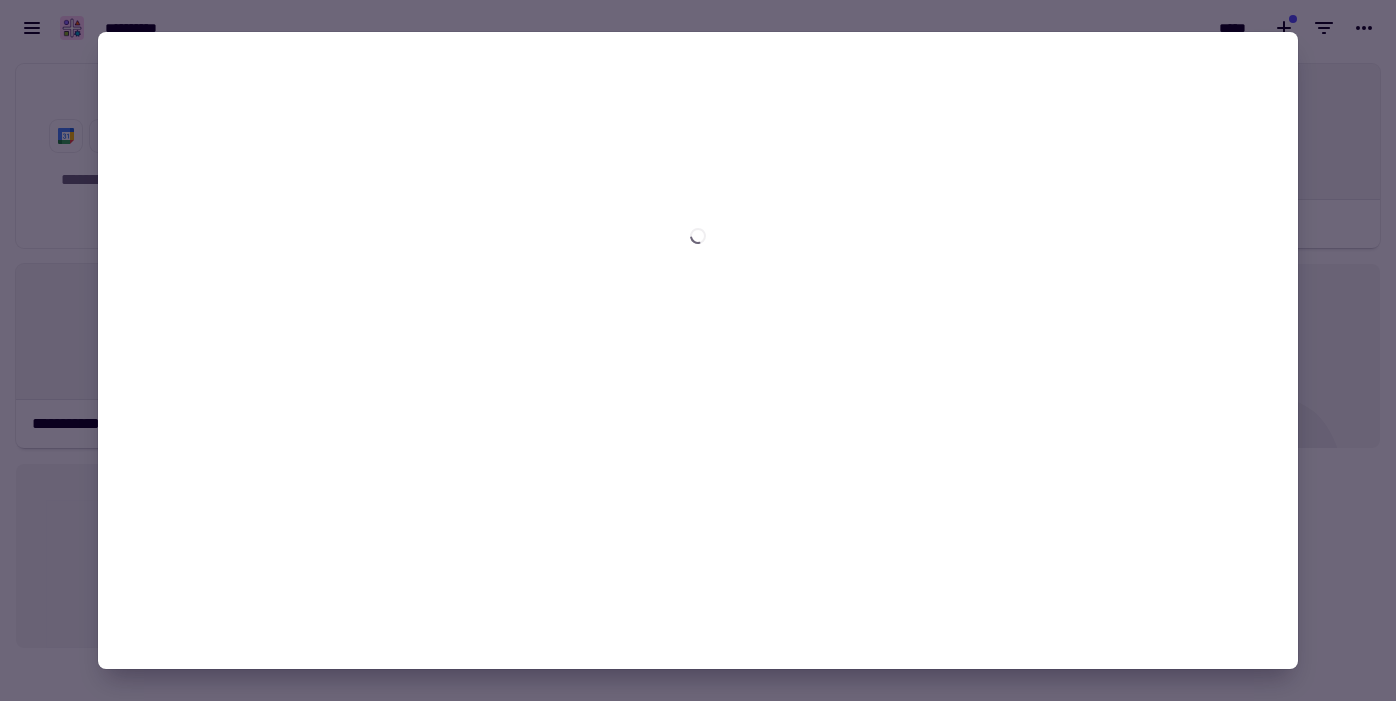 click at bounding box center (698, 350) 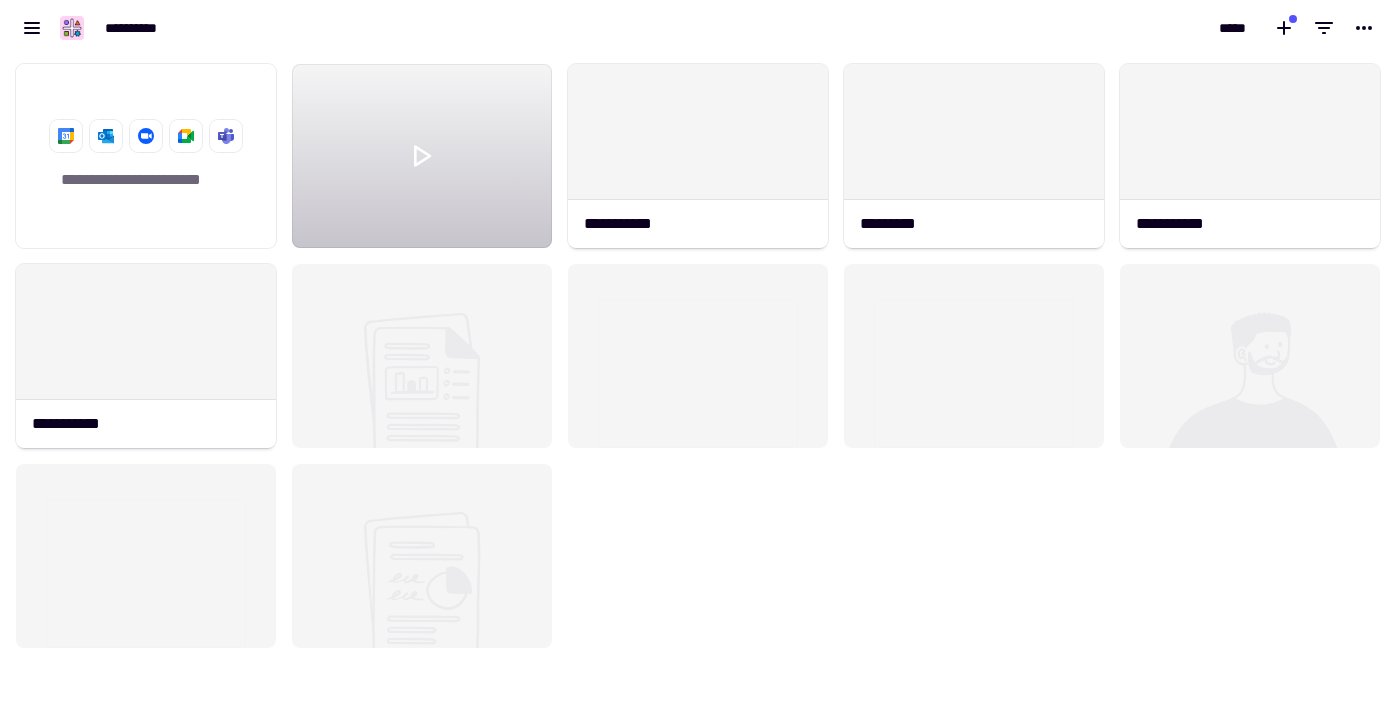 click on "**********" 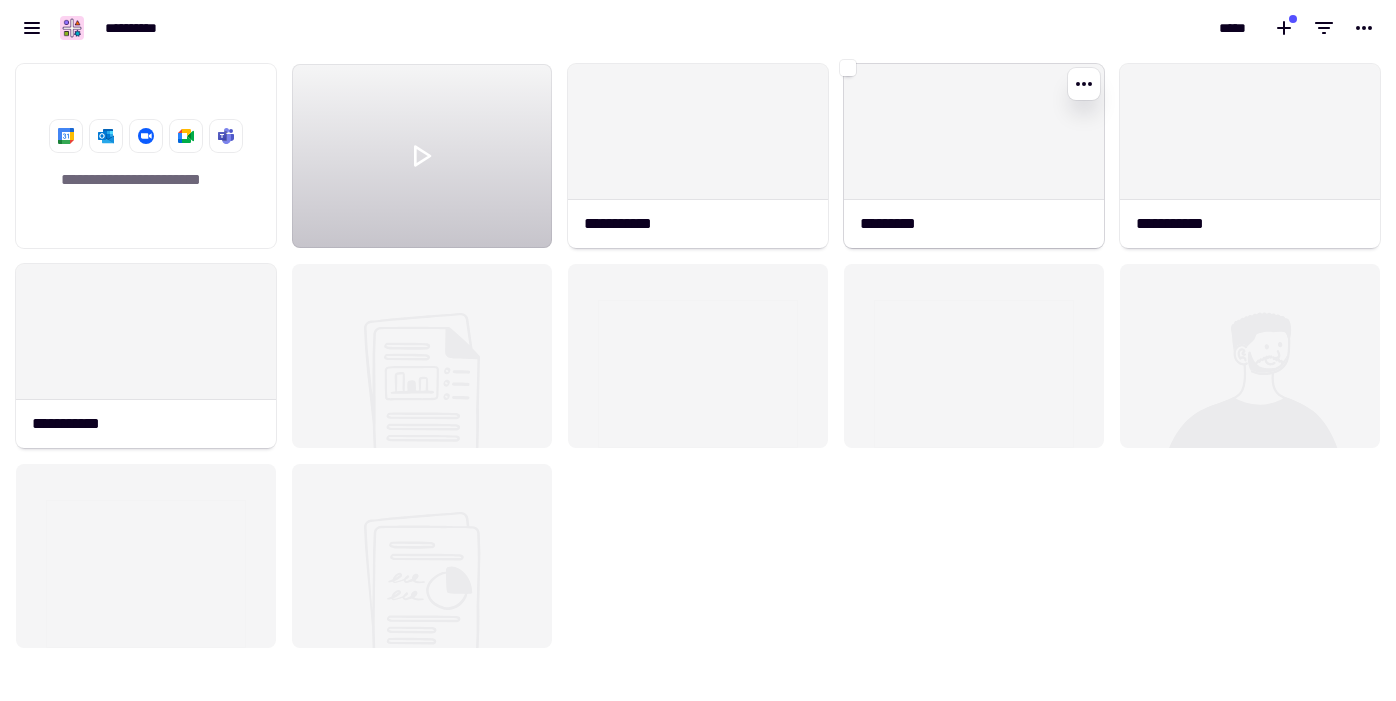 click 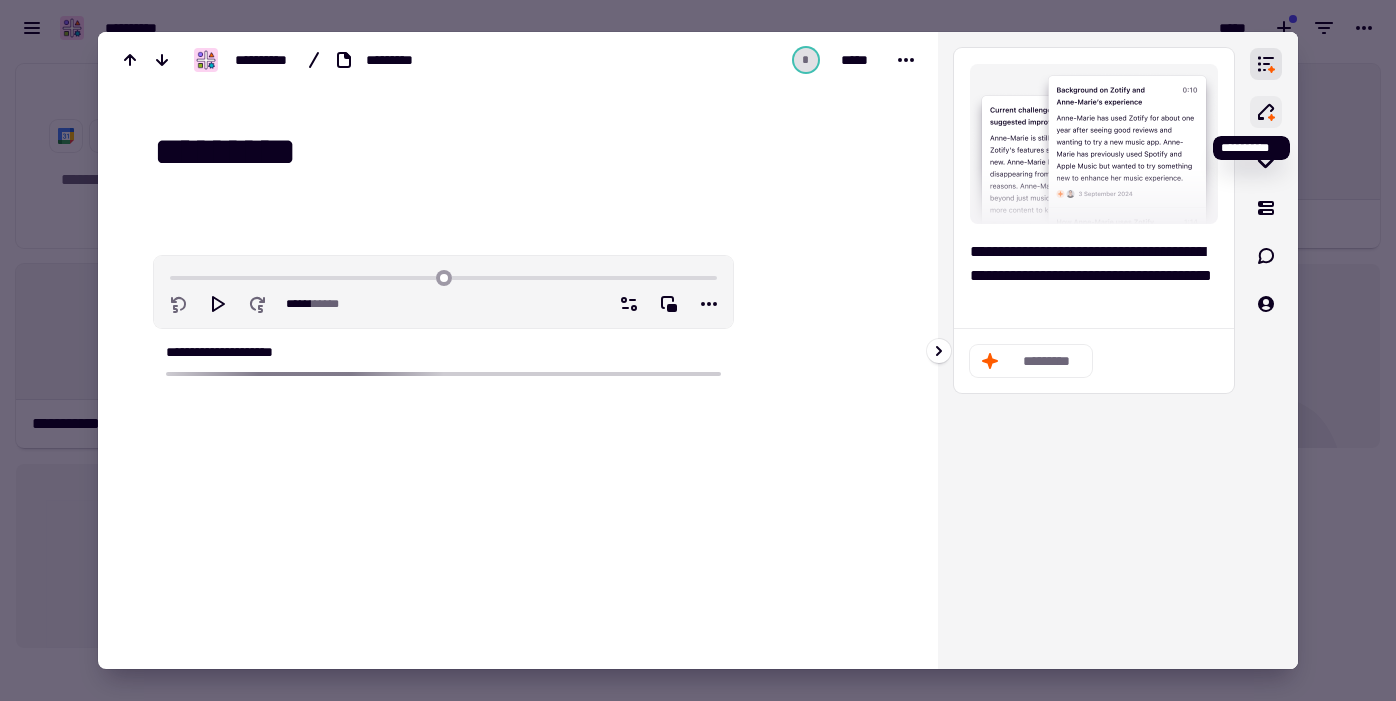 click 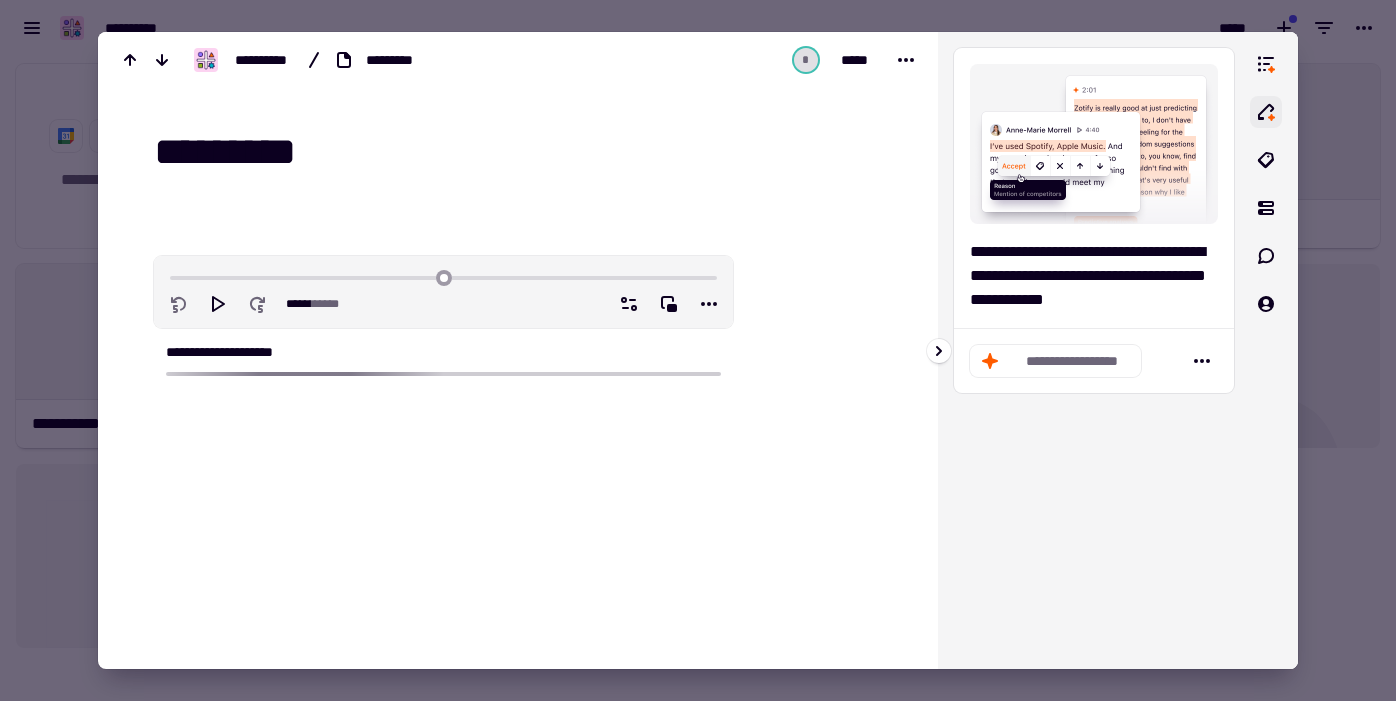 click 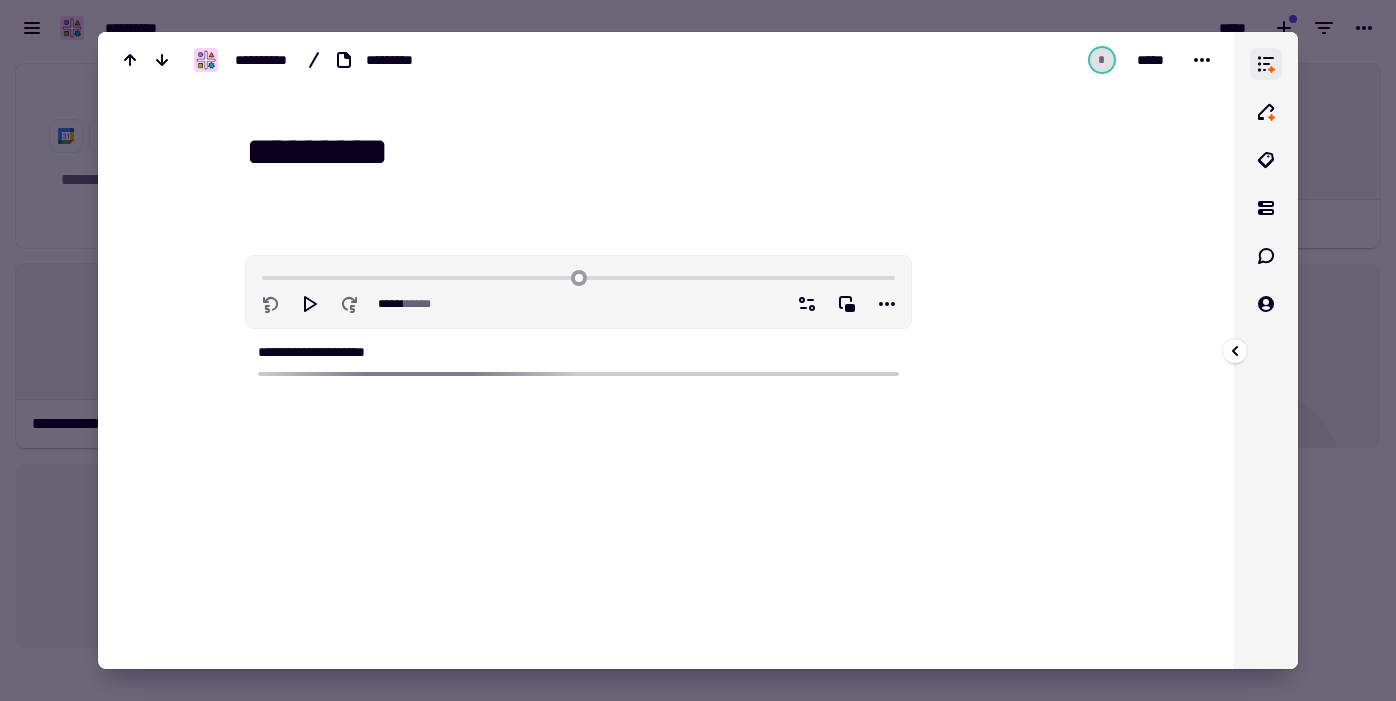 click 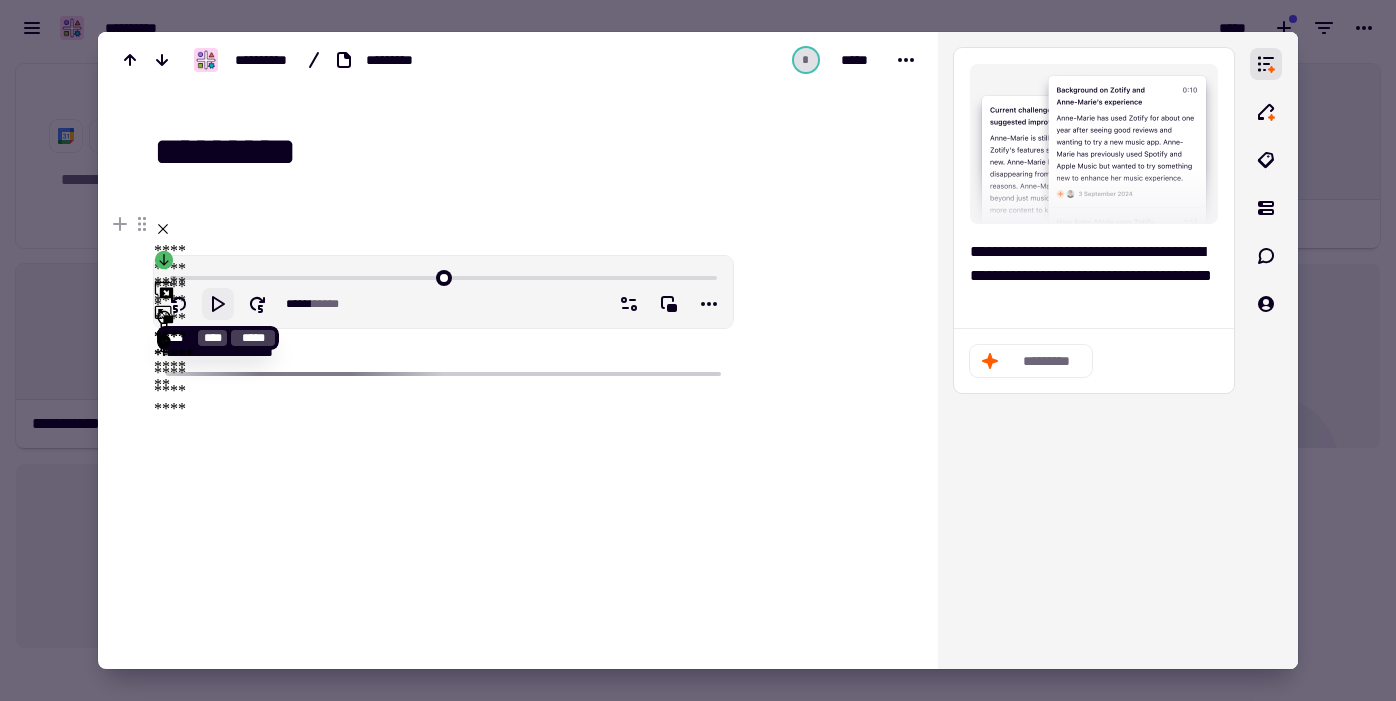 click 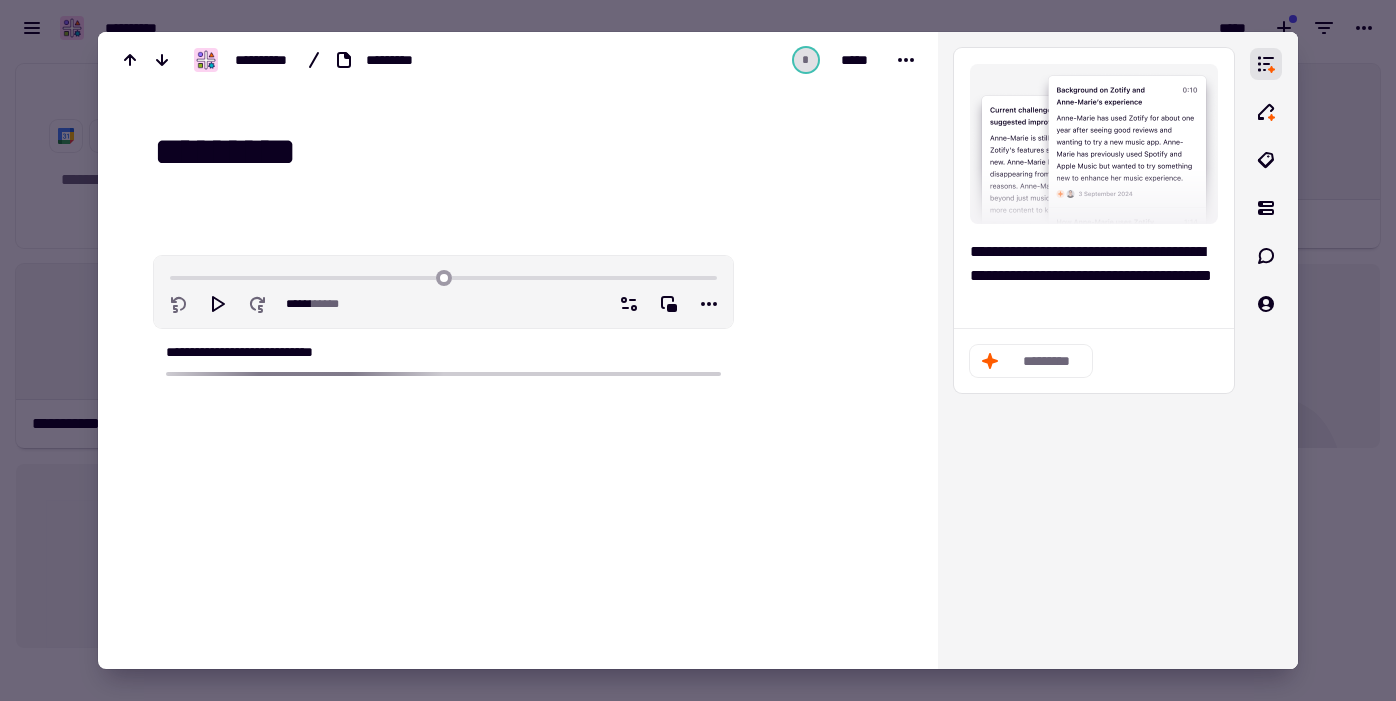 click at bounding box center [698, 350] 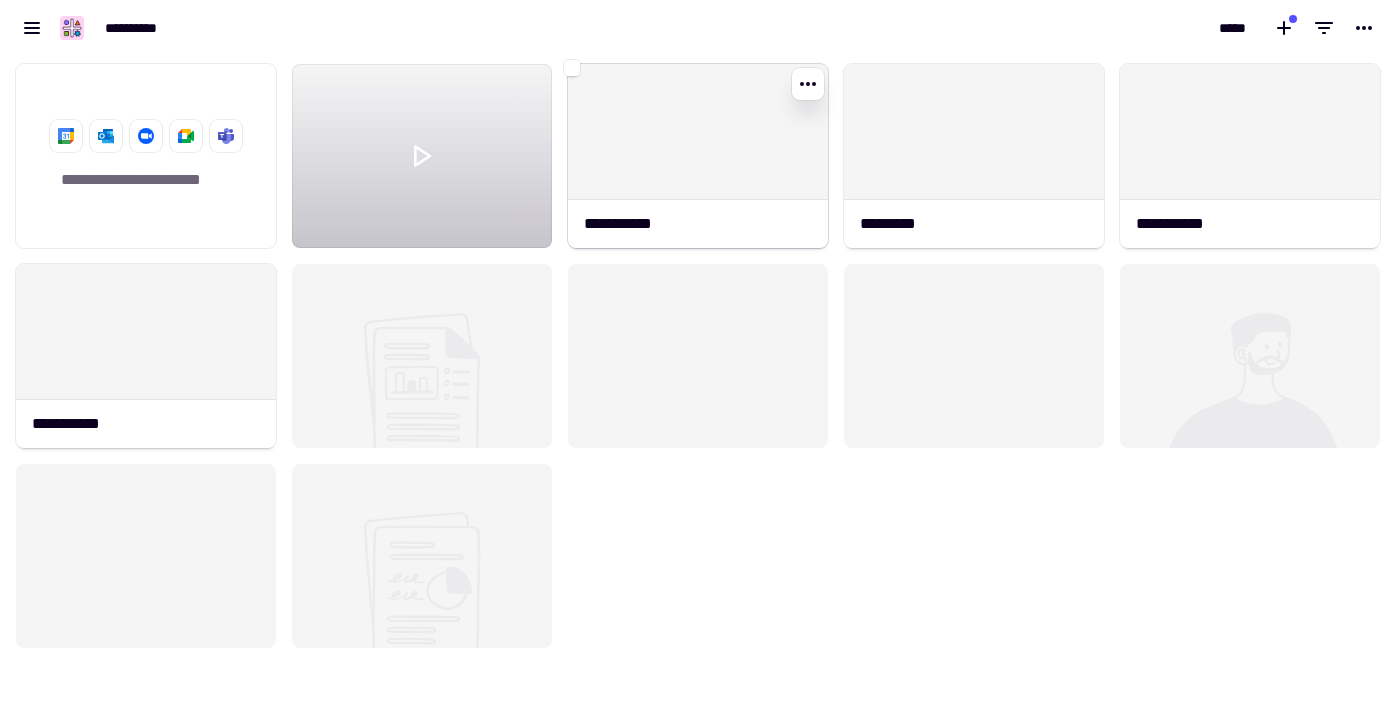 click 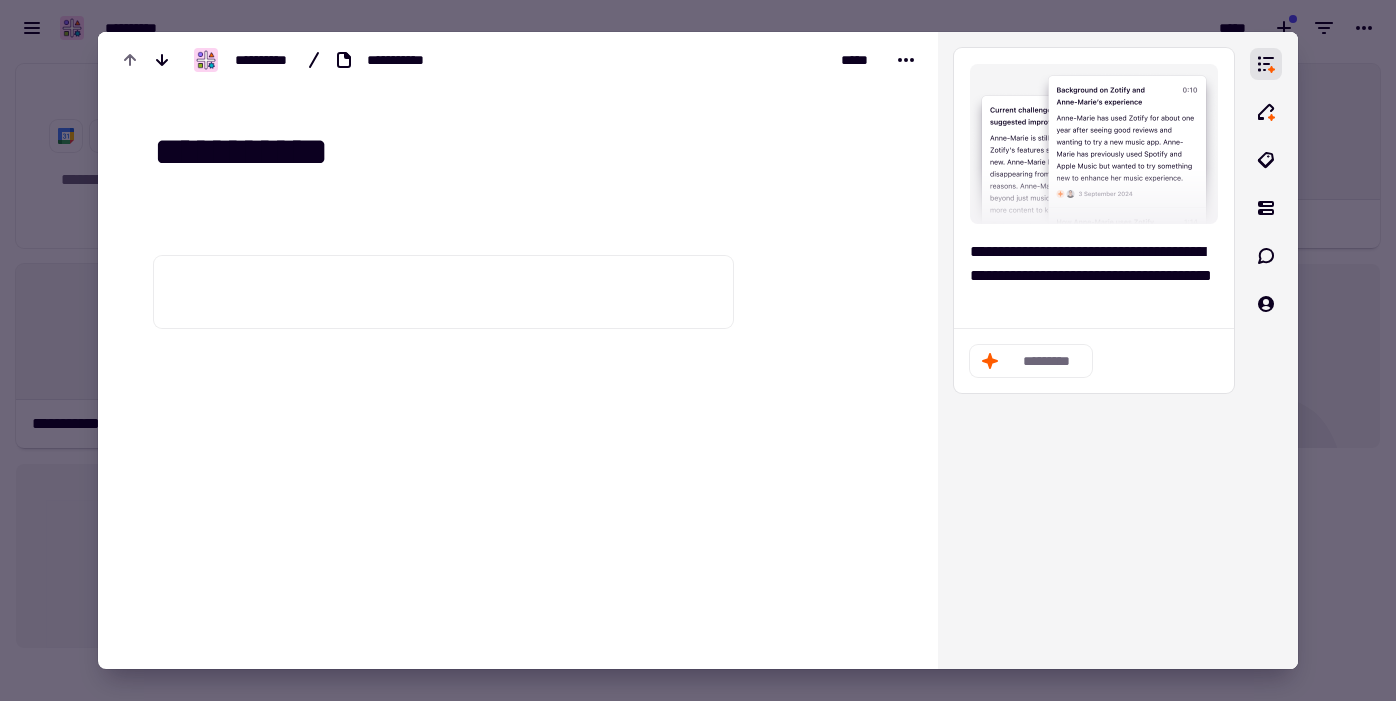click at bounding box center [698, 350] 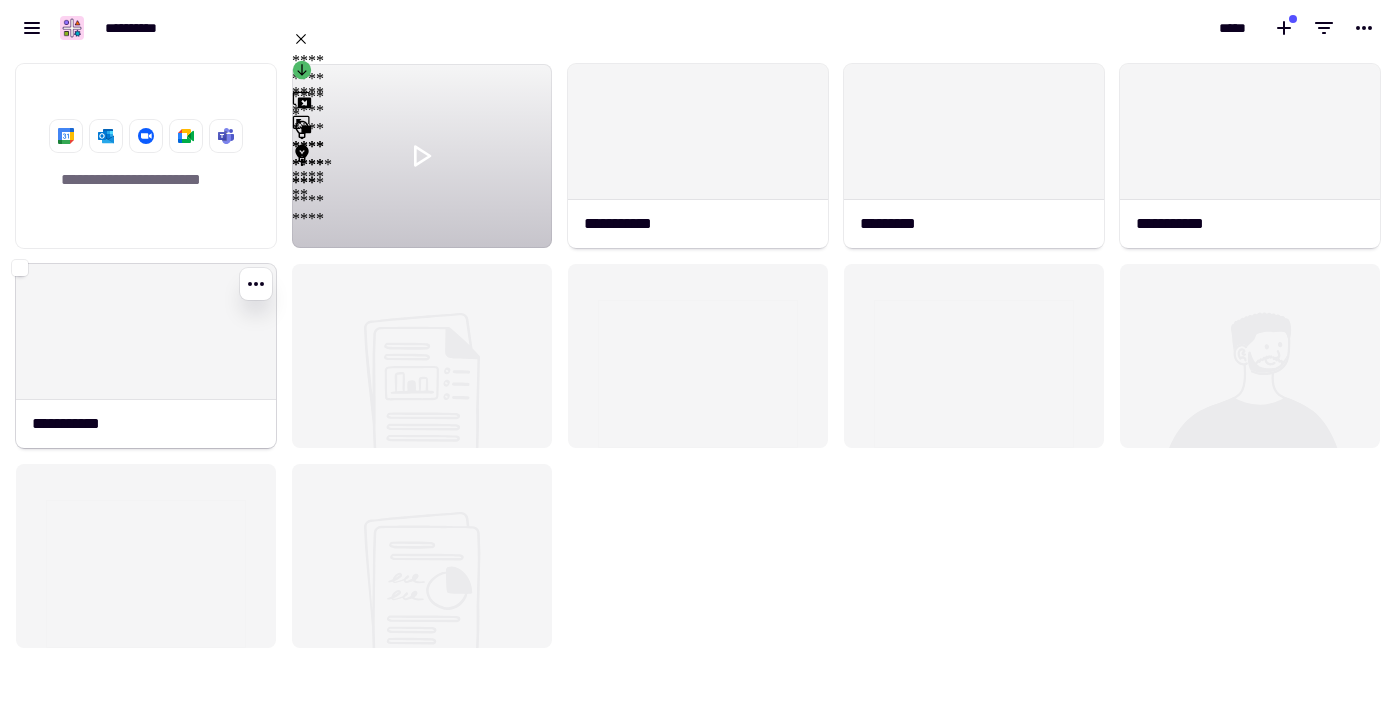 click 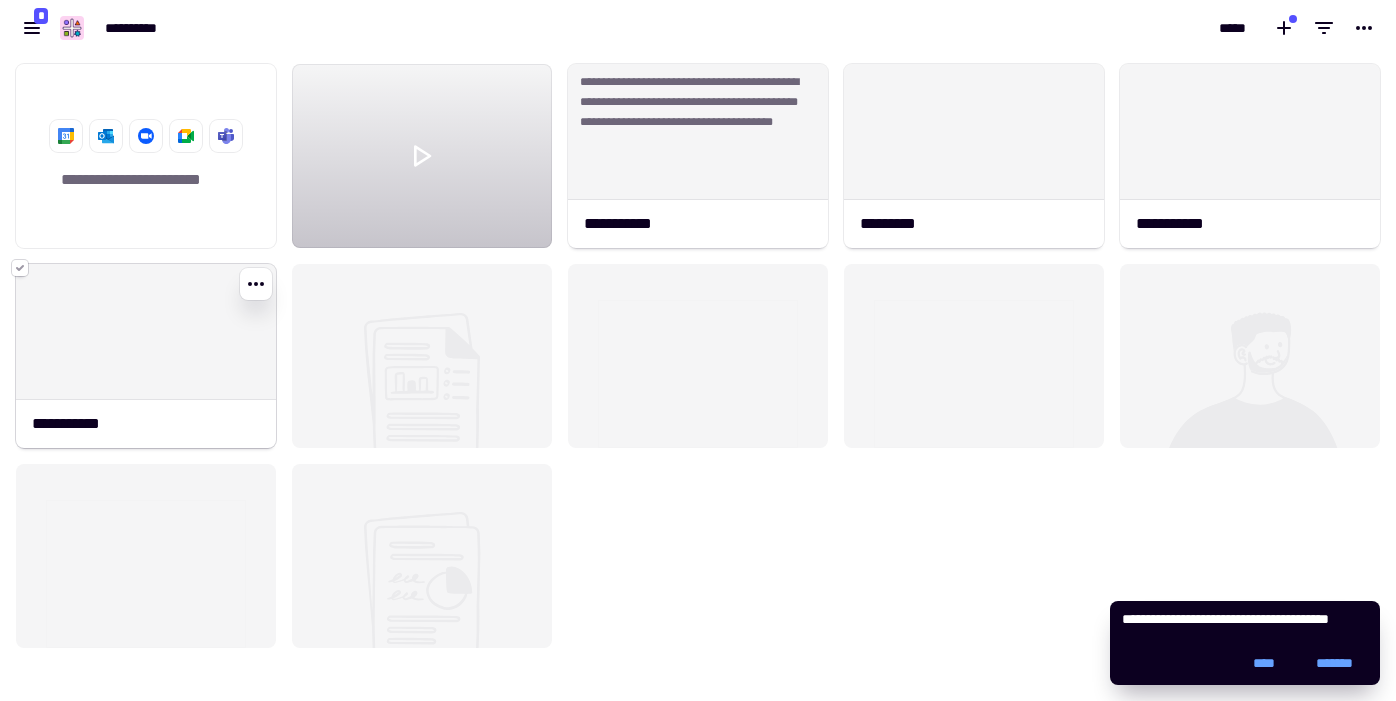 click 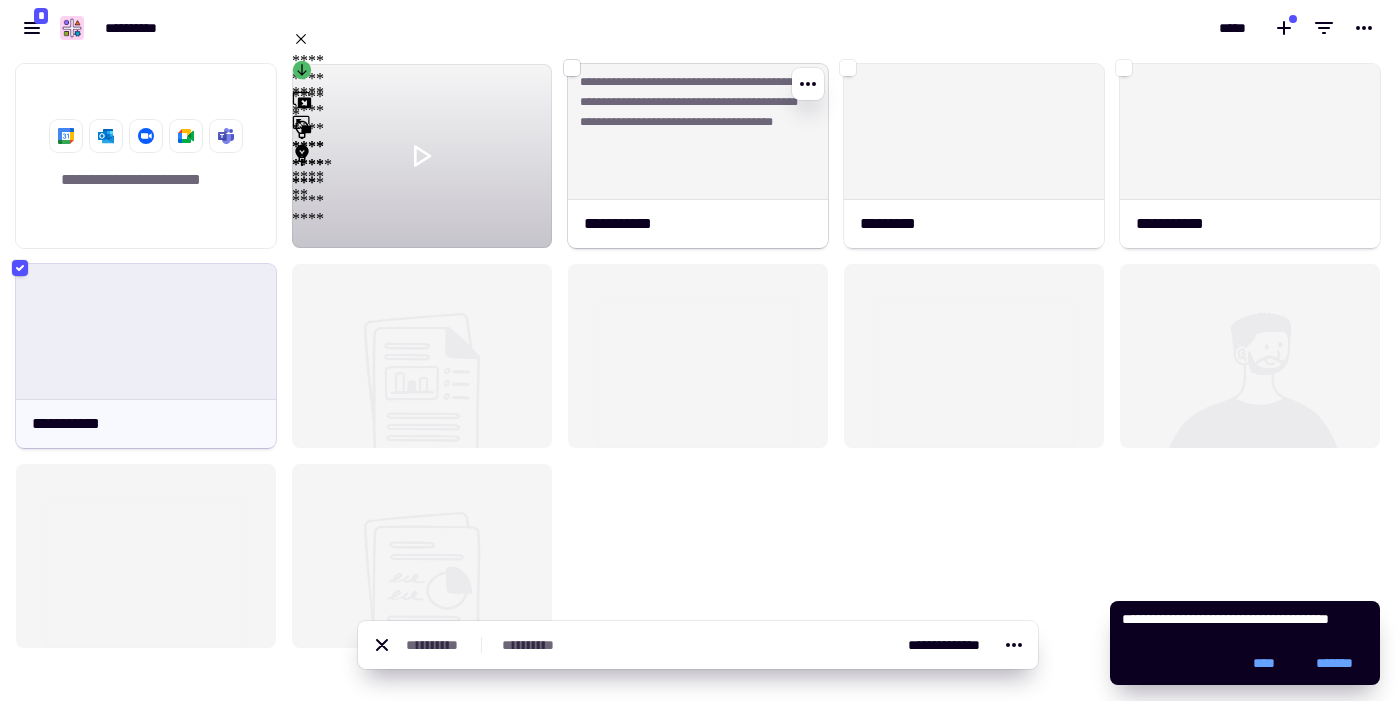 click 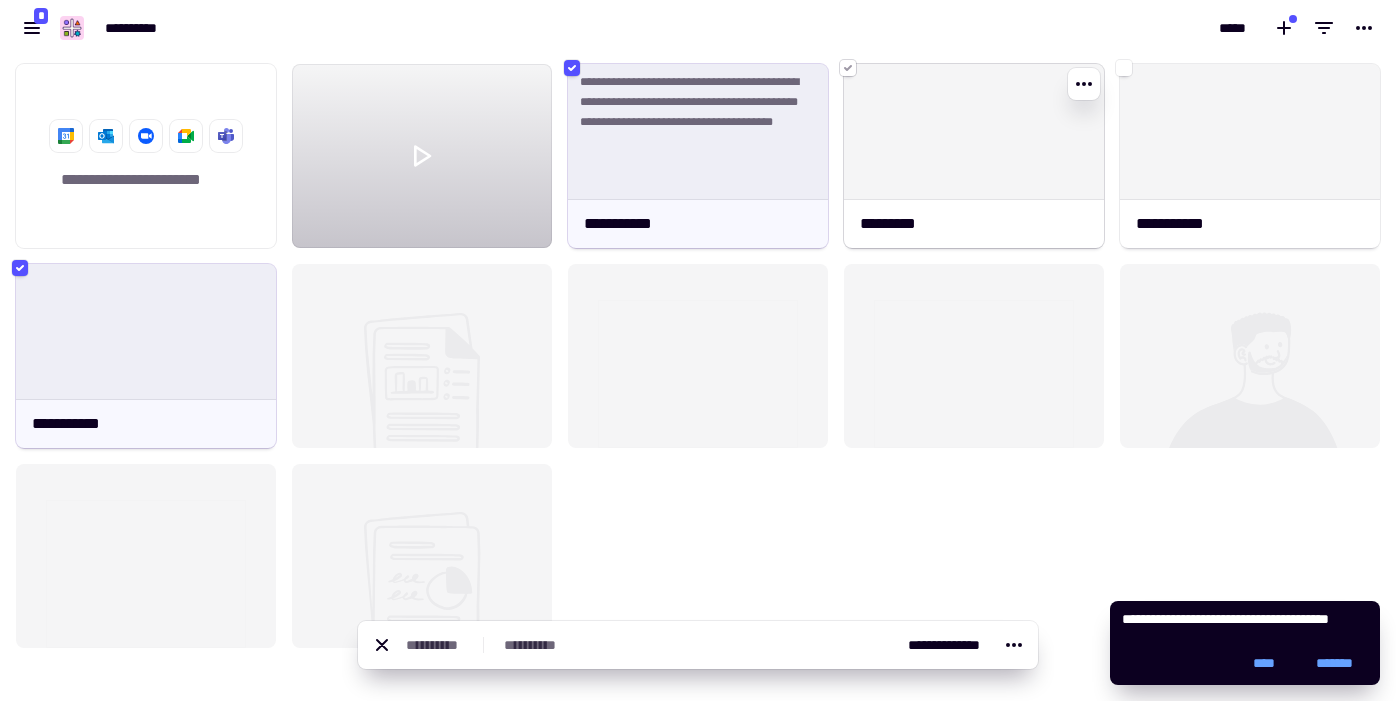 click 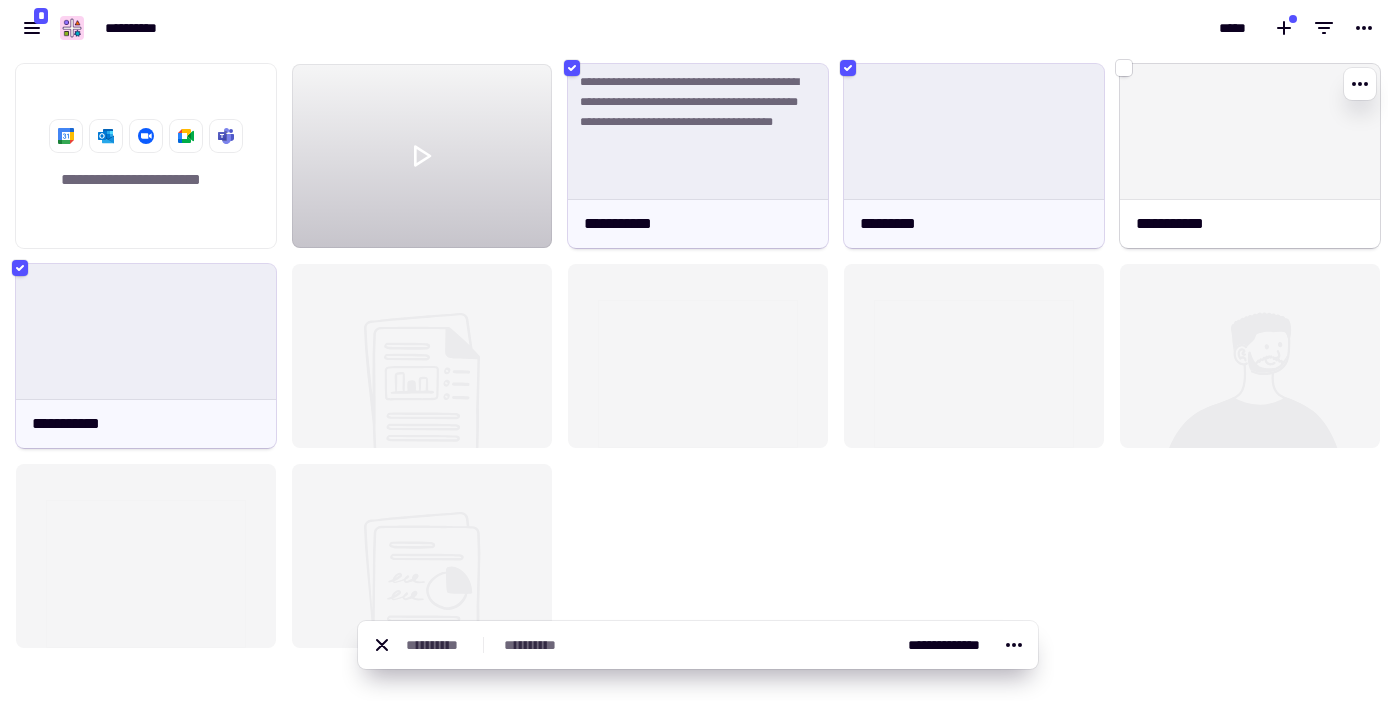 click 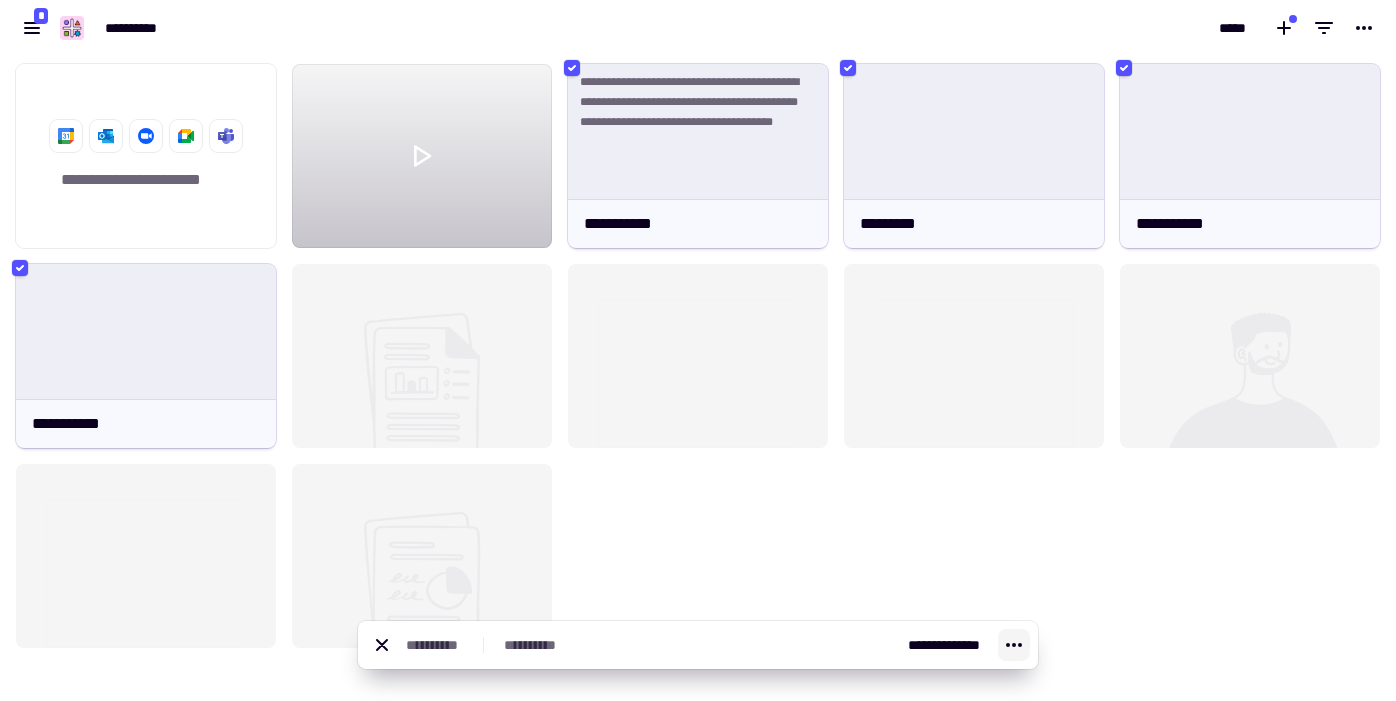 click 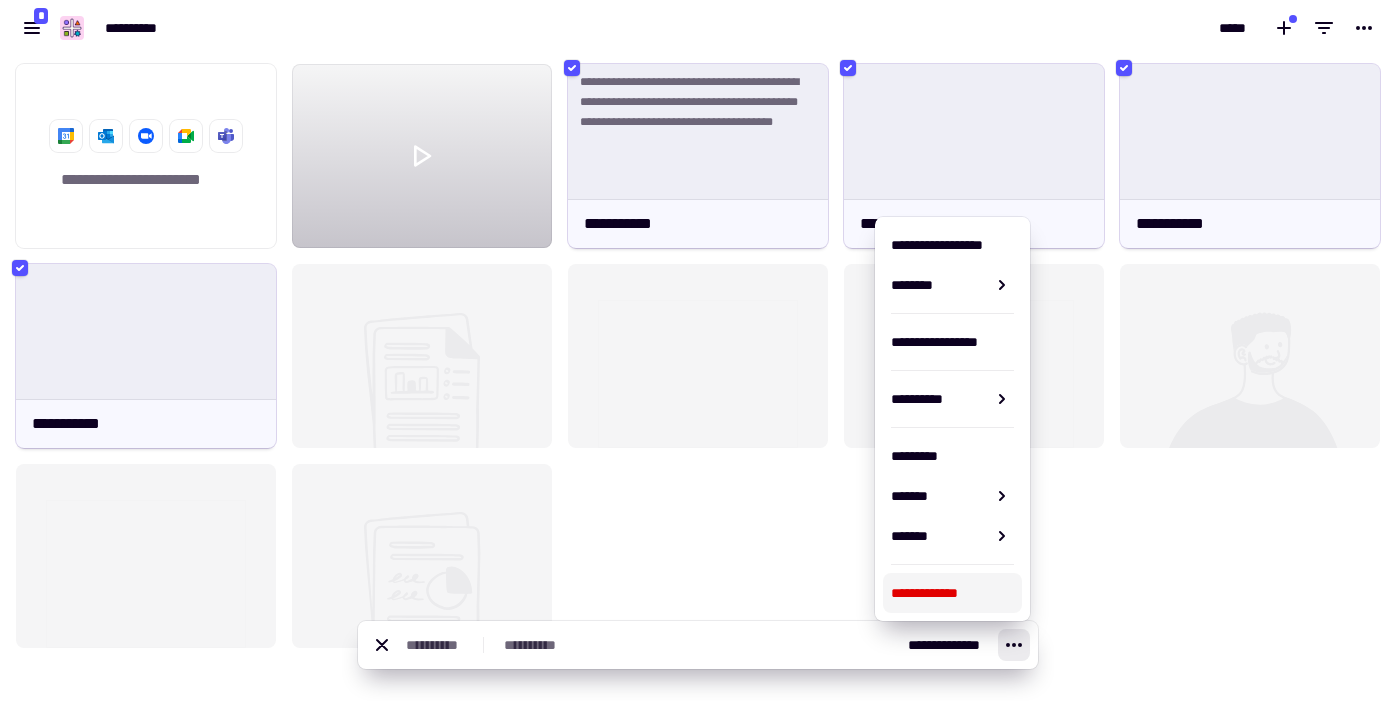 click on "**********" at bounding box center [698, 645] 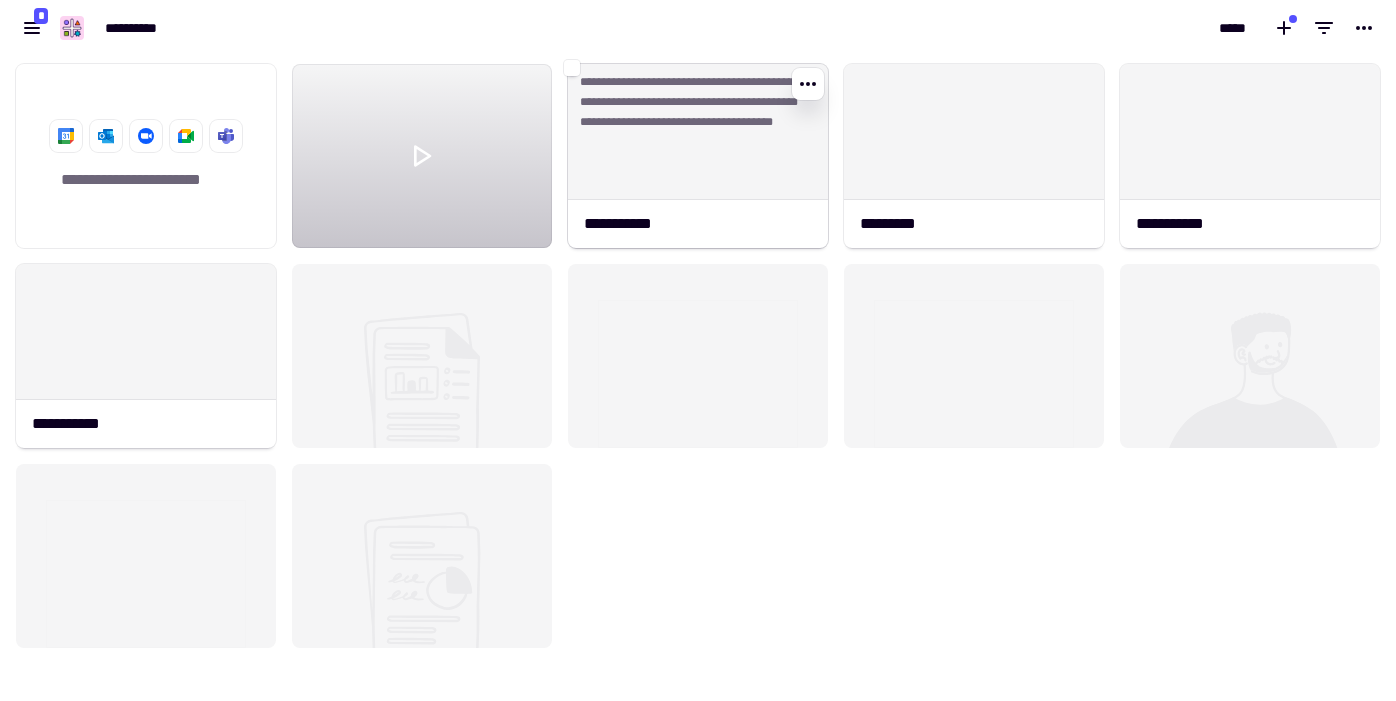 click on "**********" 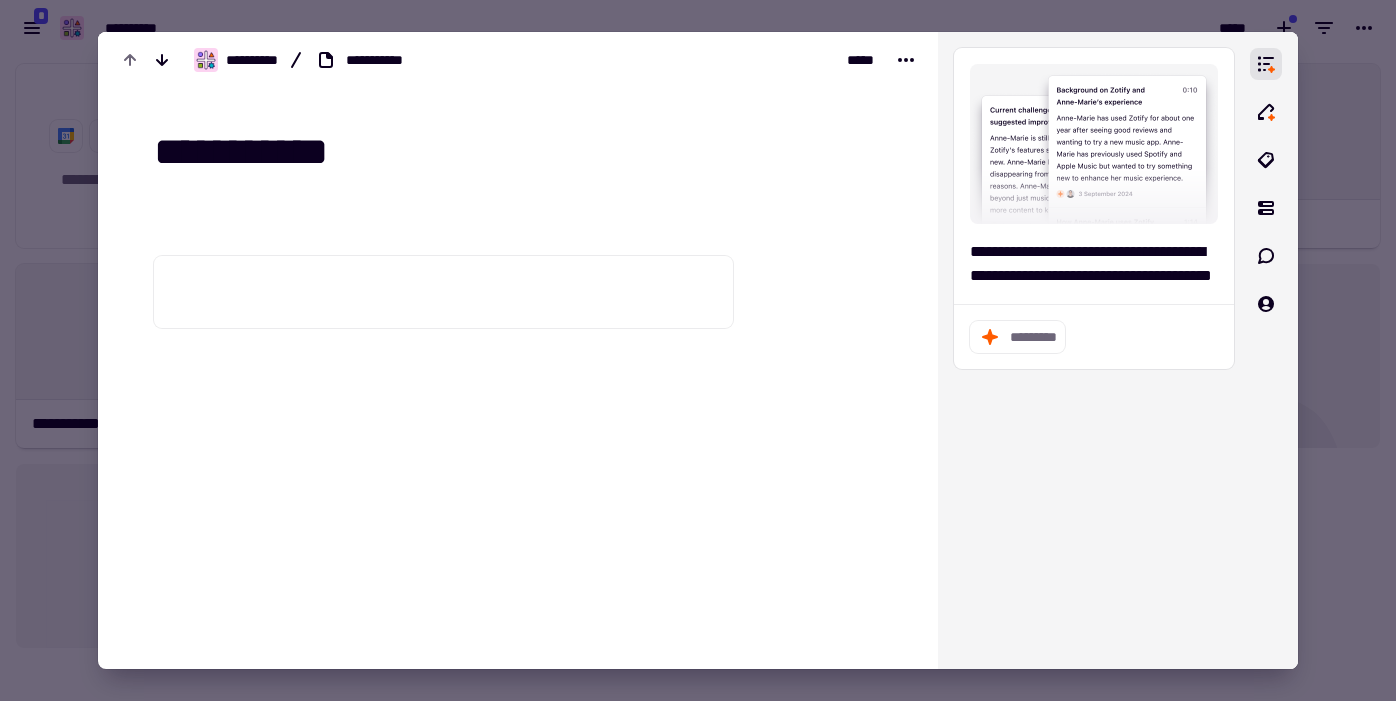 click on "**********" 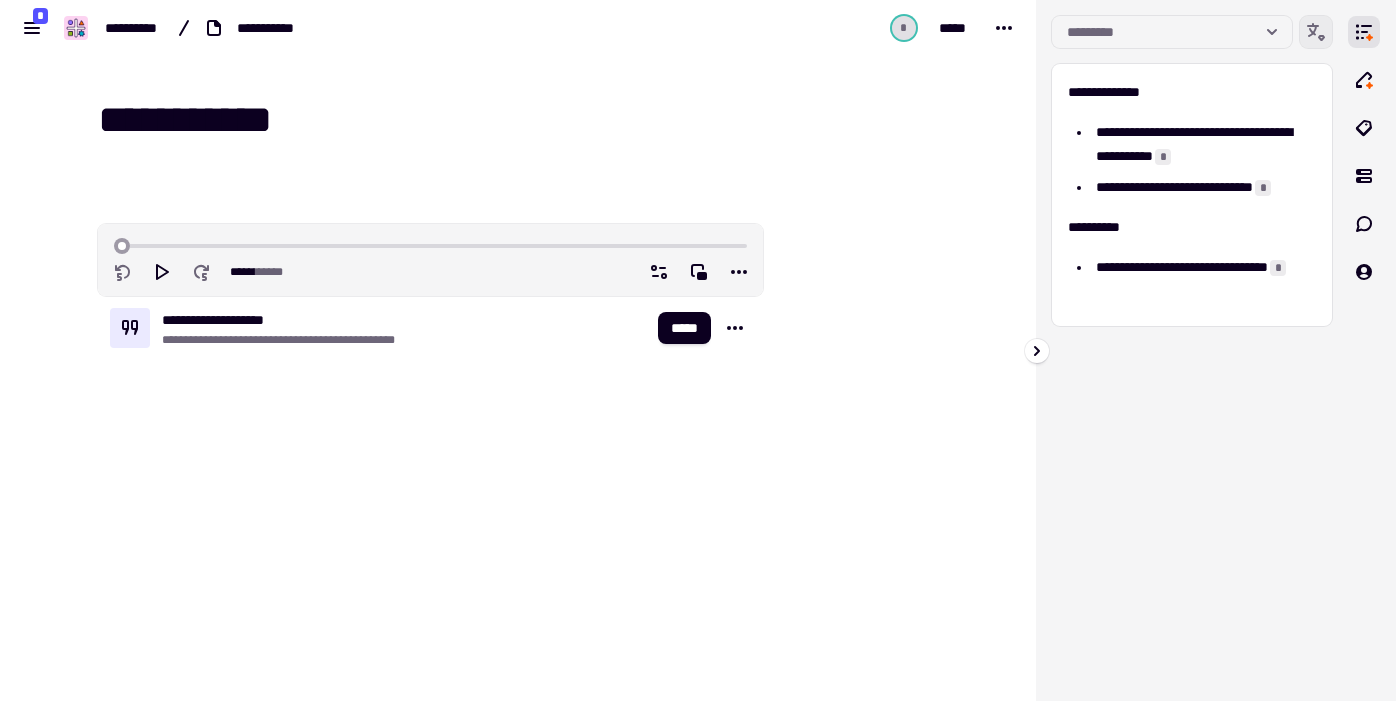 click 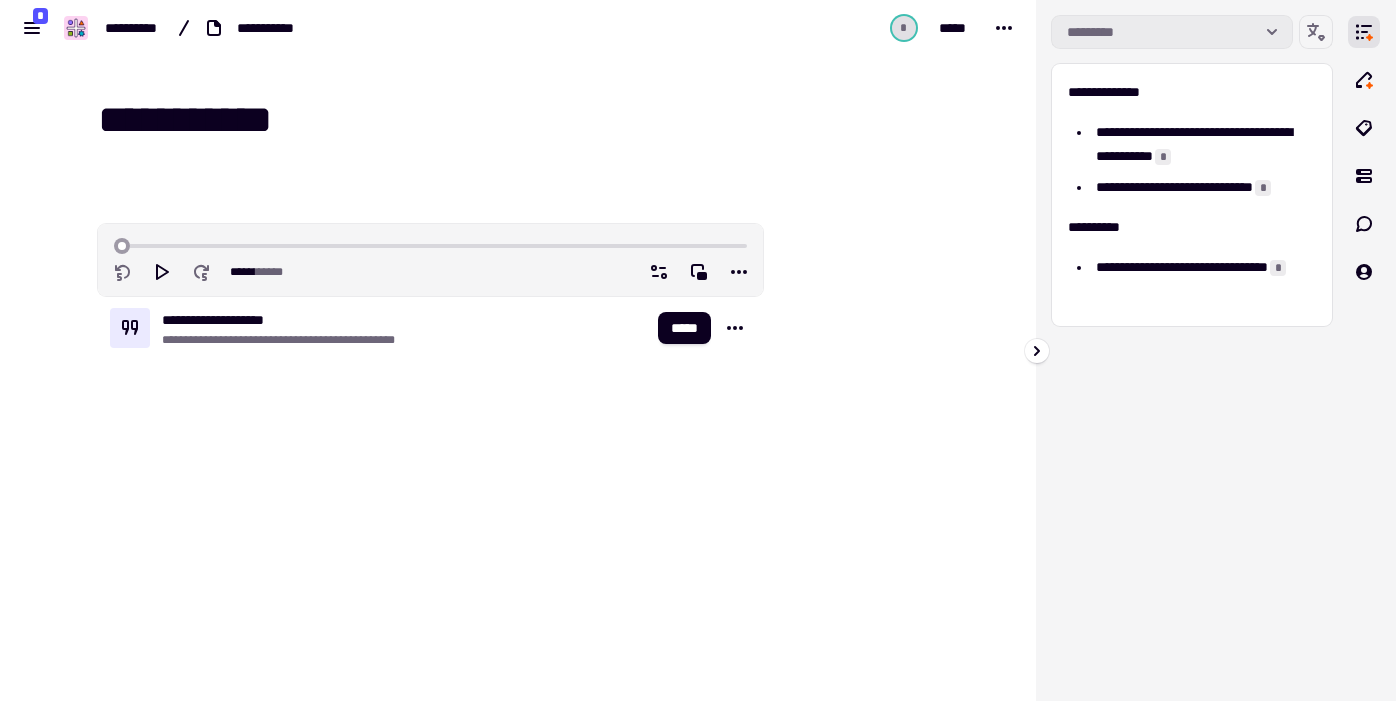 click 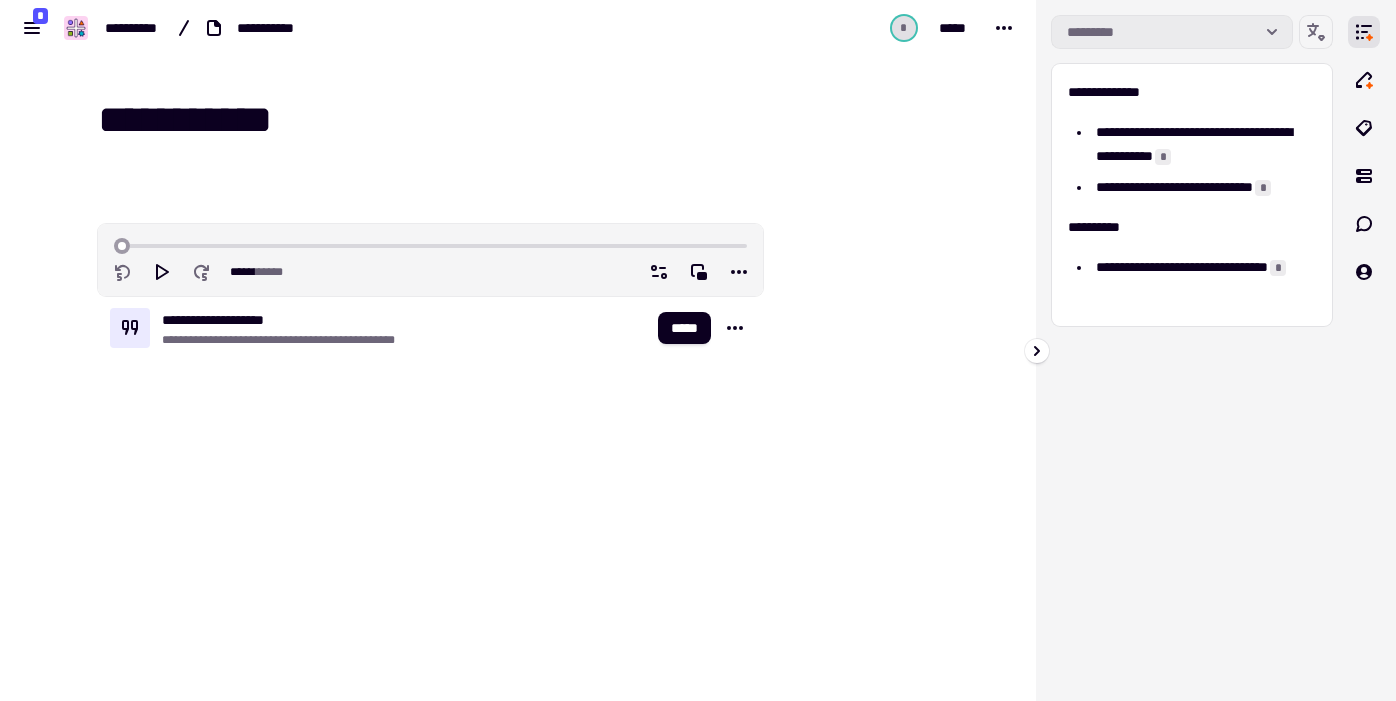 click 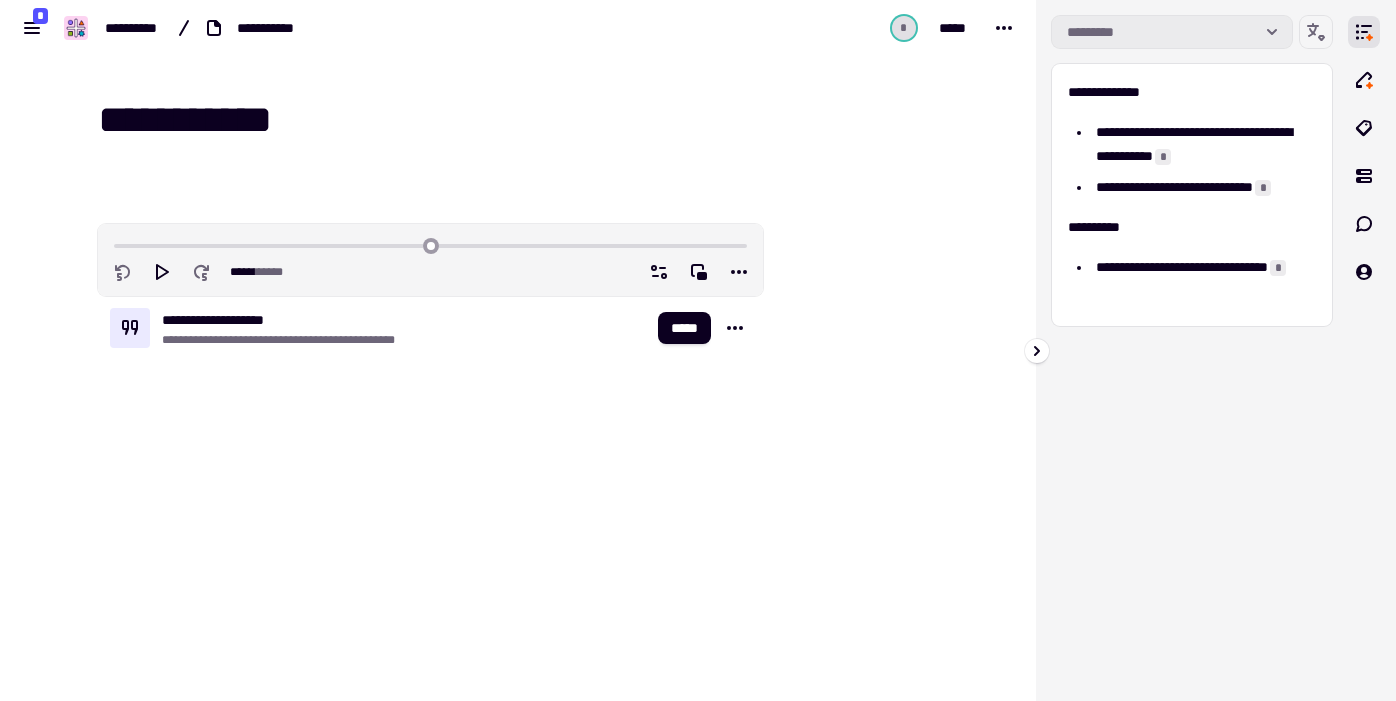 click 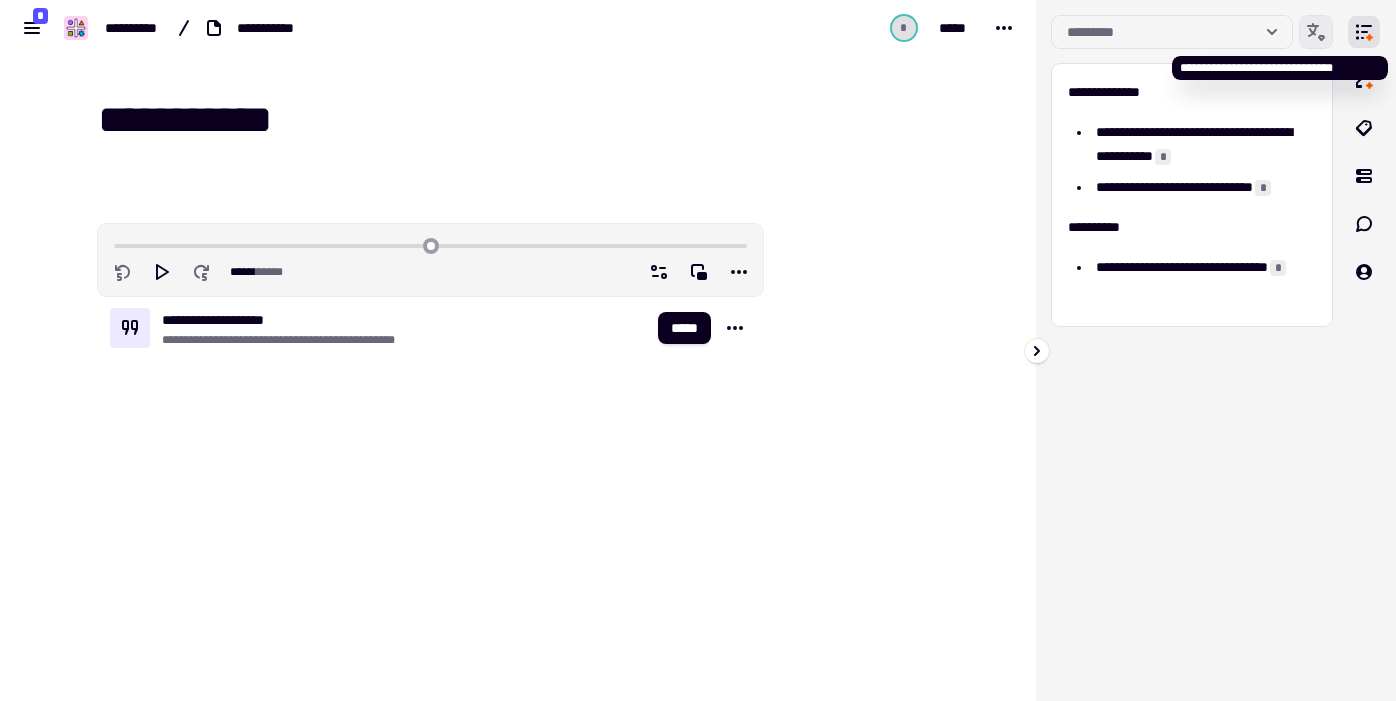 click 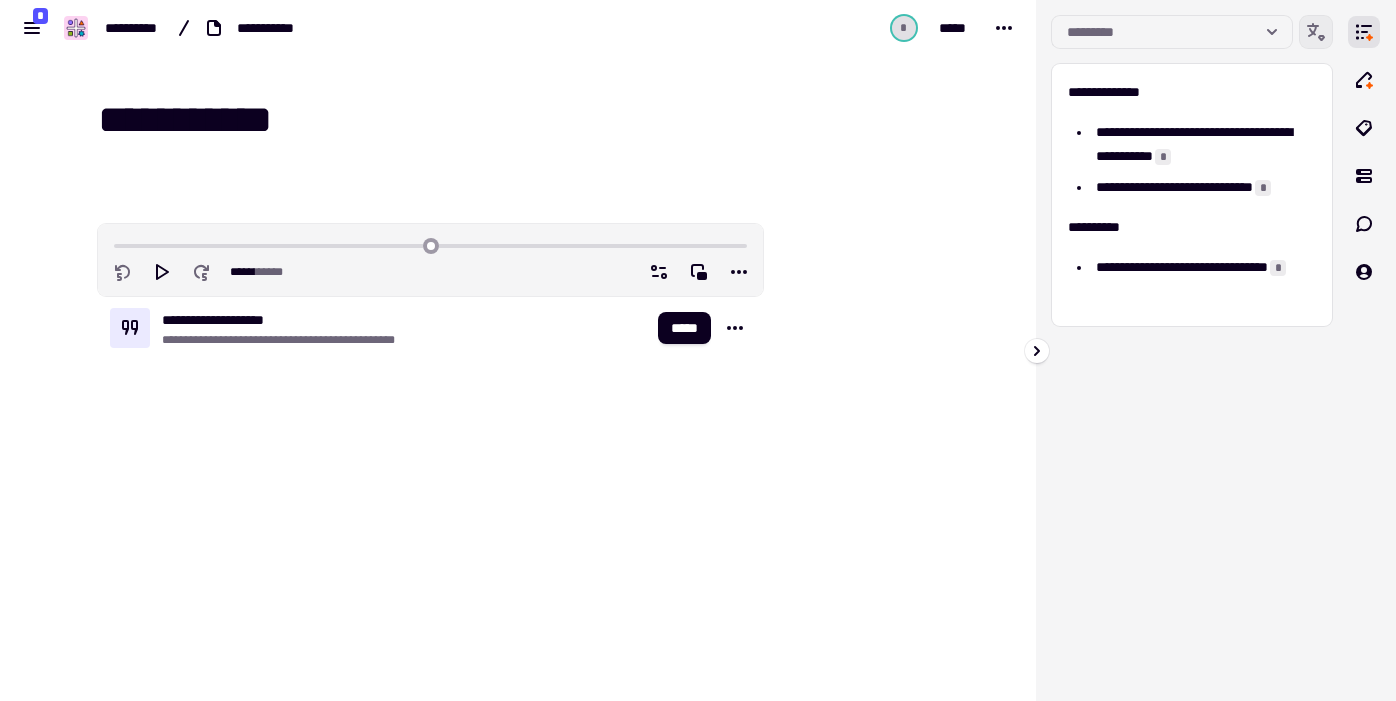 click 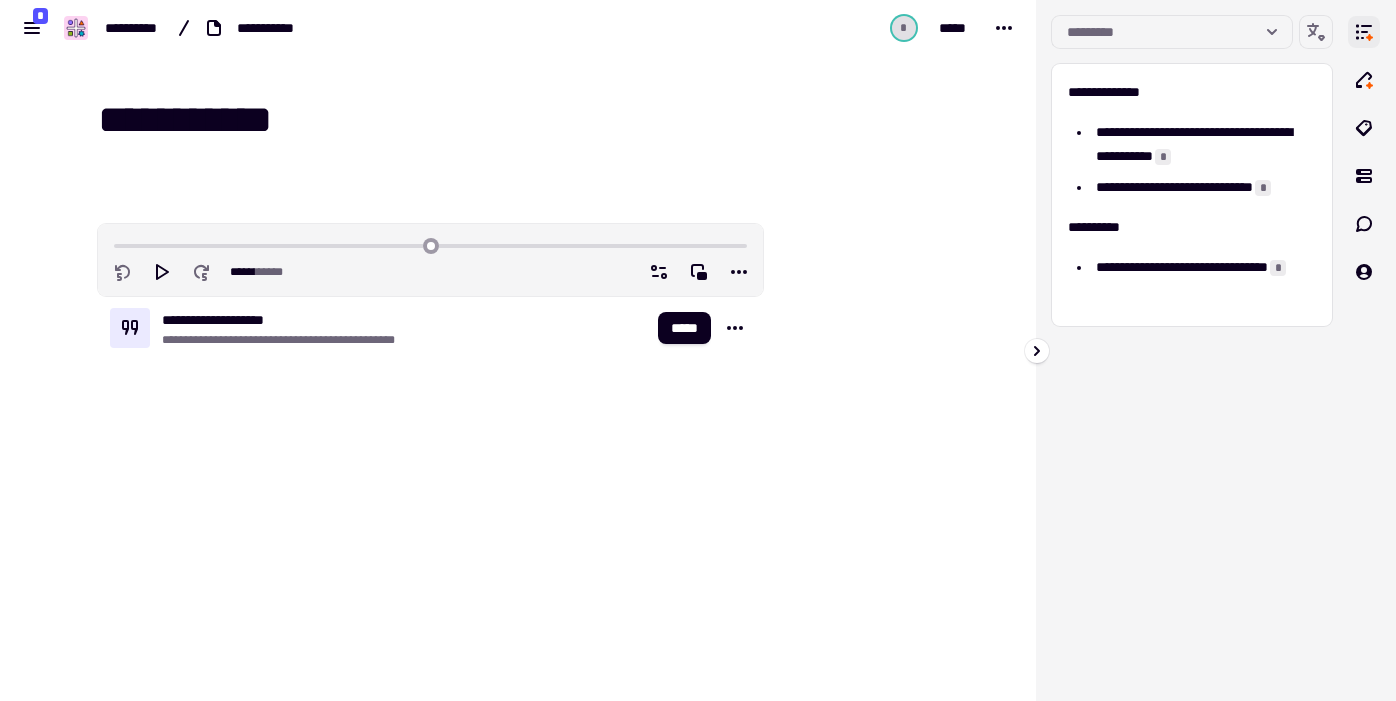 click 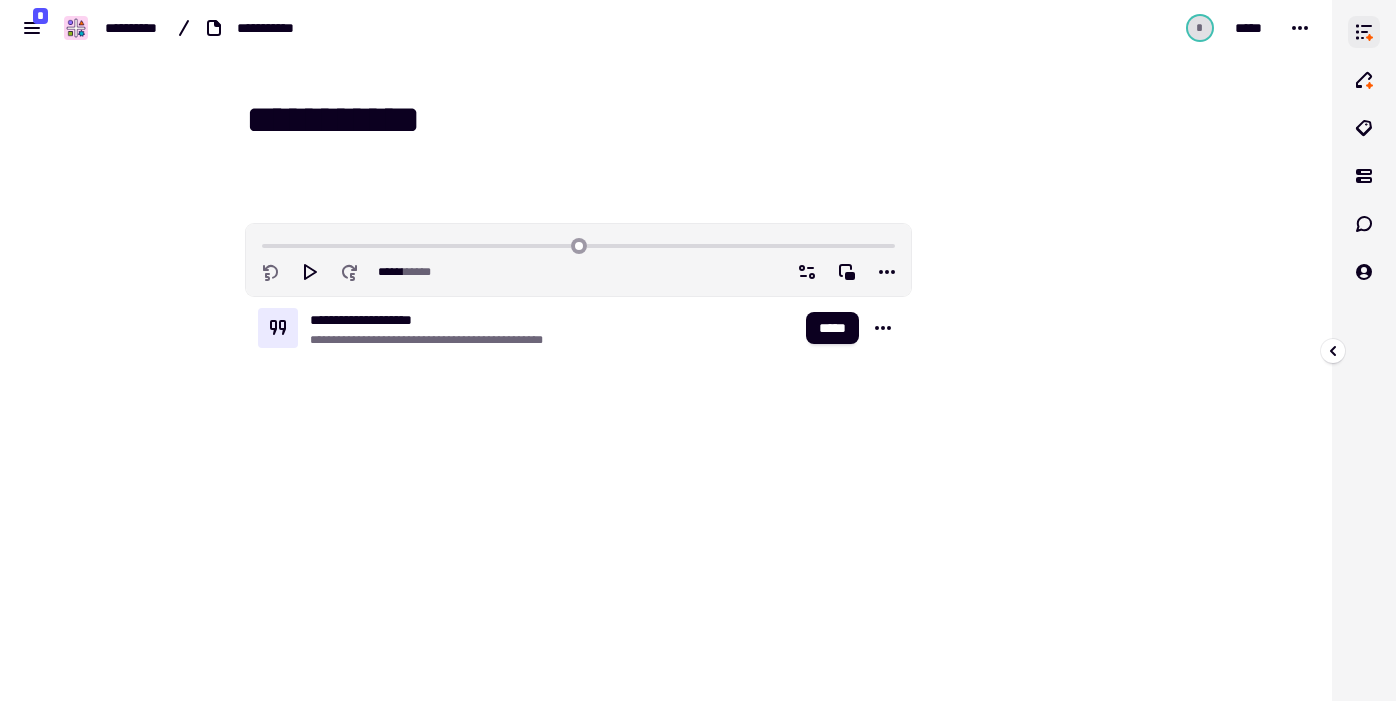 click 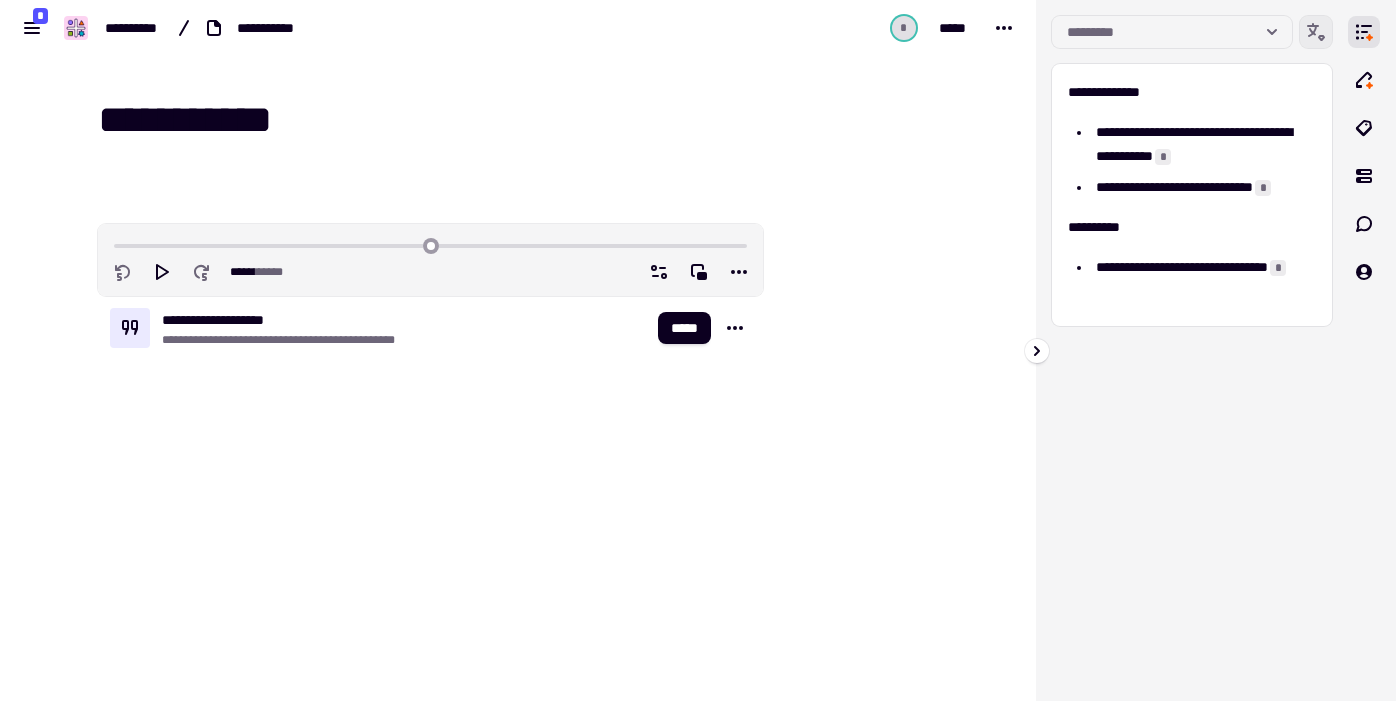 click 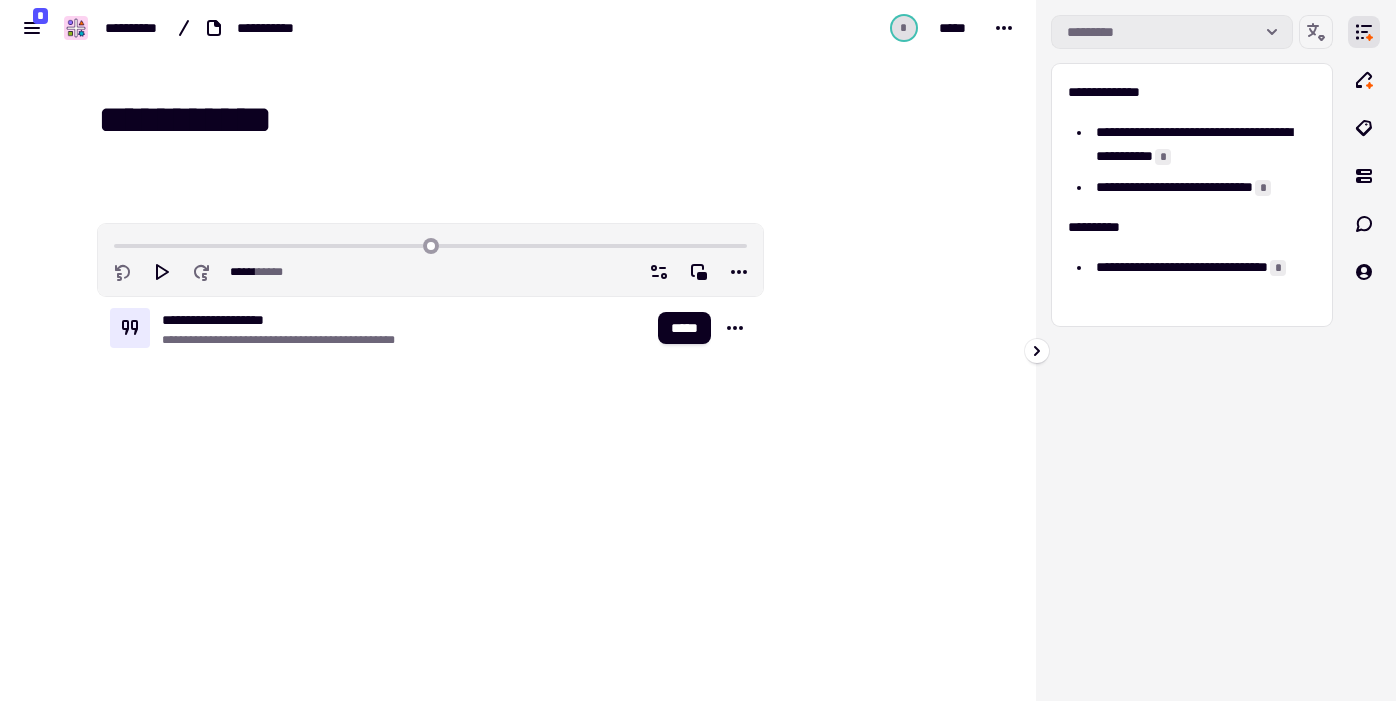 click 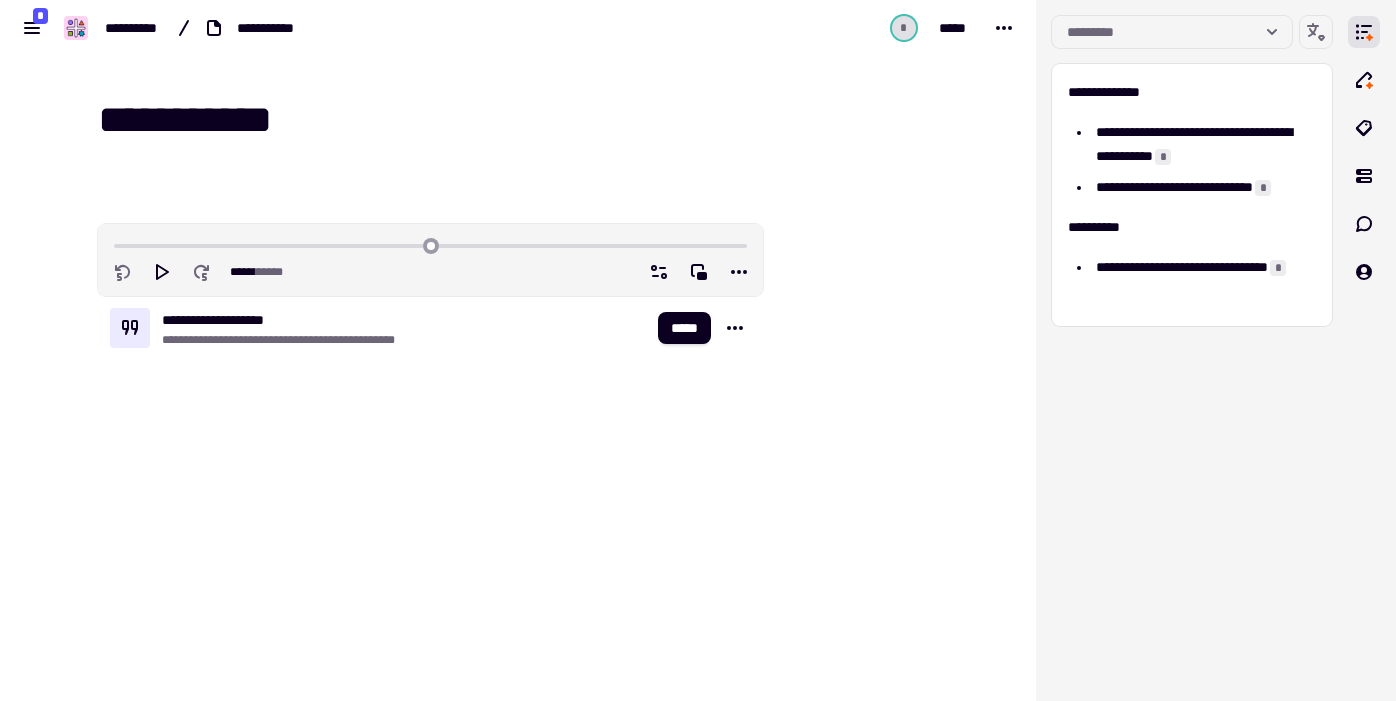 click on "*****" 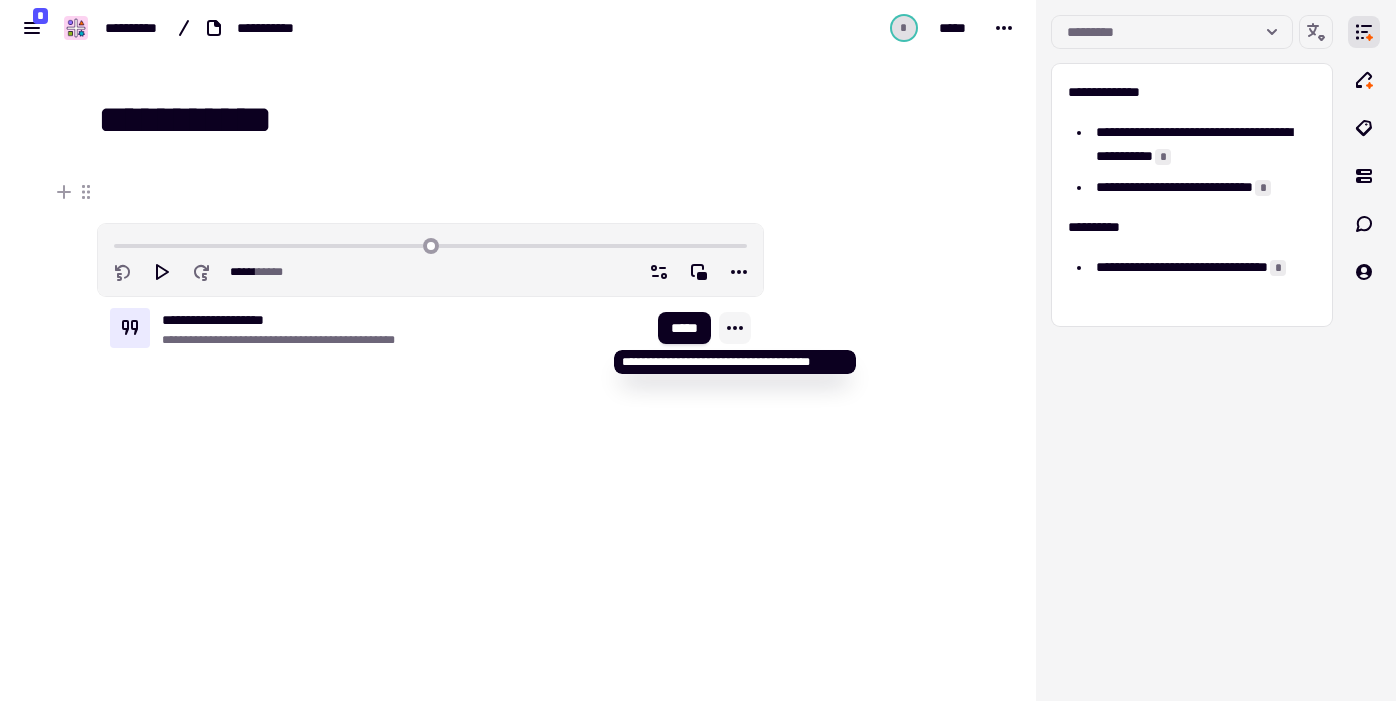 click 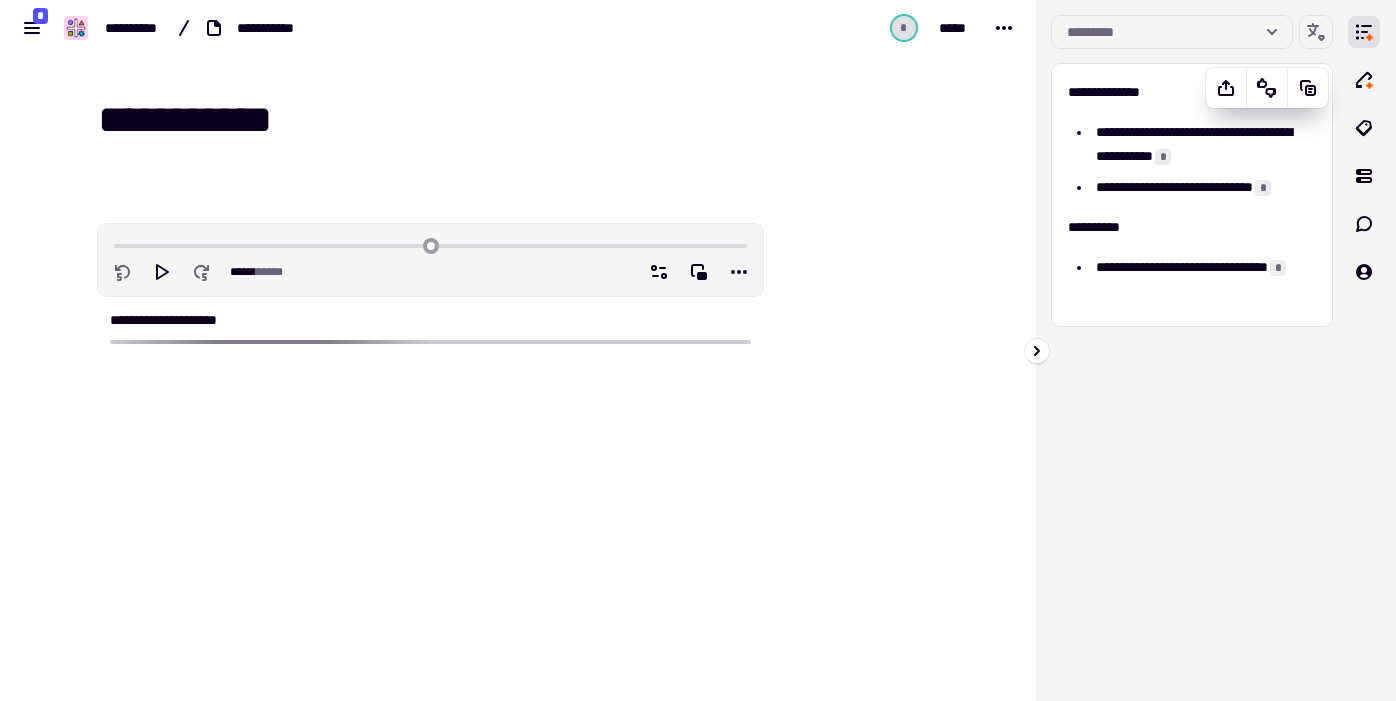 click on "**********" at bounding box center [1203, 144] 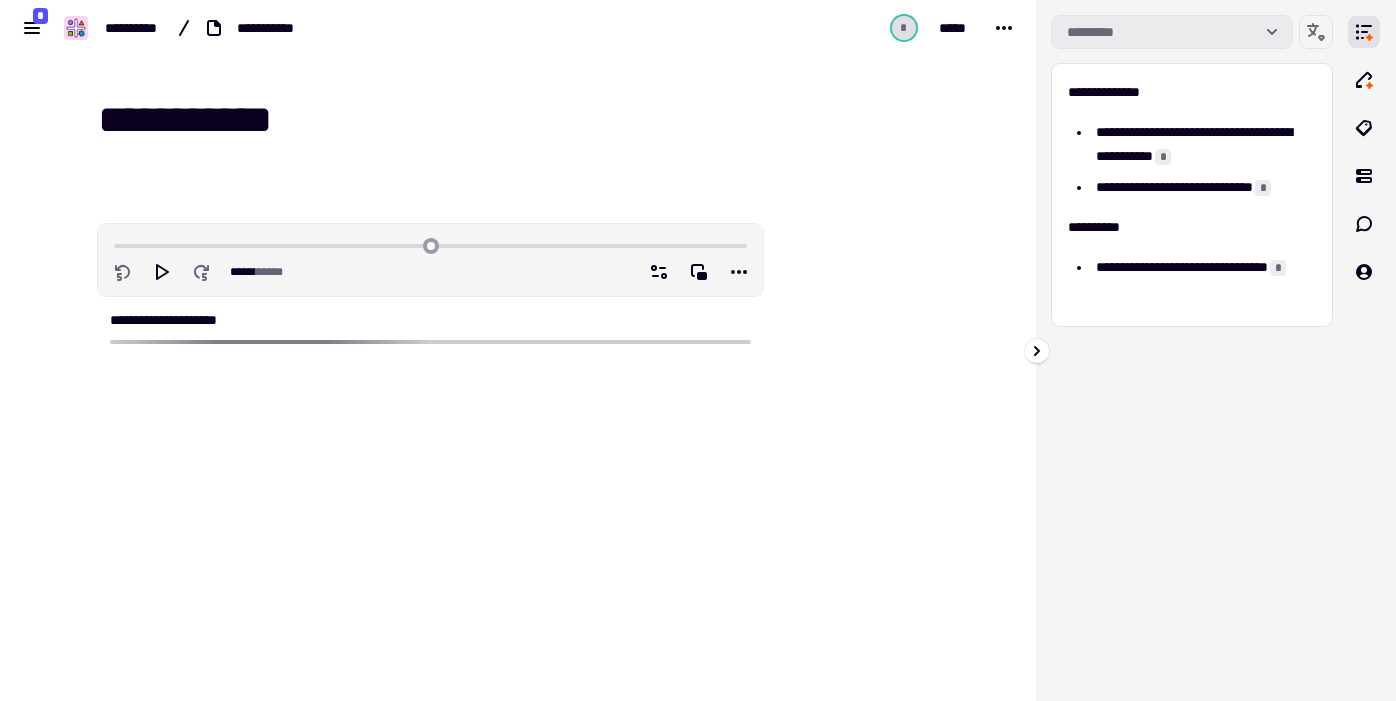 click on "*********" 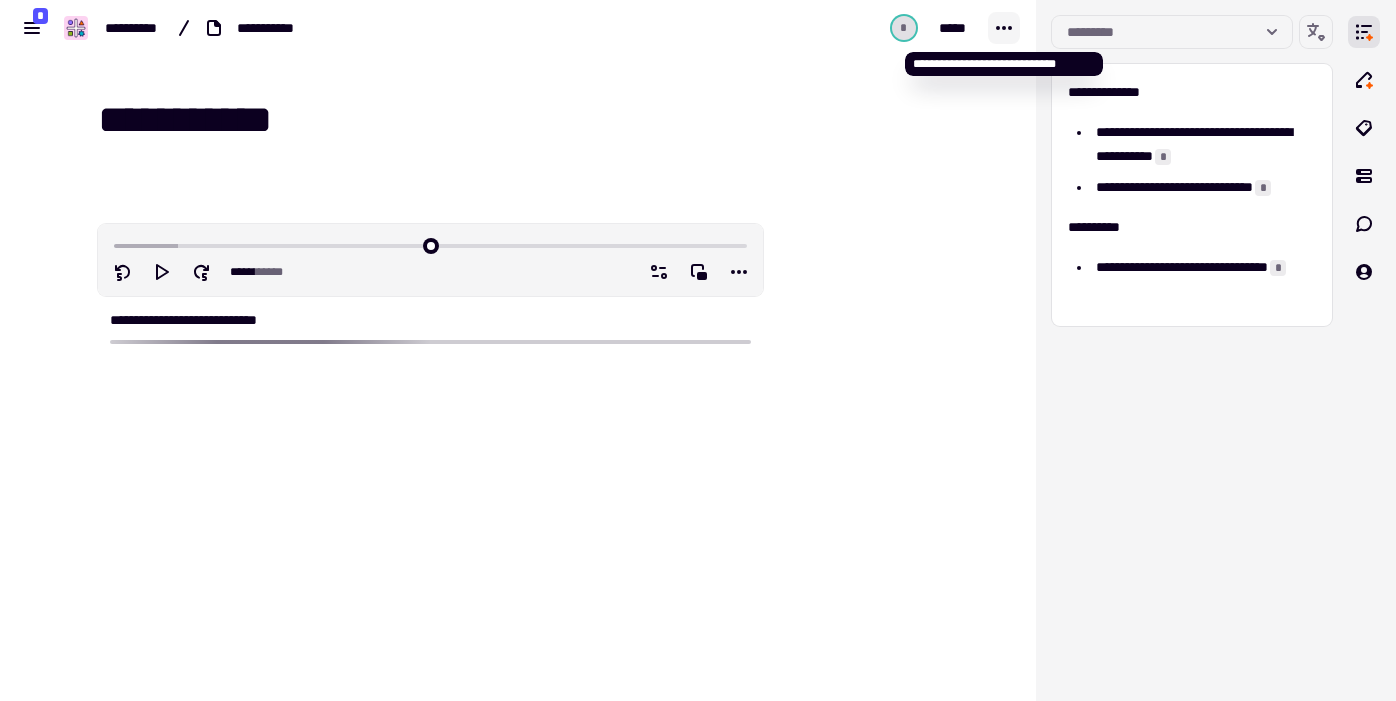 click 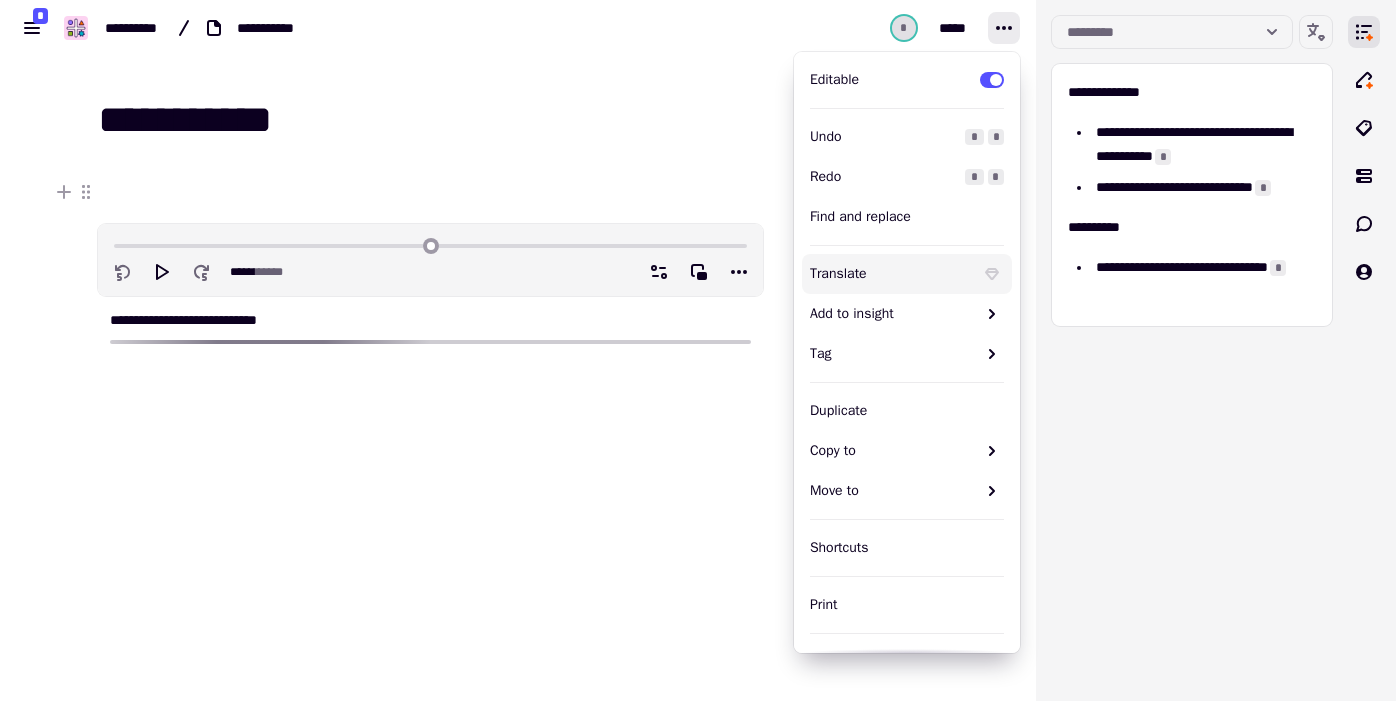 click on "Translate" at bounding box center (891, 274) 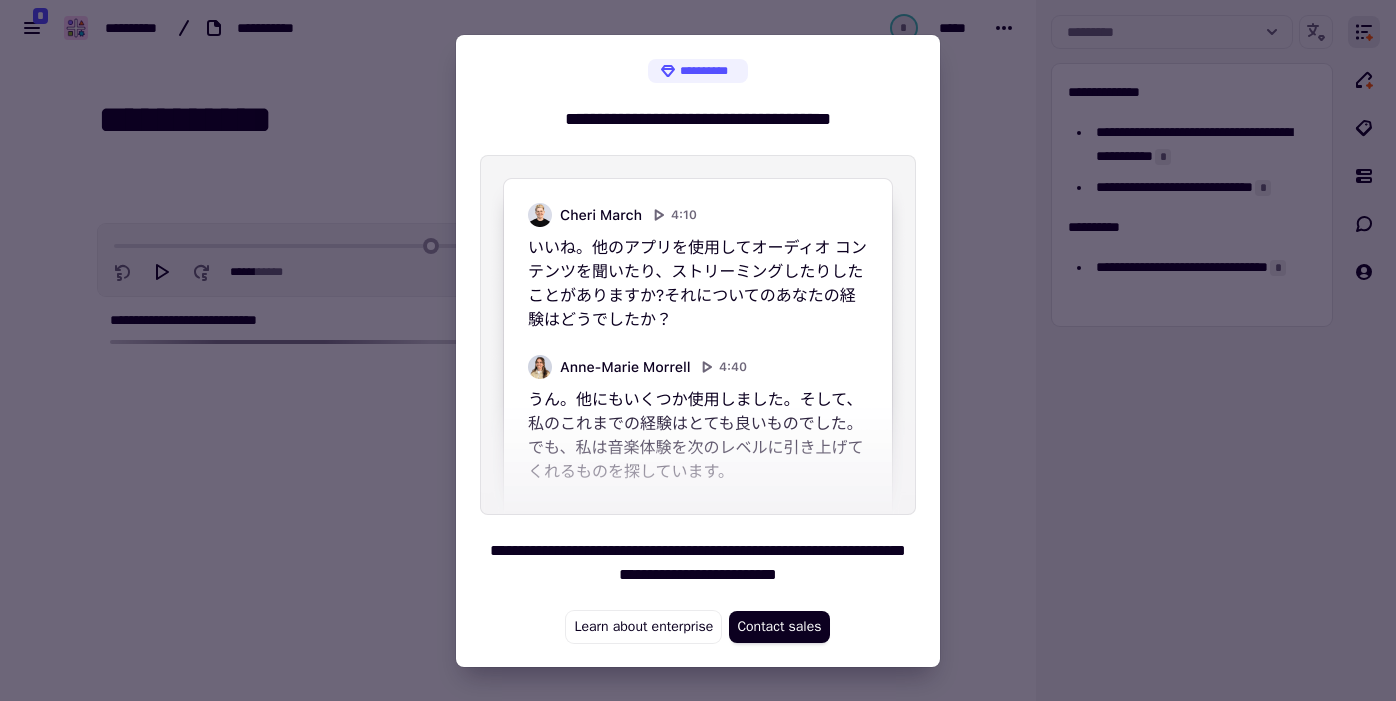 click at bounding box center (698, 350) 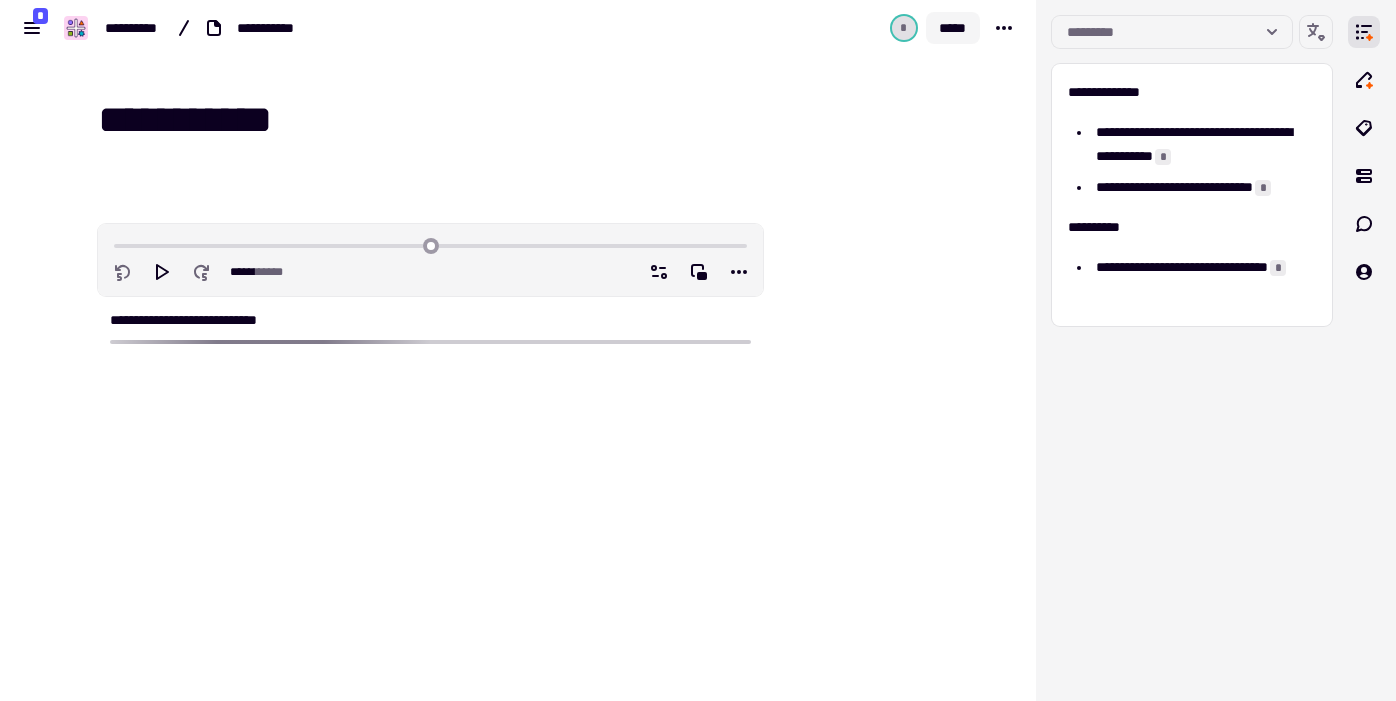 click on "*****" 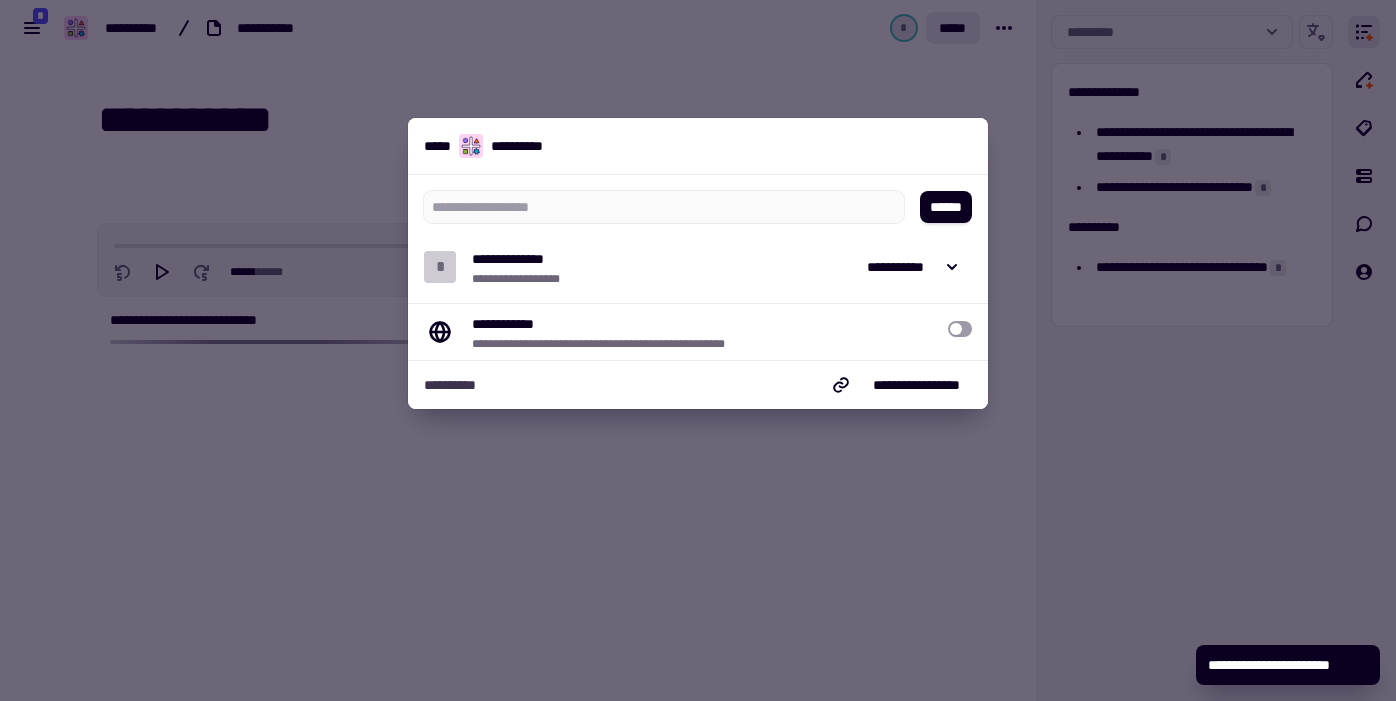click at bounding box center [698, 350] 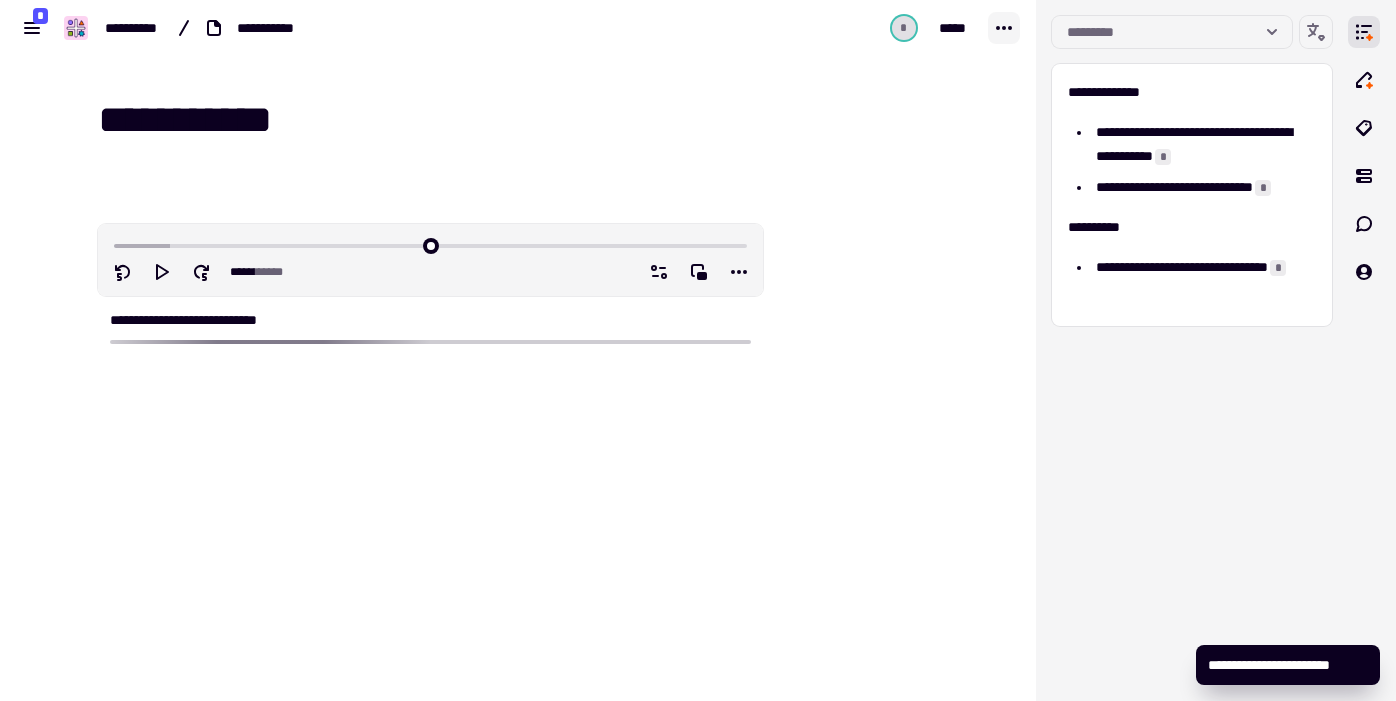 click 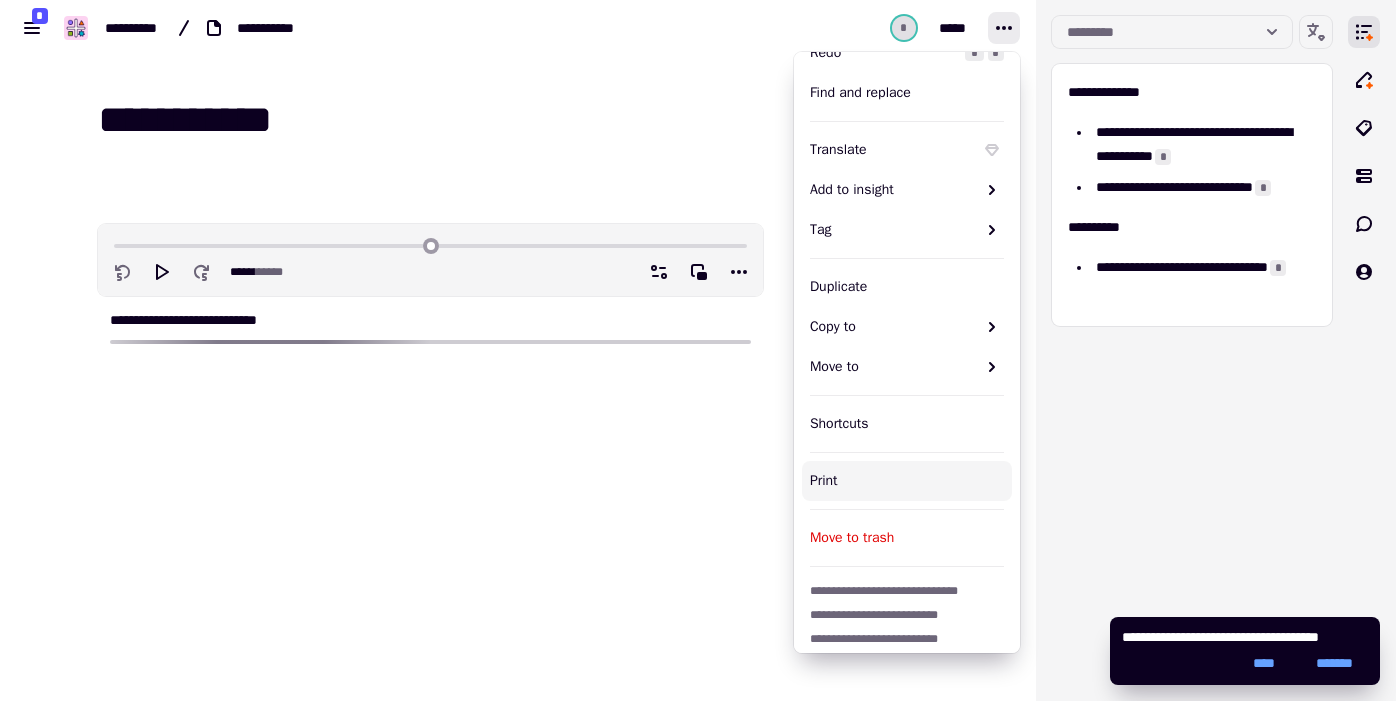 scroll, scrollTop: 134, scrollLeft: 0, axis: vertical 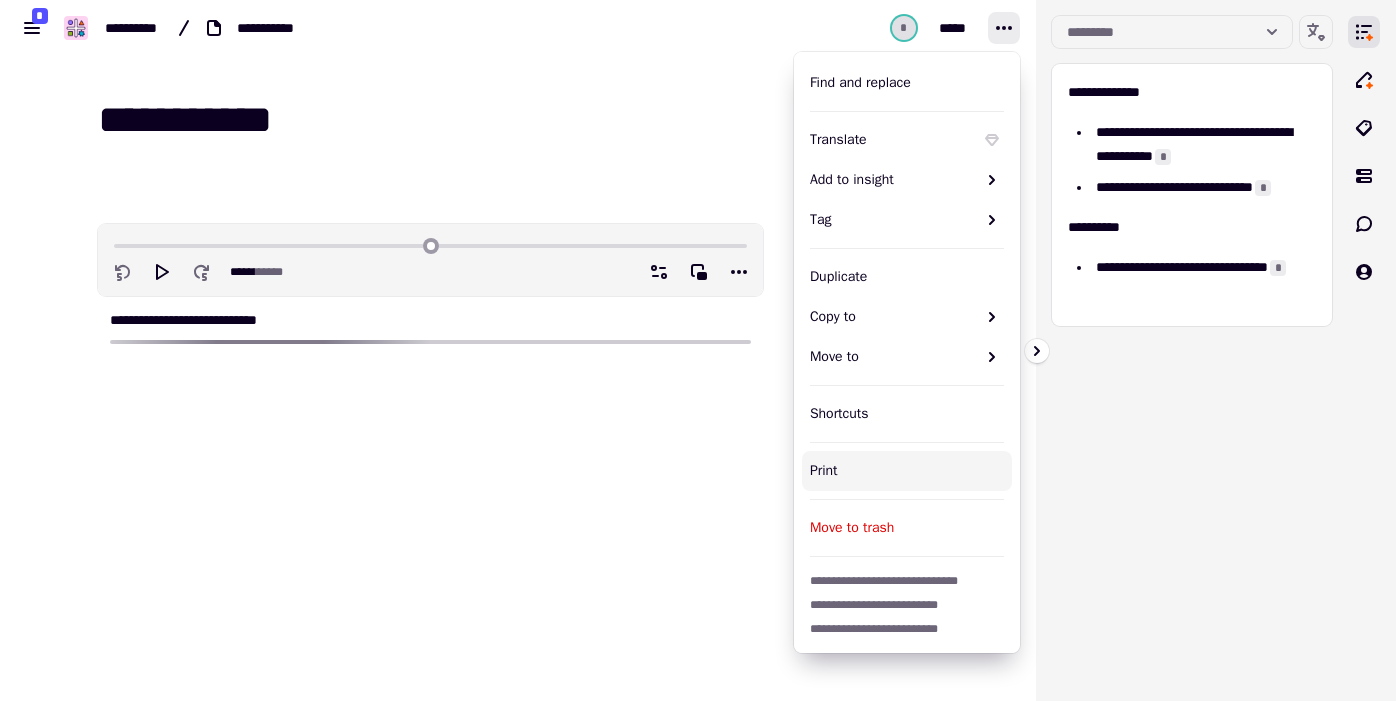 click on "**********" at bounding box center [1192, 350] 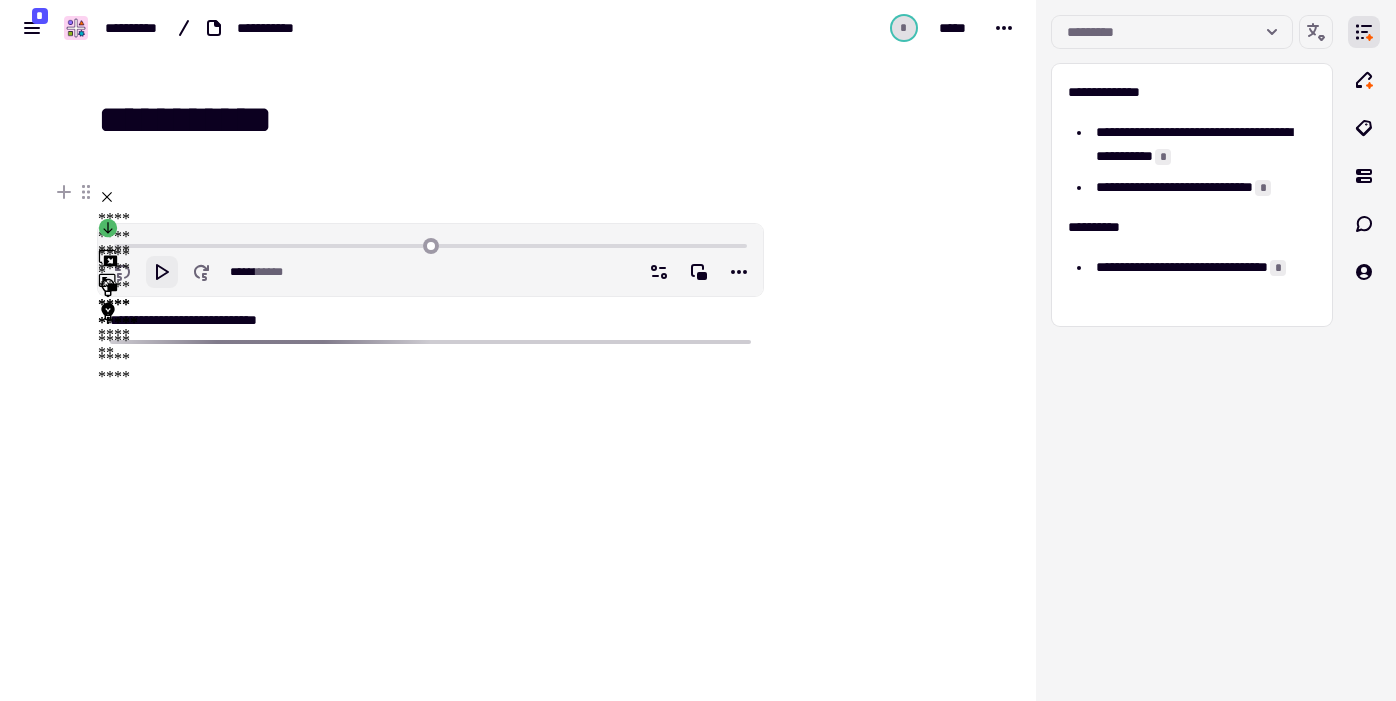 click 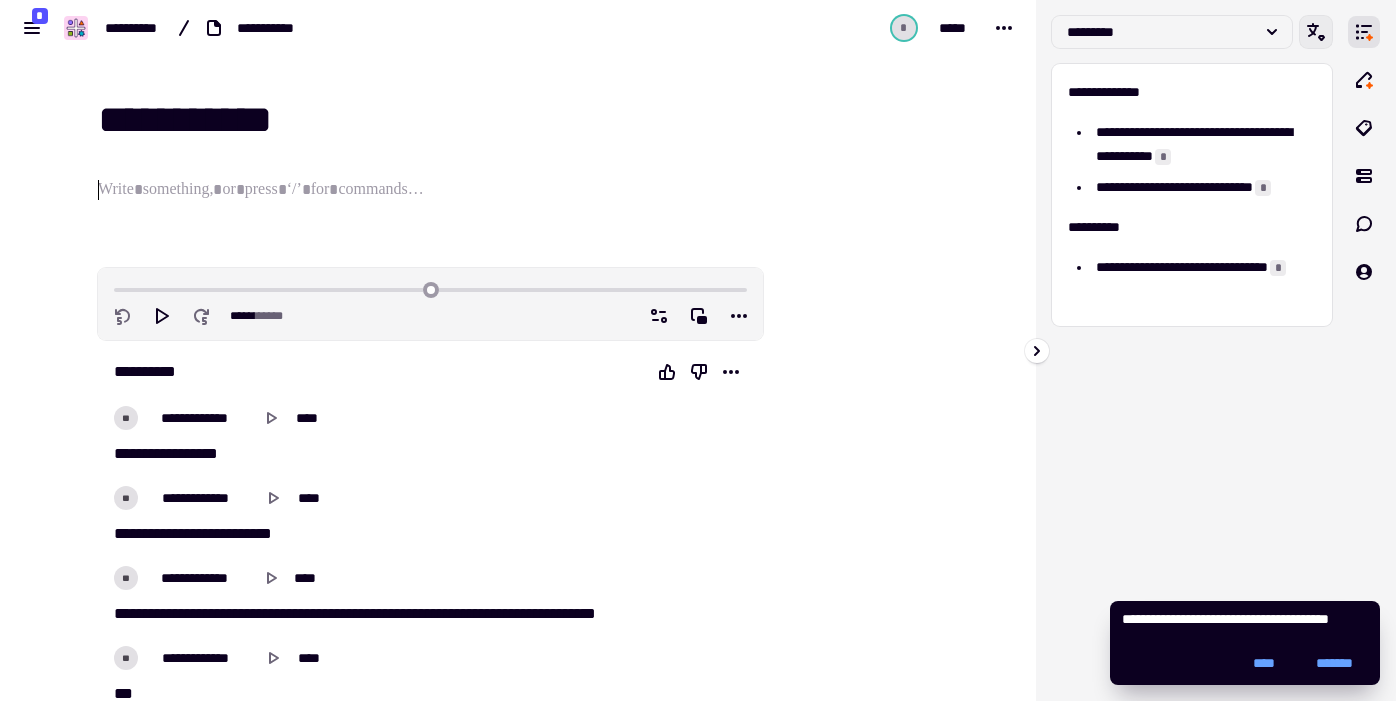 click 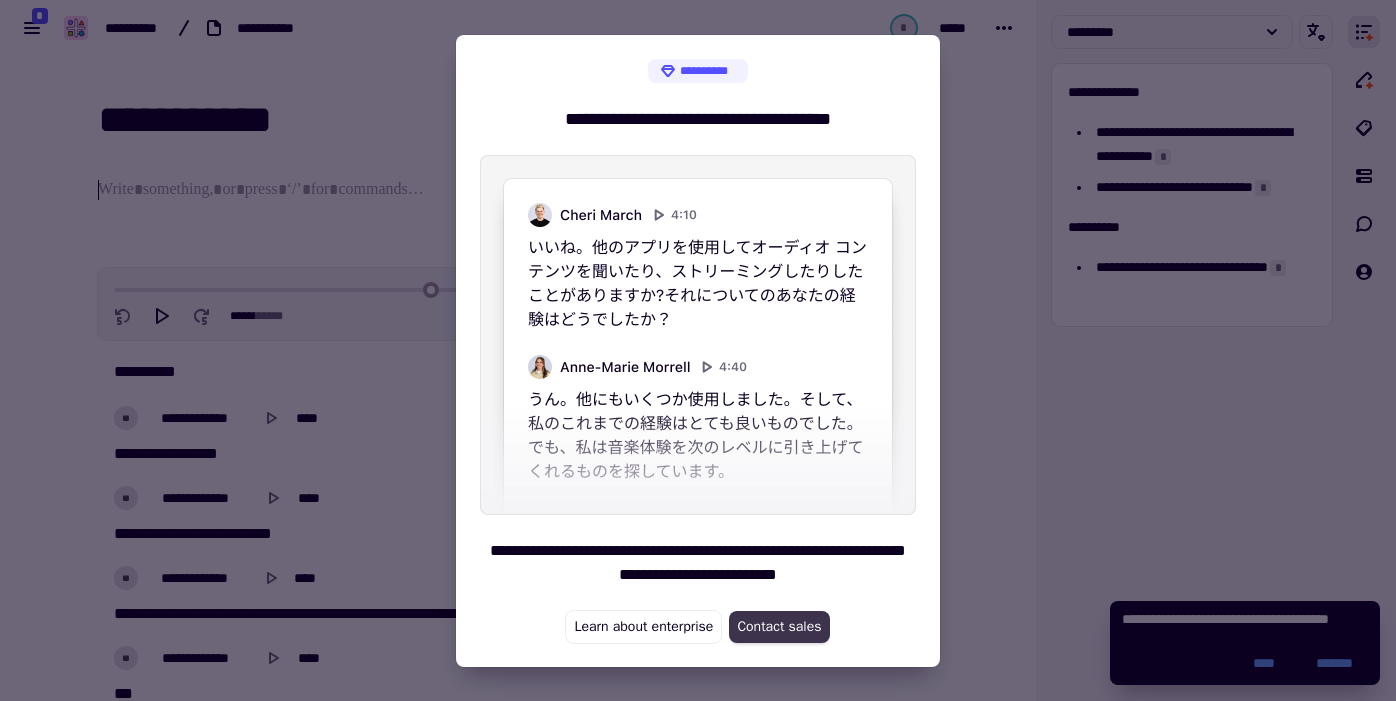 click on "Contact sales" 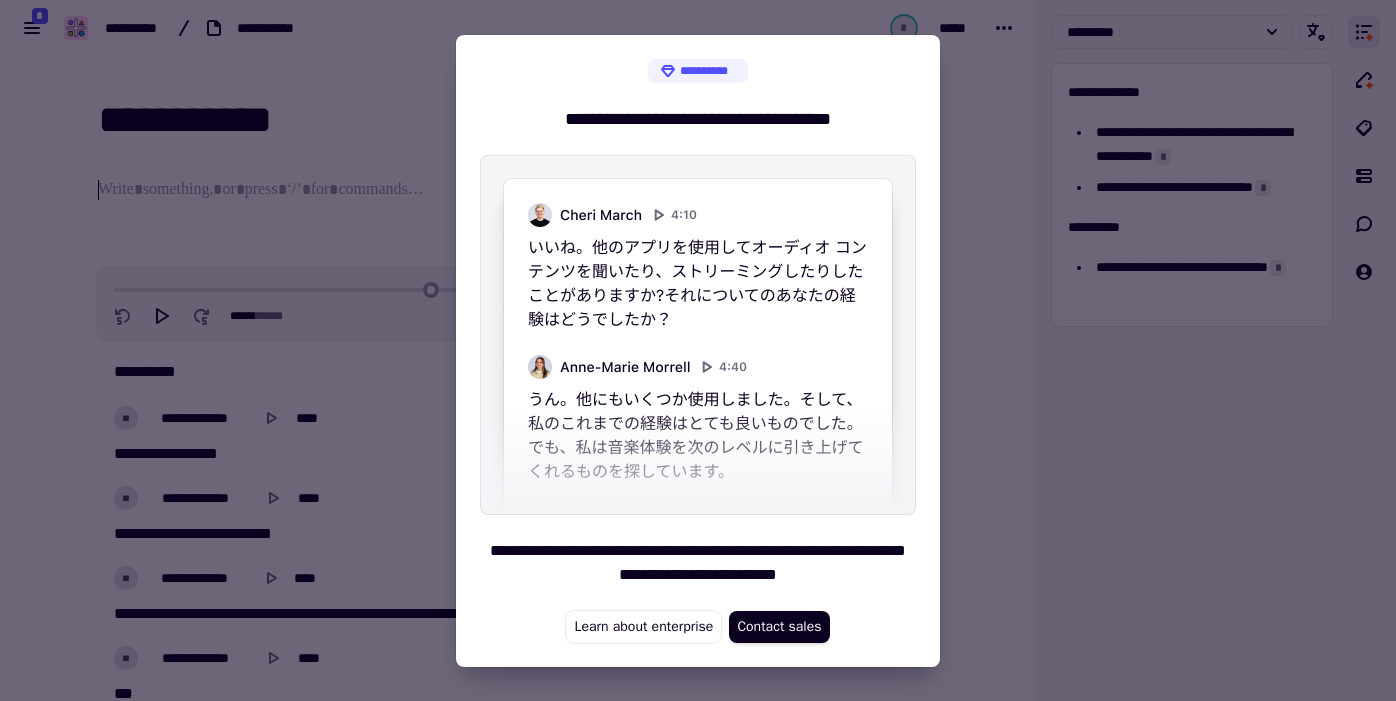 click at bounding box center [698, 350] 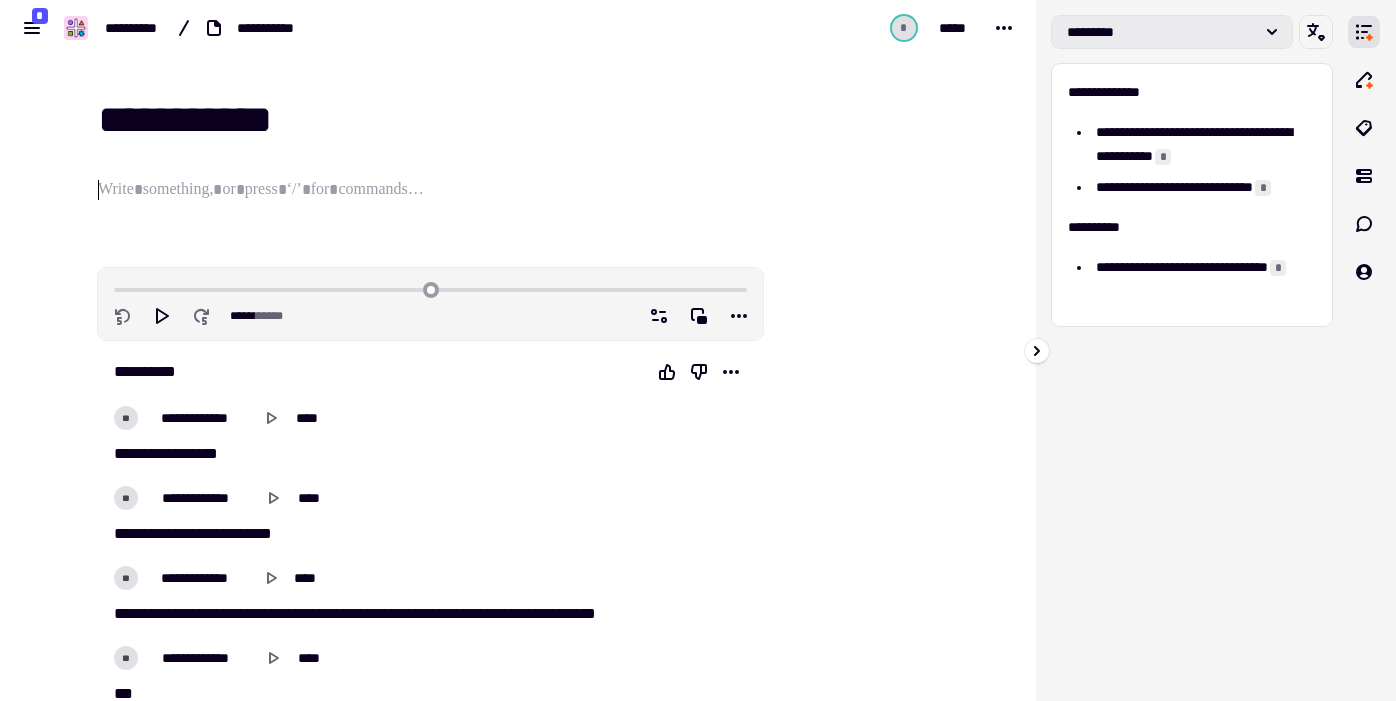 click on "*********" 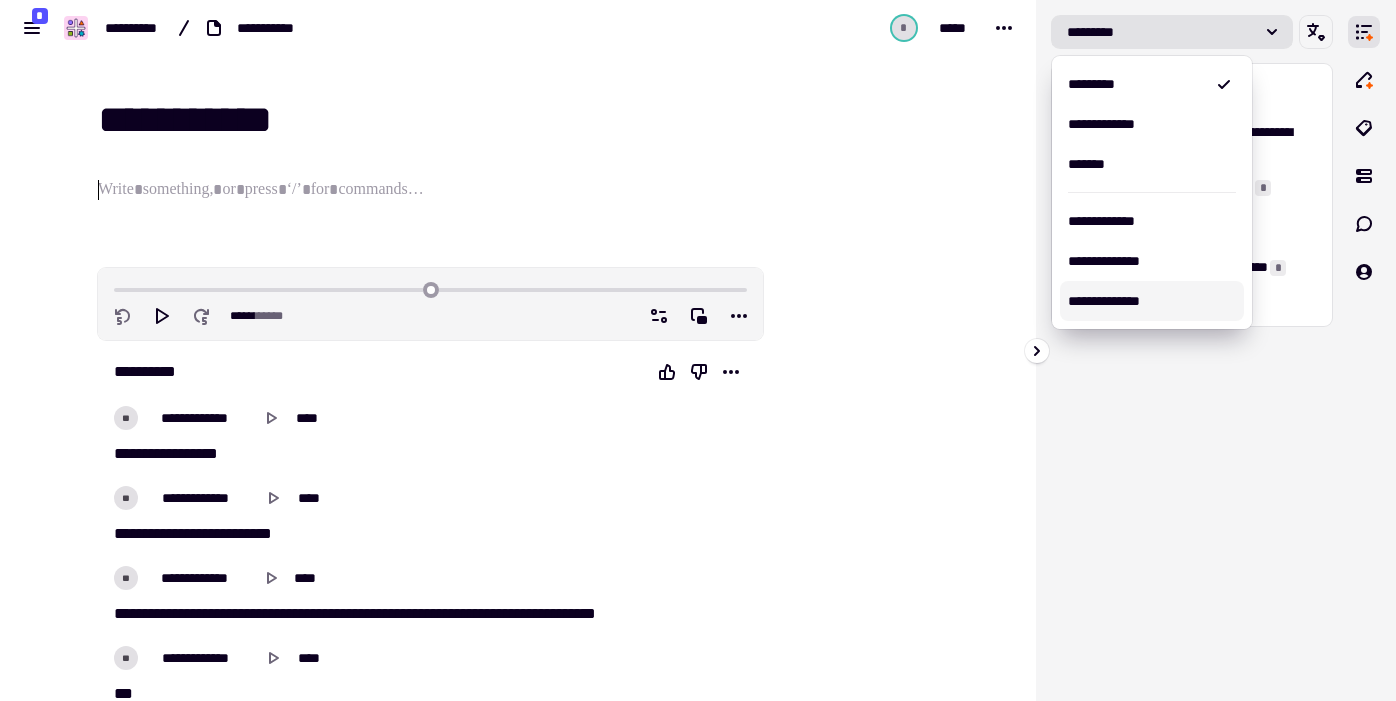 click on "**********" at bounding box center (1192, 350) 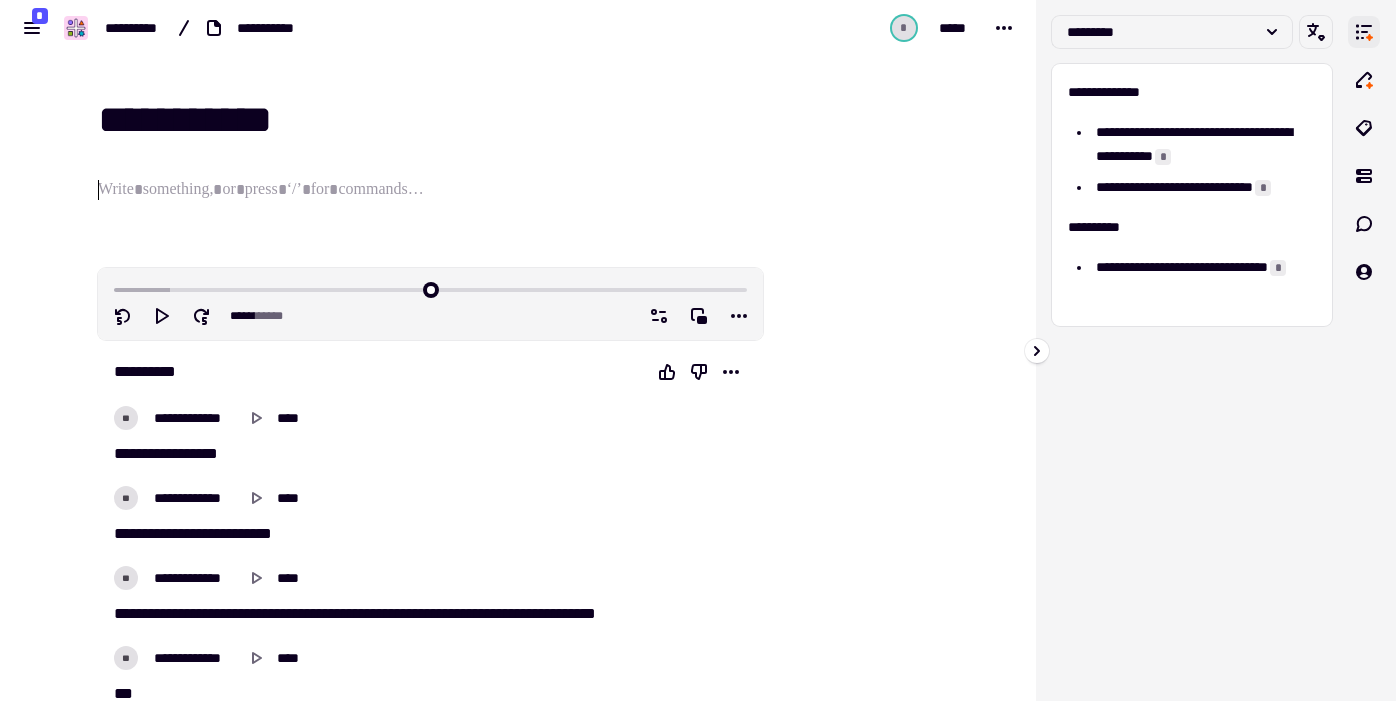 click 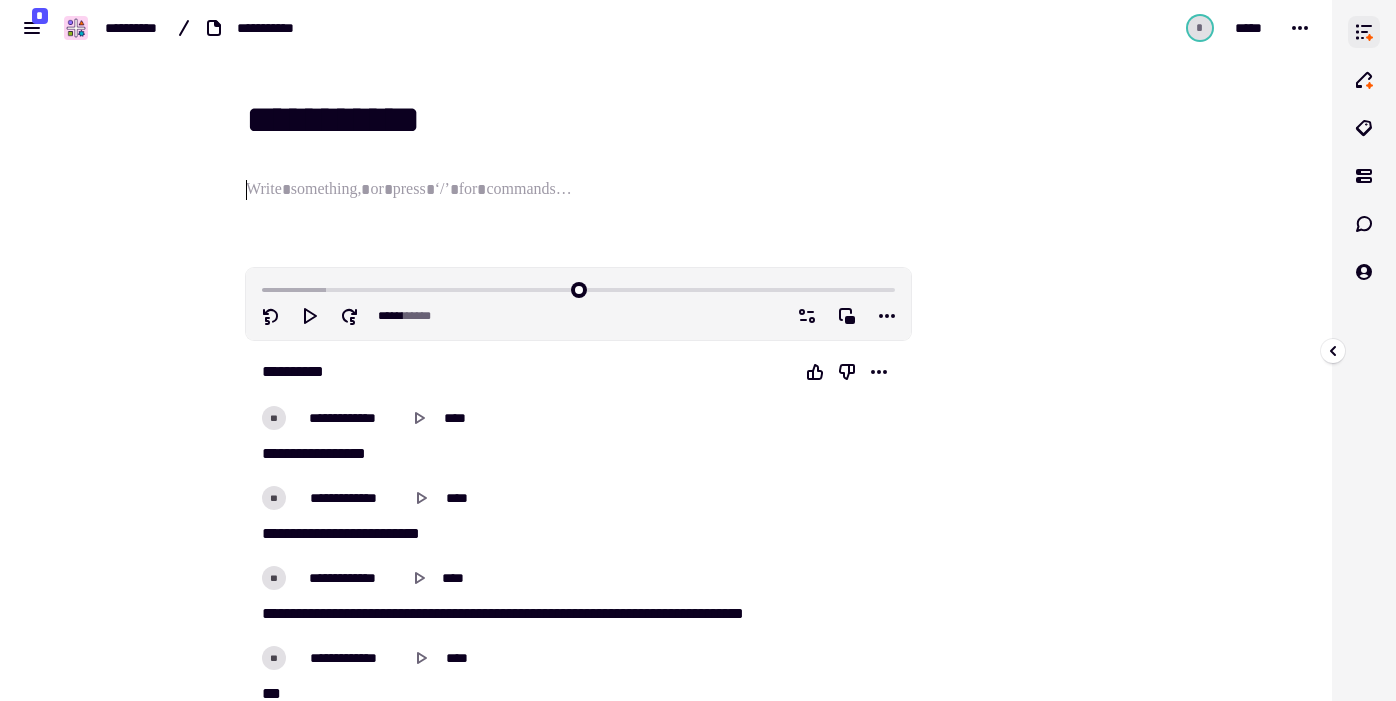 click 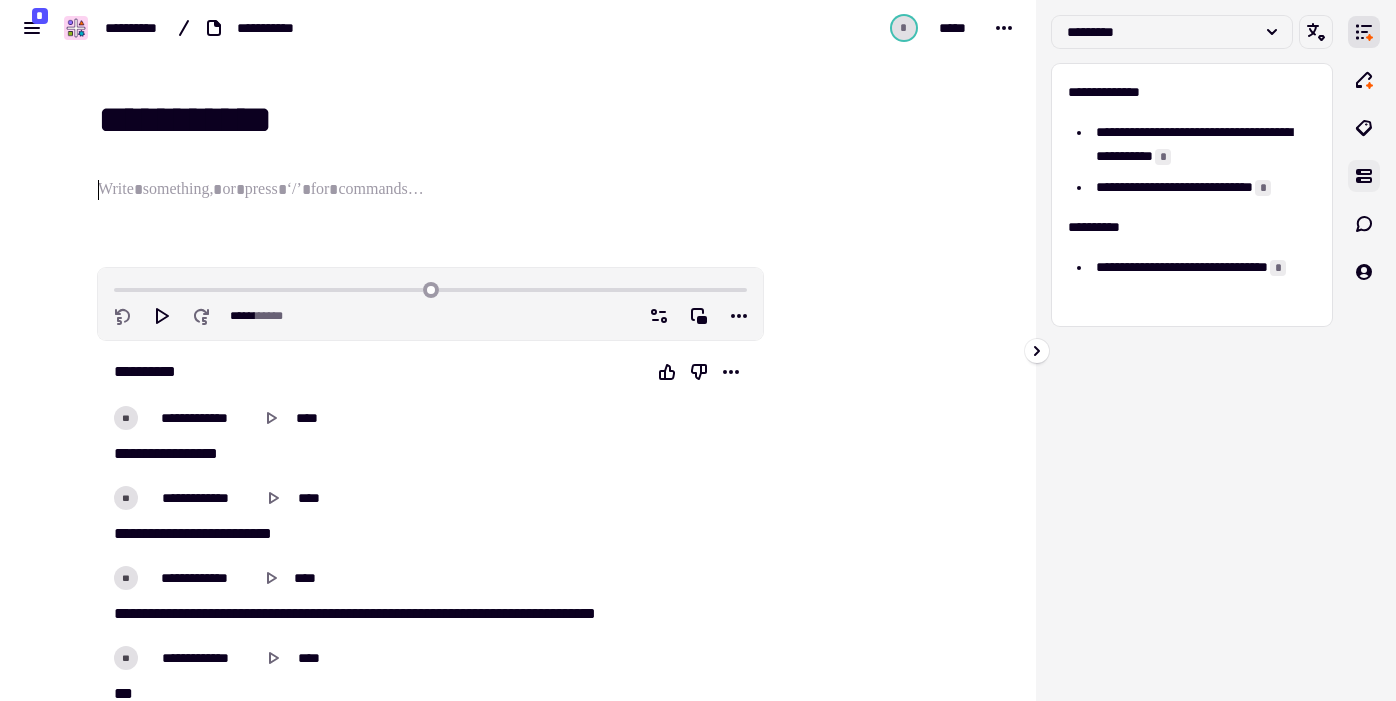 click 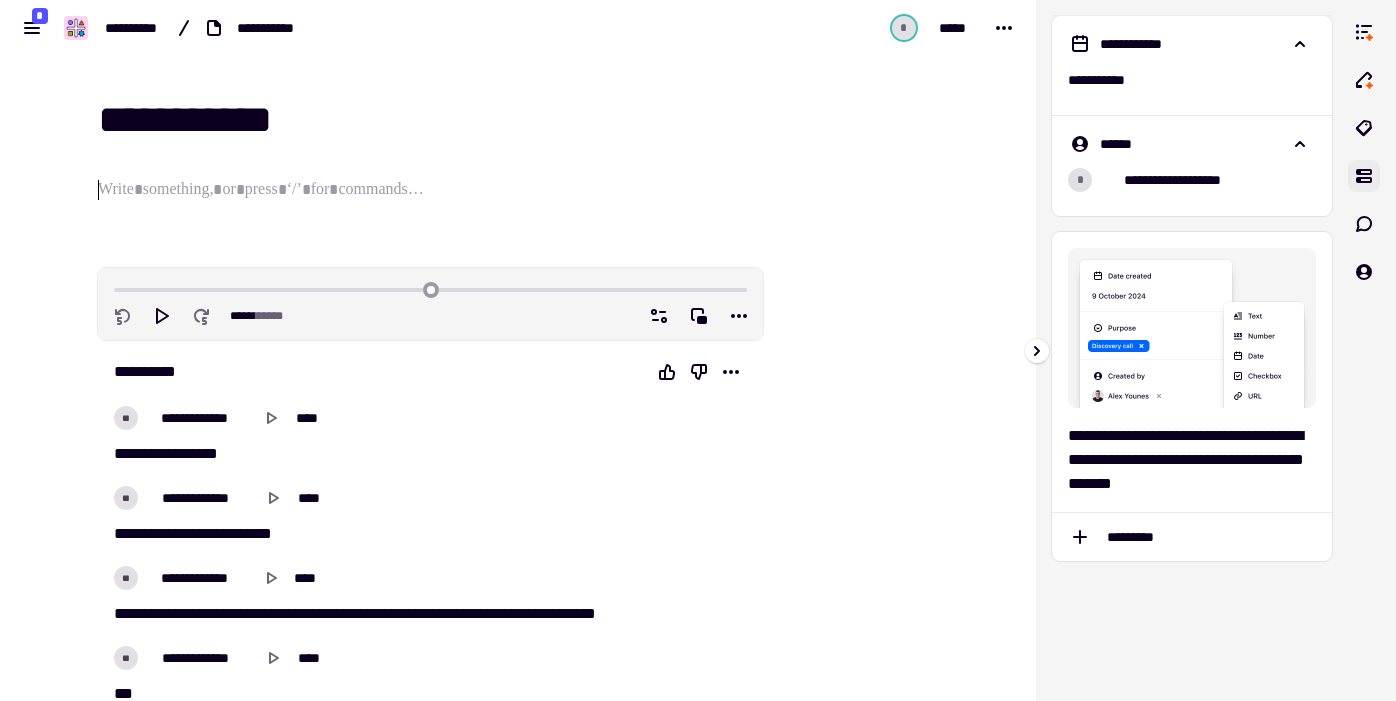 click 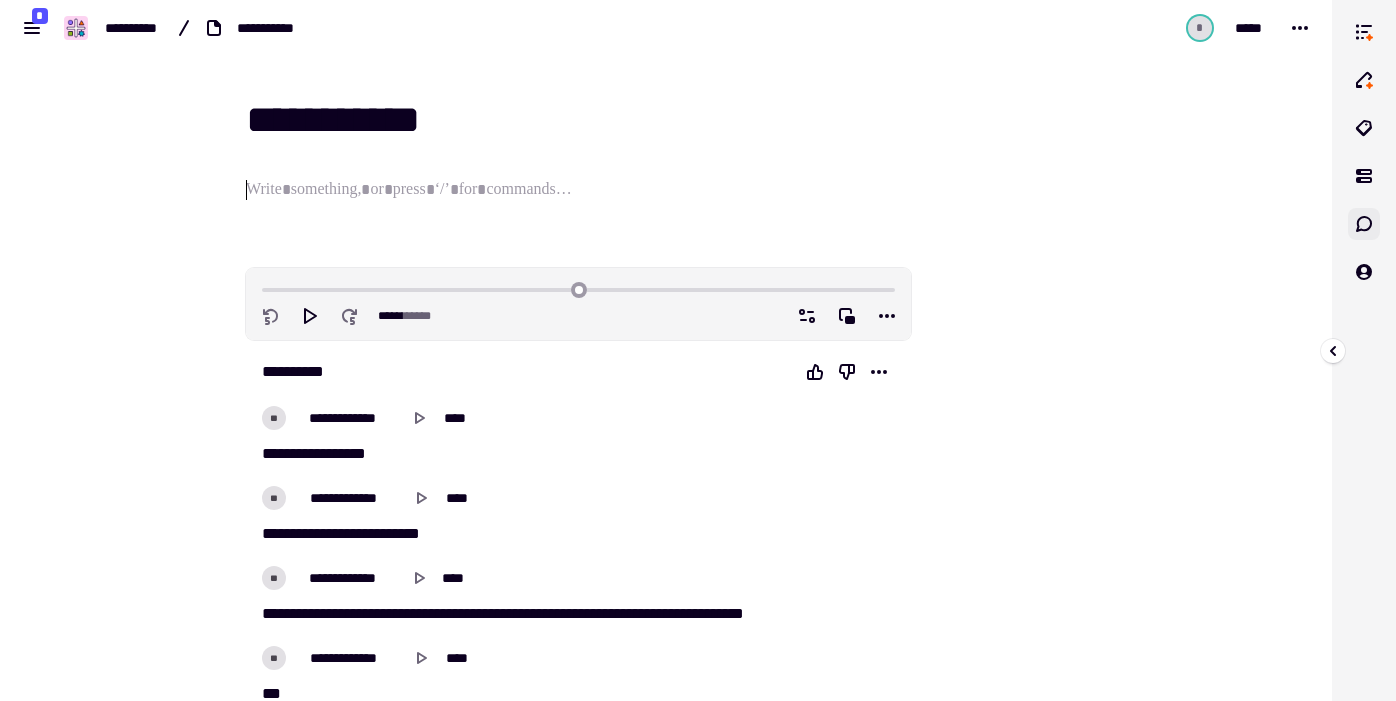 click 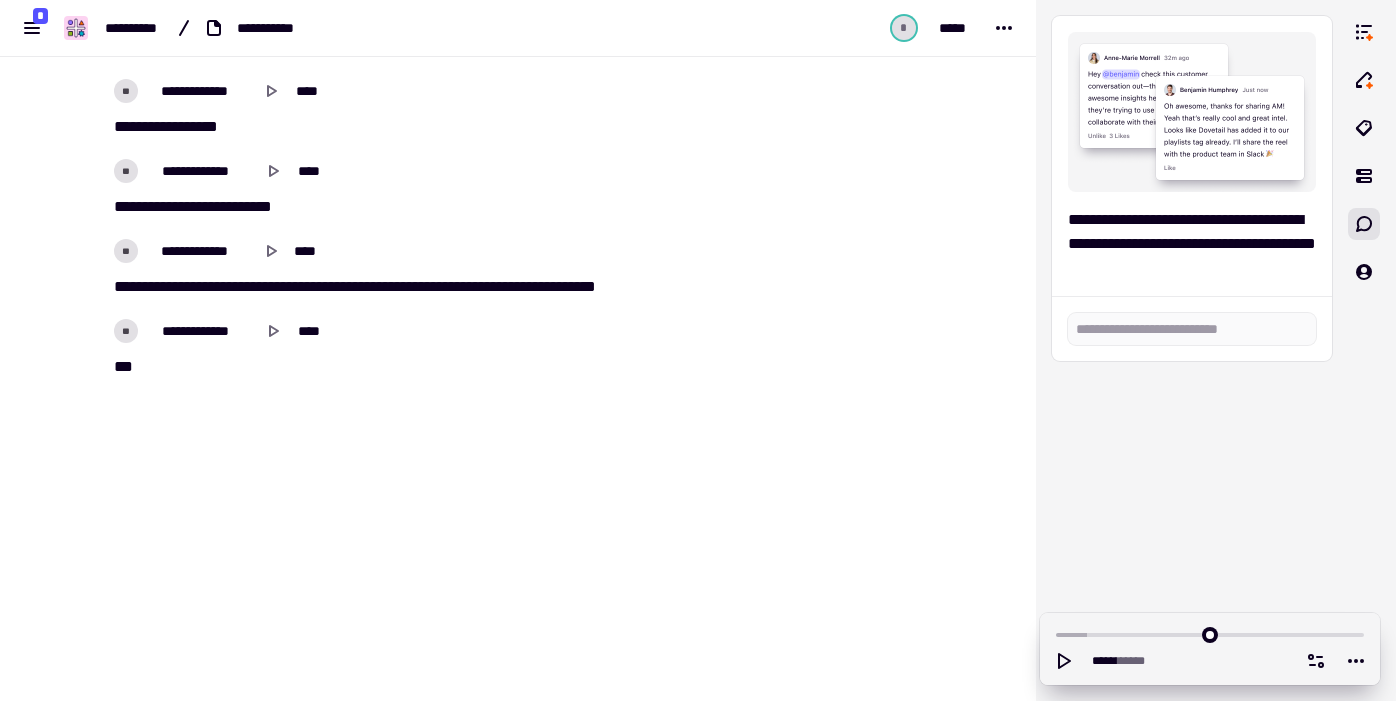 scroll, scrollTop: 0, scrollLeft: 0, axis: both 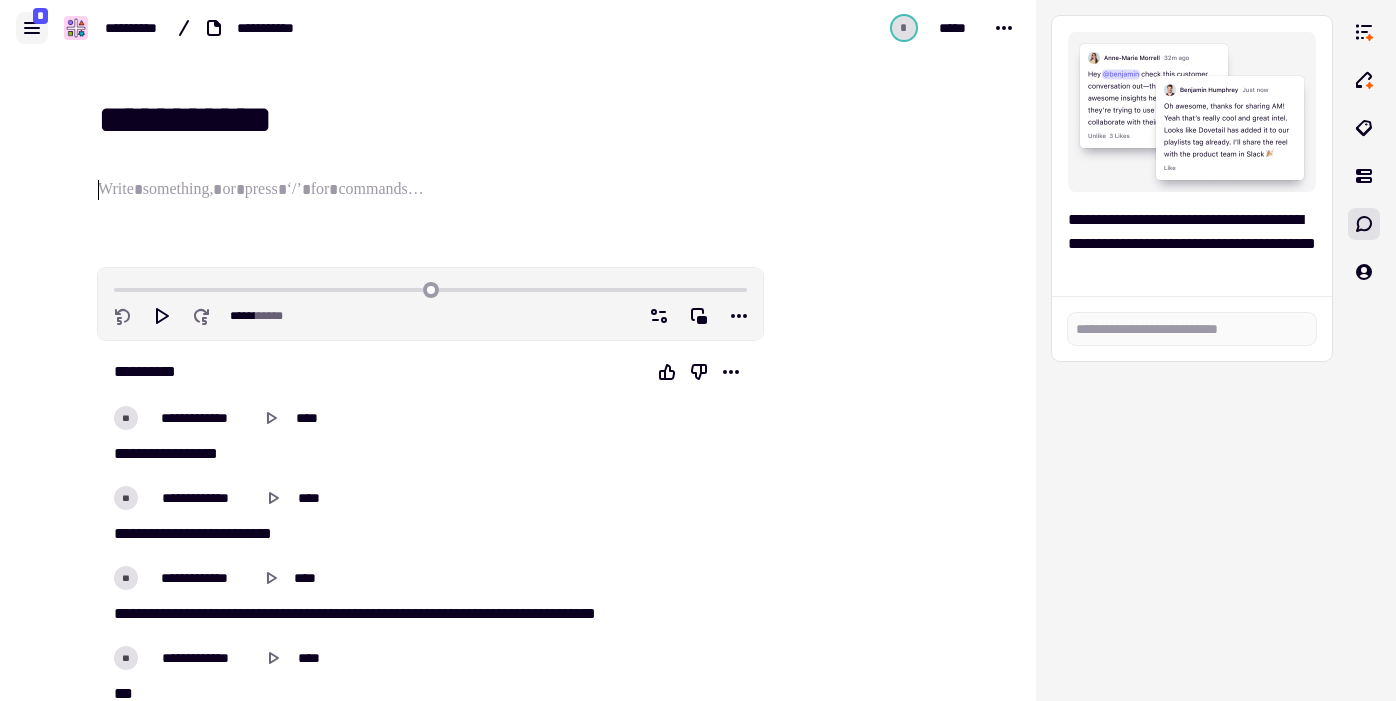 click 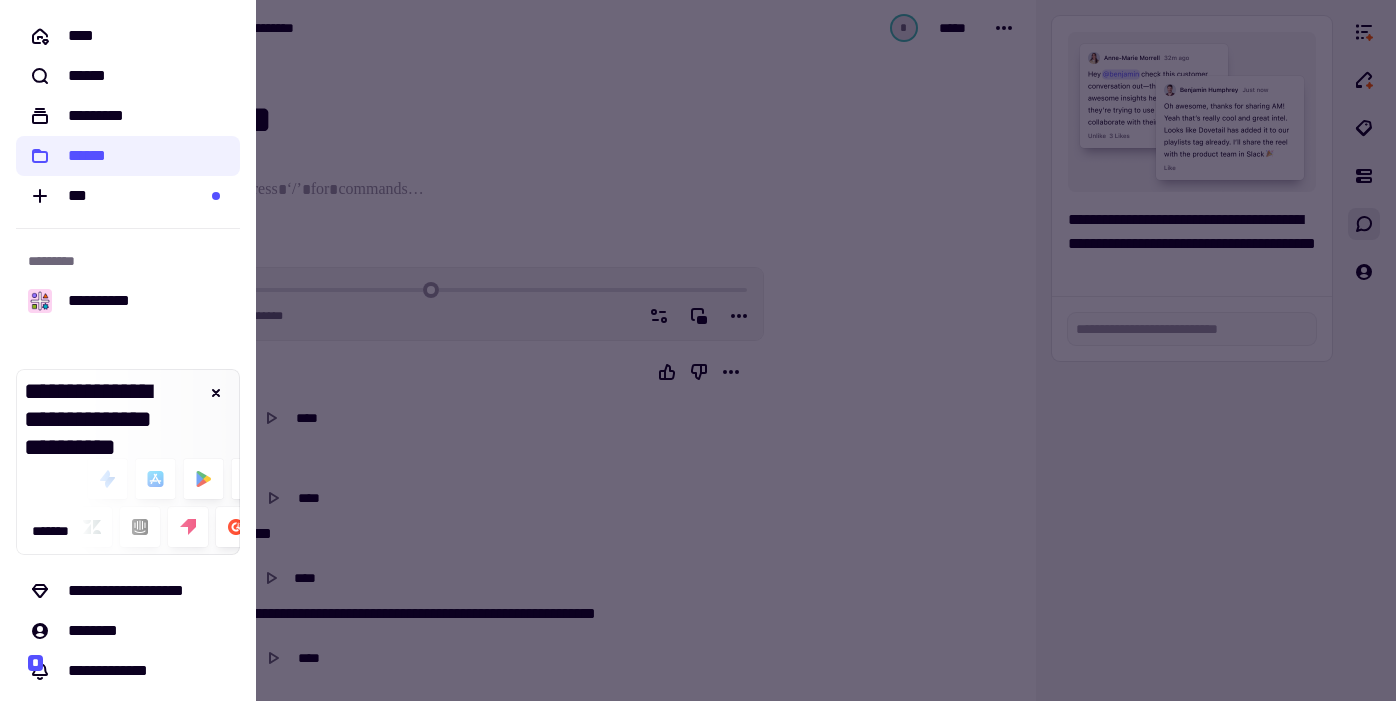 scroll, scrollTop: 86, scrollLeft: 0, axis: vertical 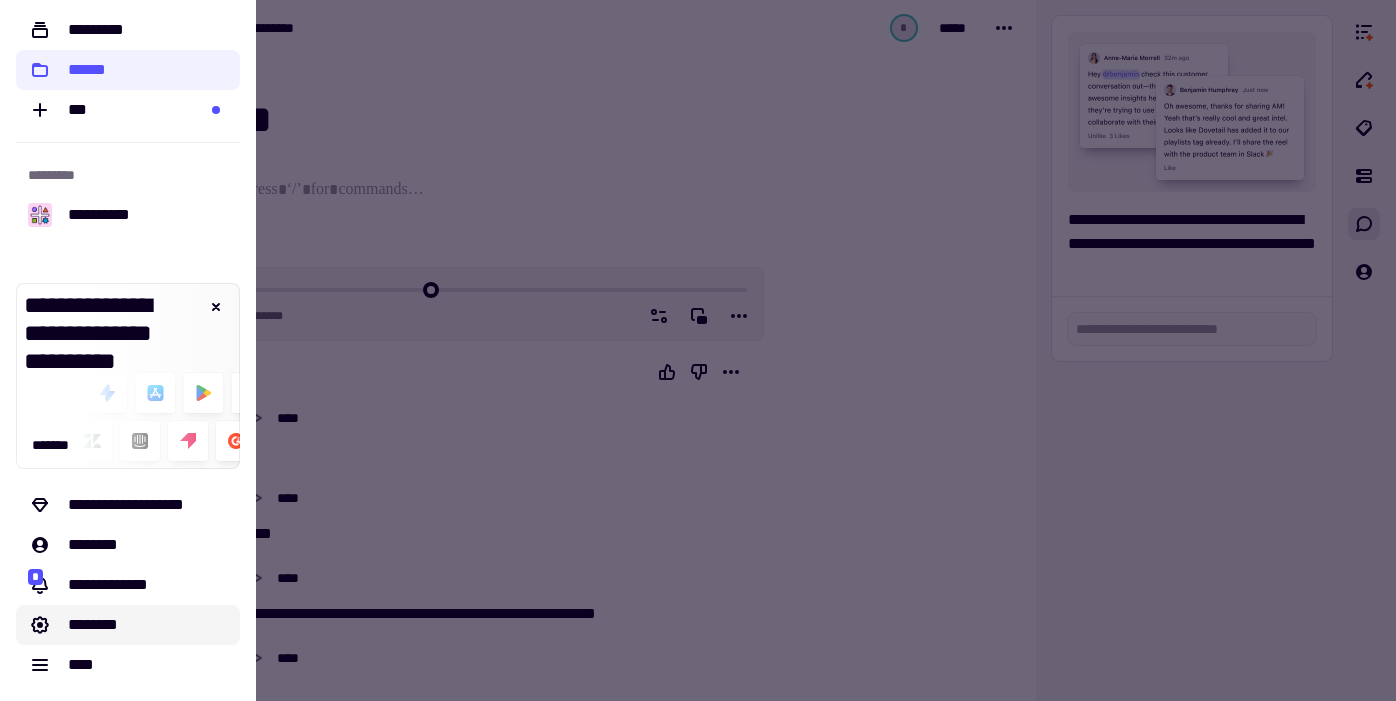 click on "********" 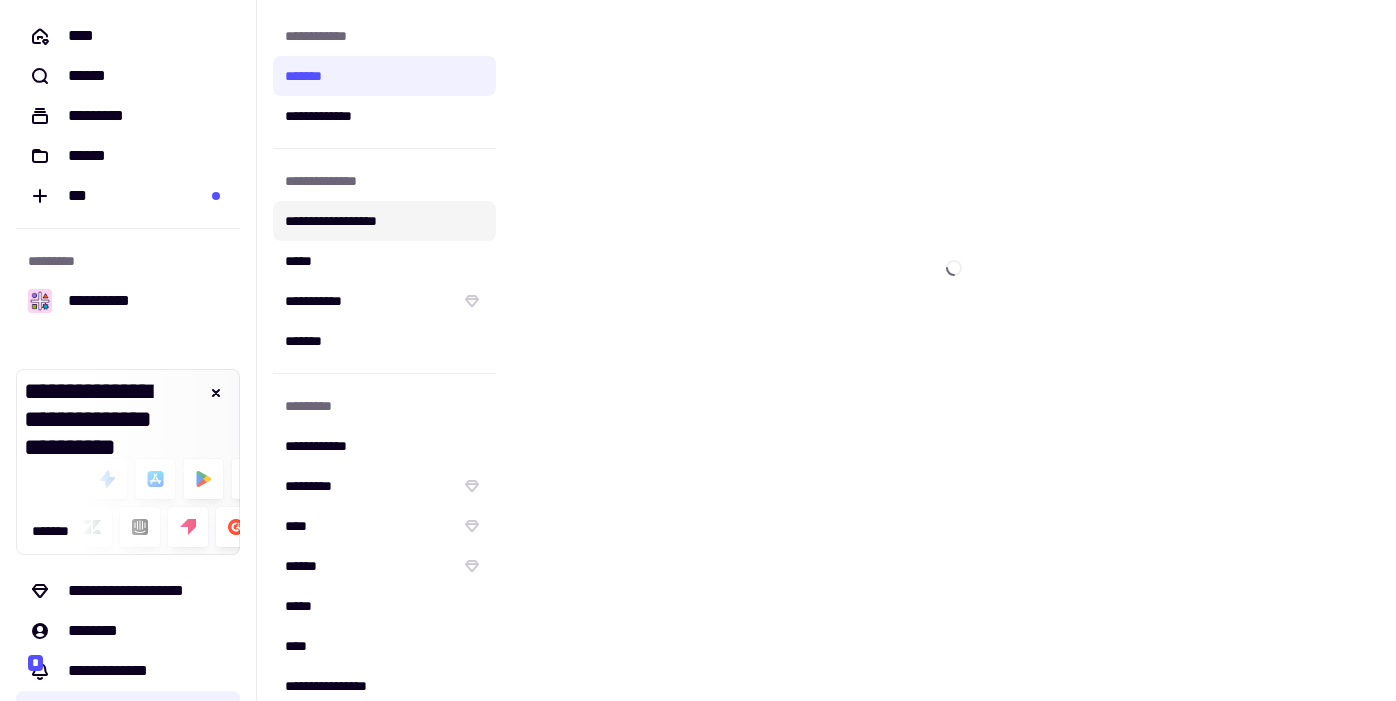click on "**********" 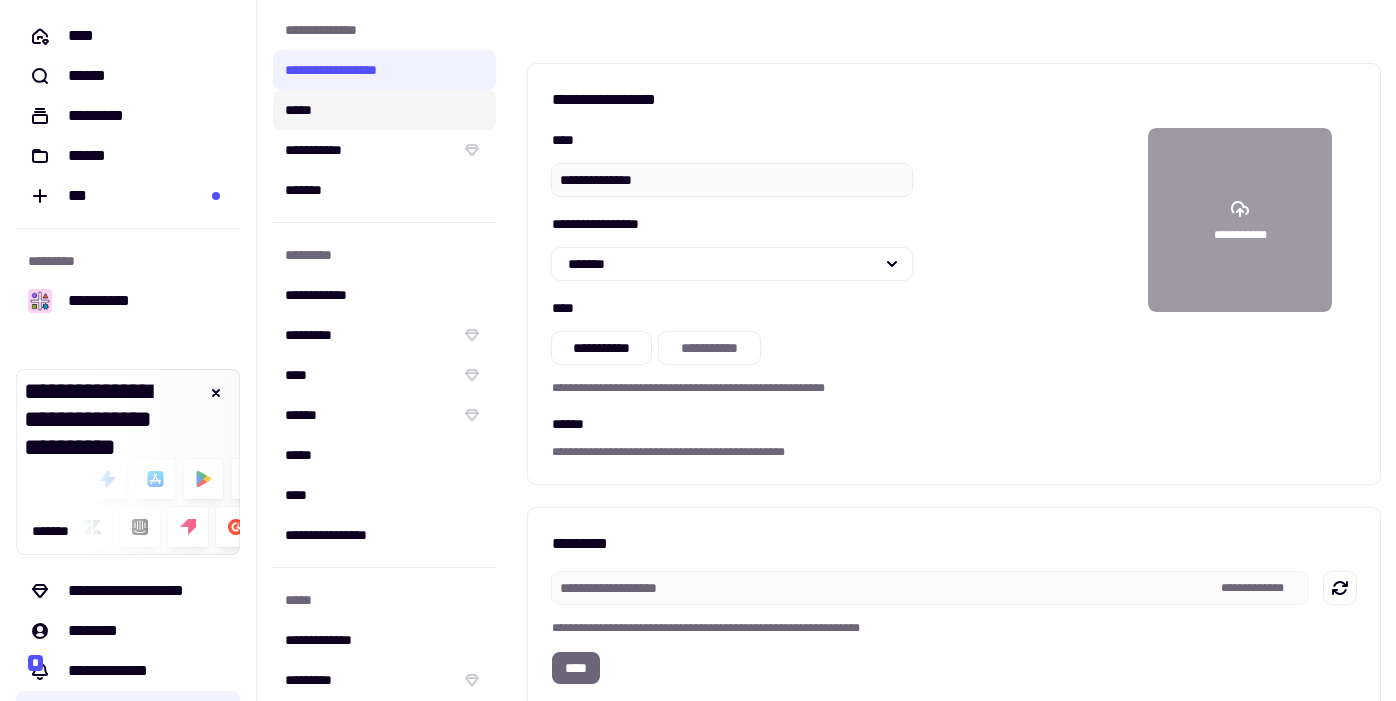 scroll, scrollTop: 0, scrollLeft: 0, axis: both 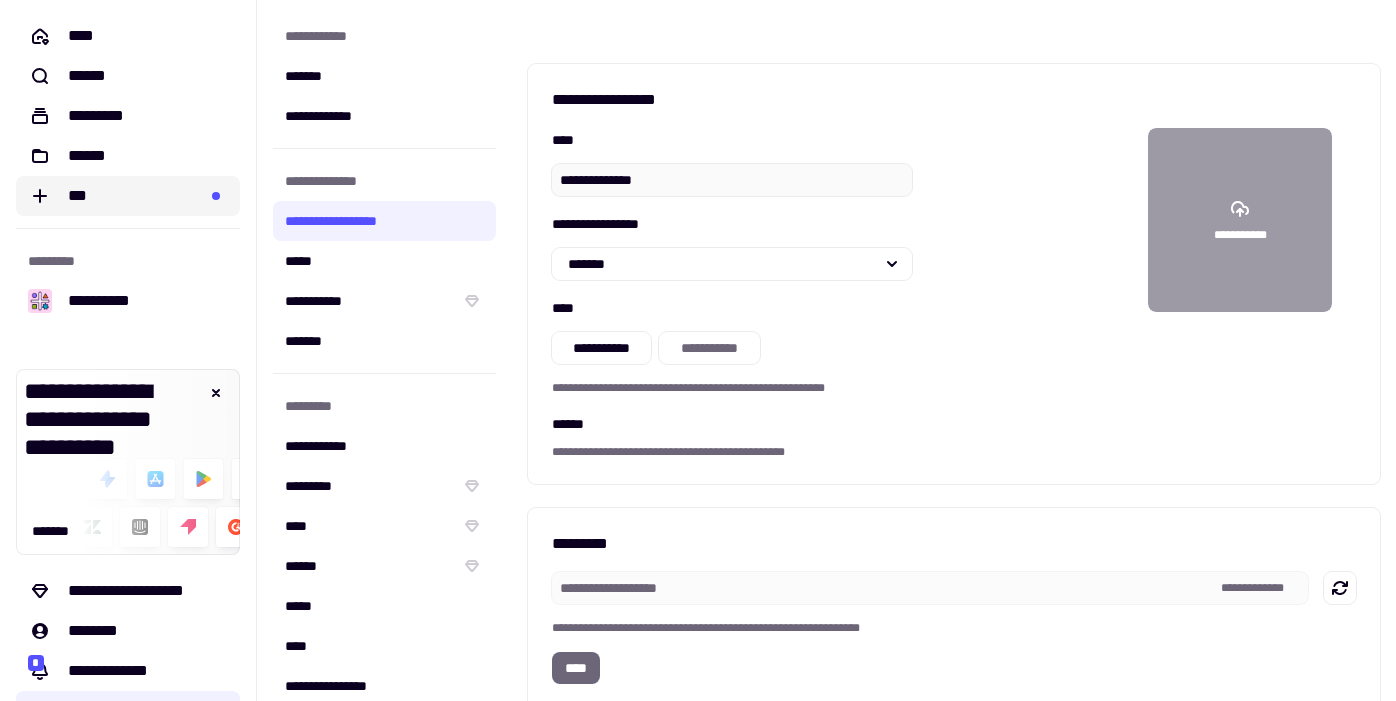 click on "***" 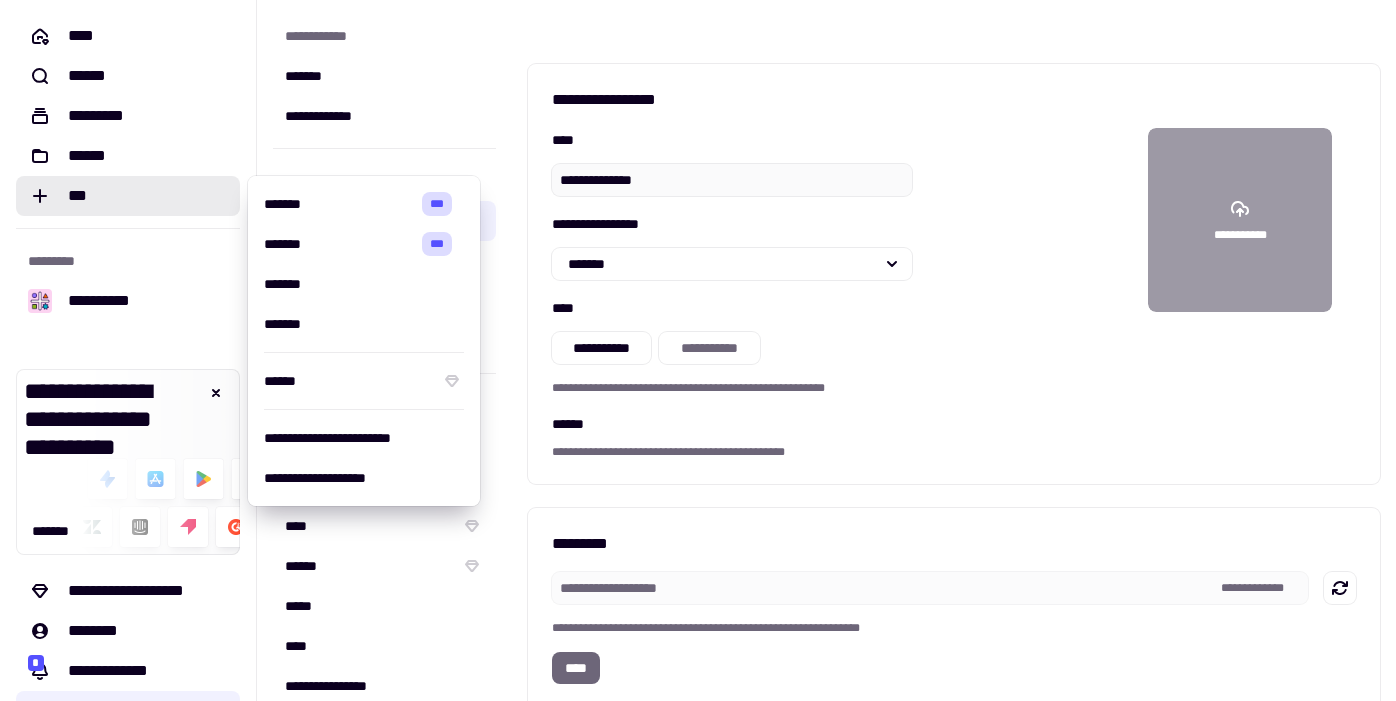 click 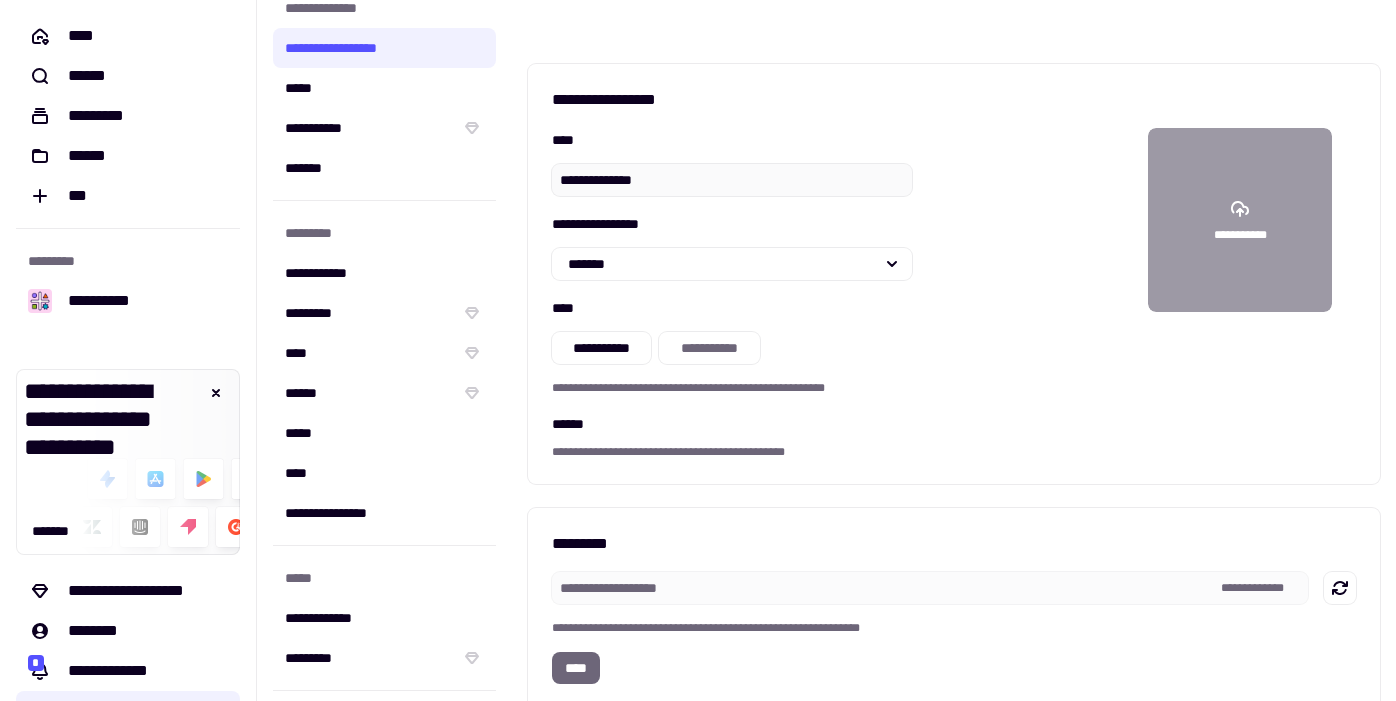 scroll, scrollTop: 264, scrollLeft: 0, axis: vertical 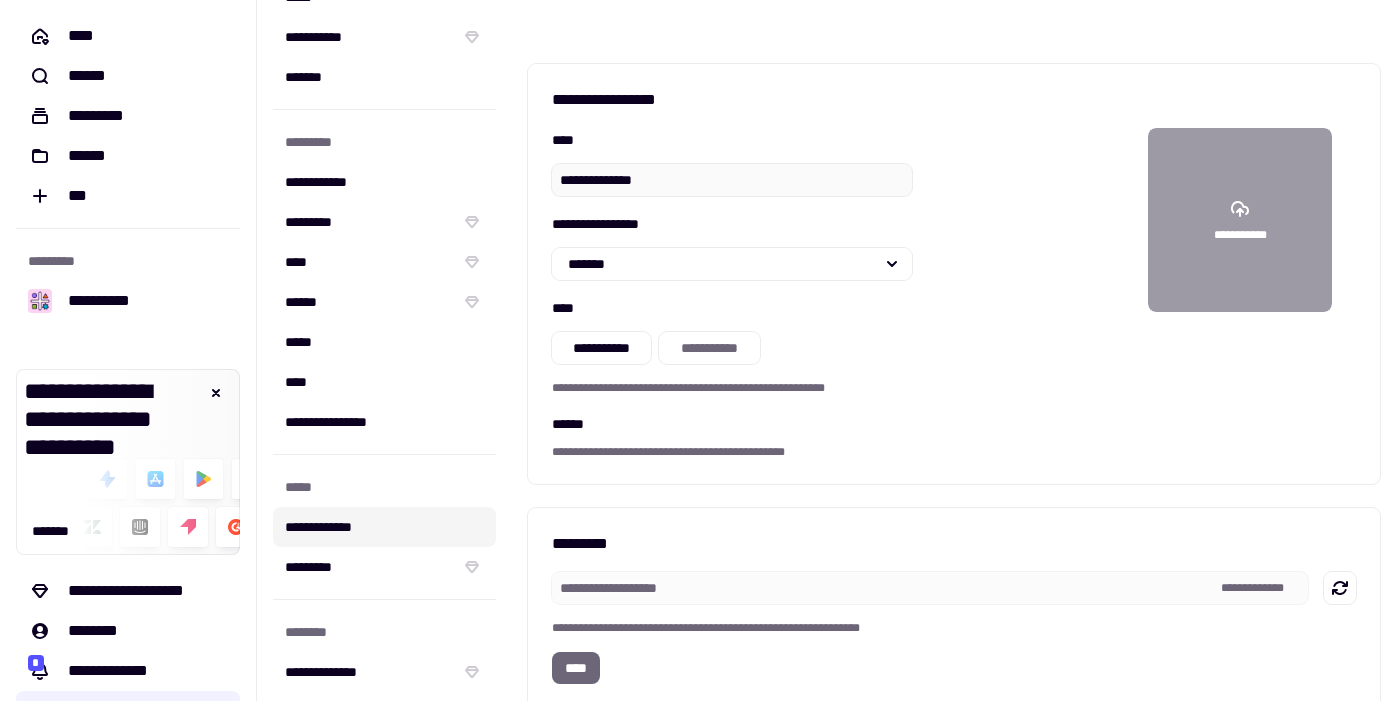 click on "**********" 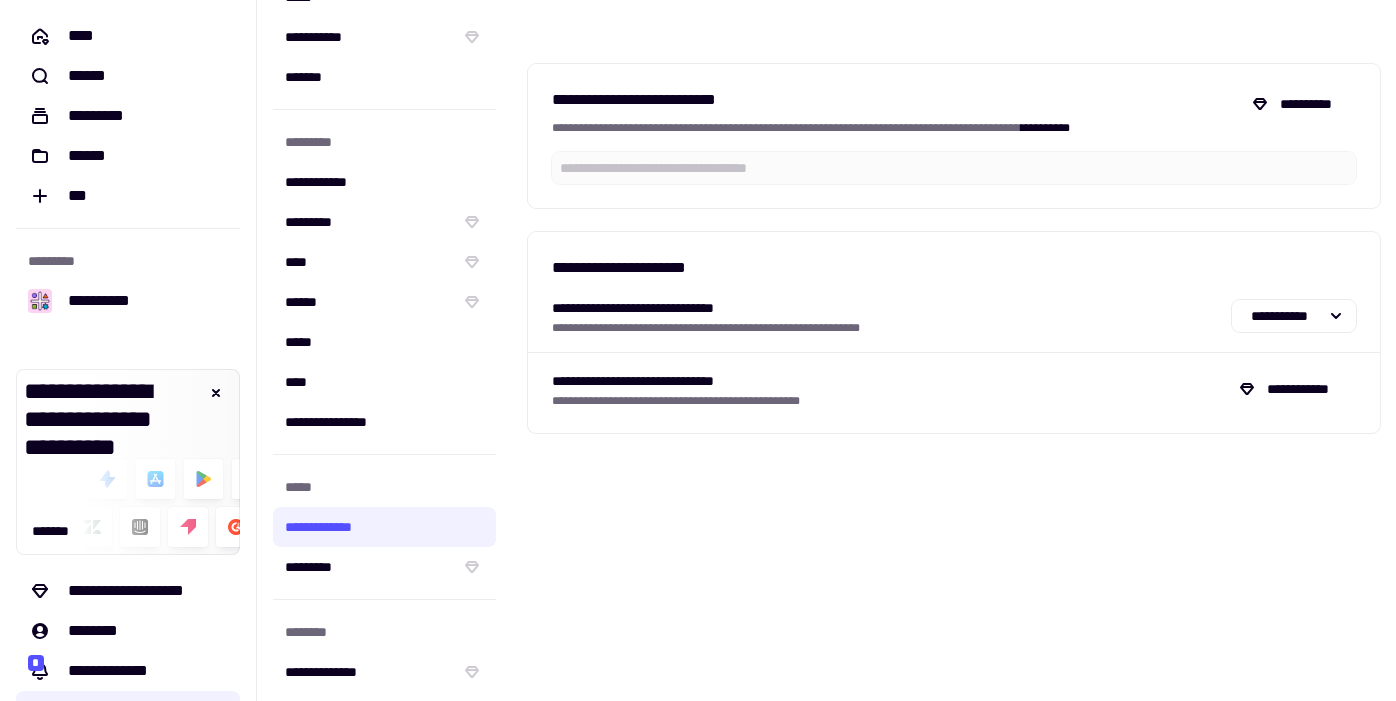 click on "**********" at bounding box center [686, 168] 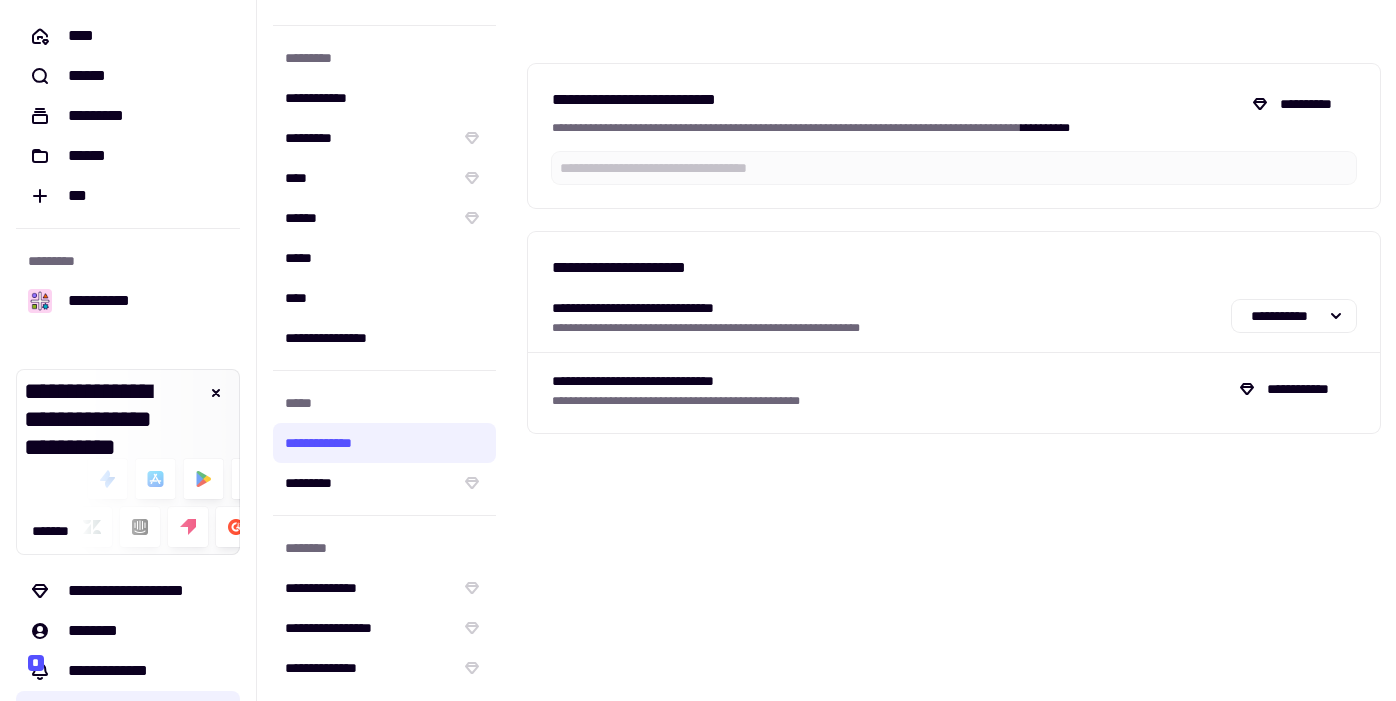 scroll, scrollTop: 351, scrollLeft: 0, axis: vertical 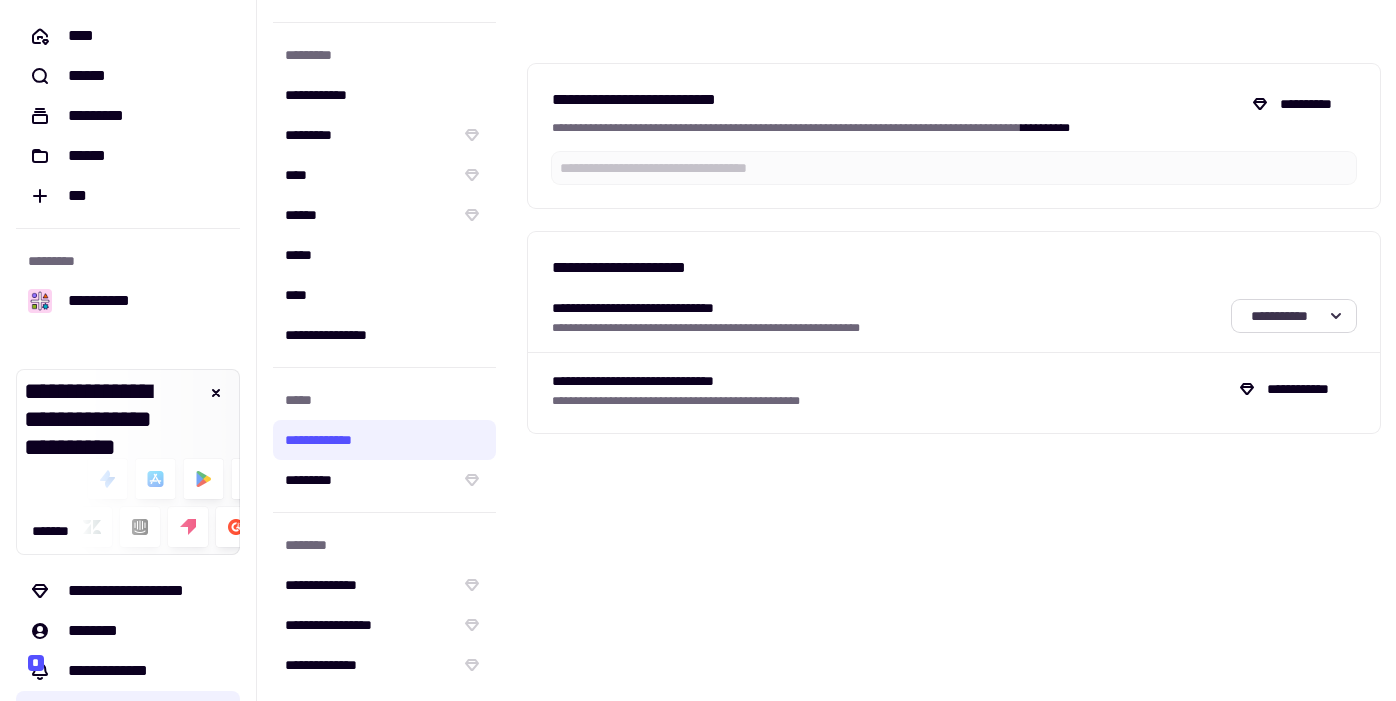 click on "**********" 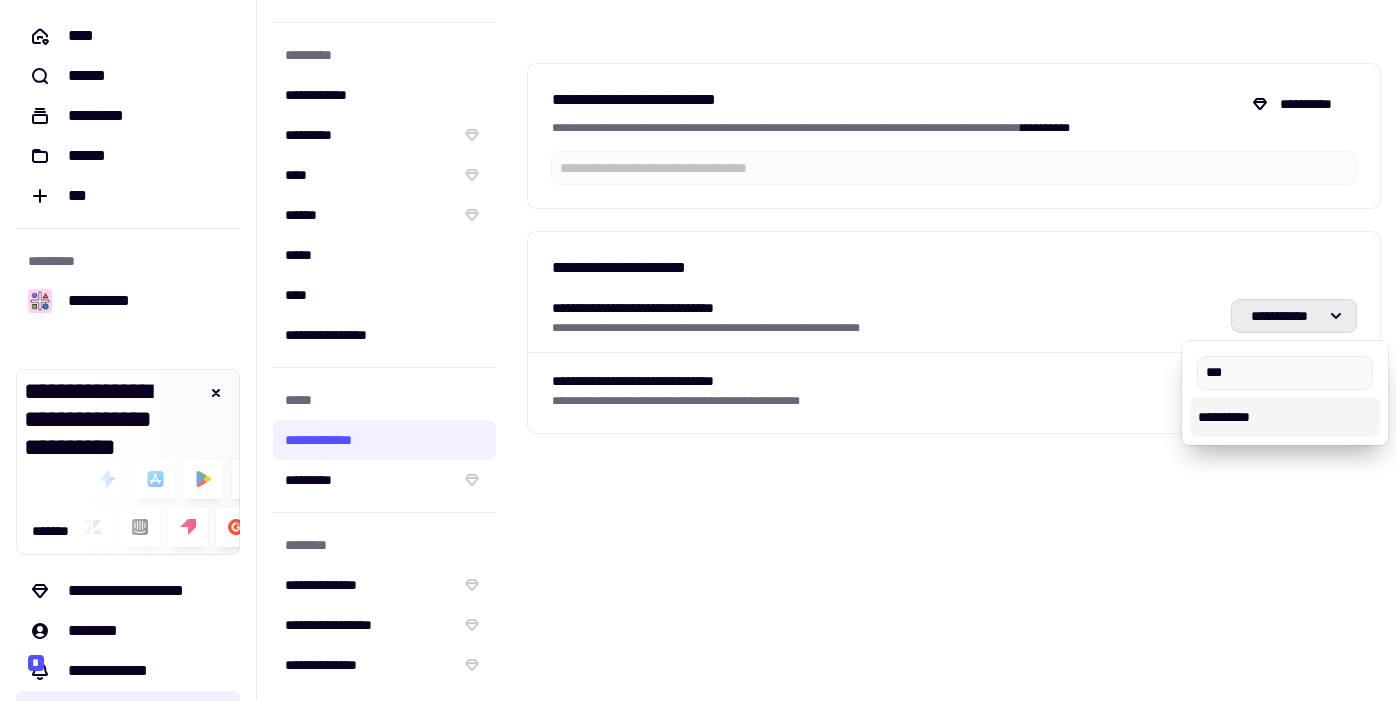 type on "***" 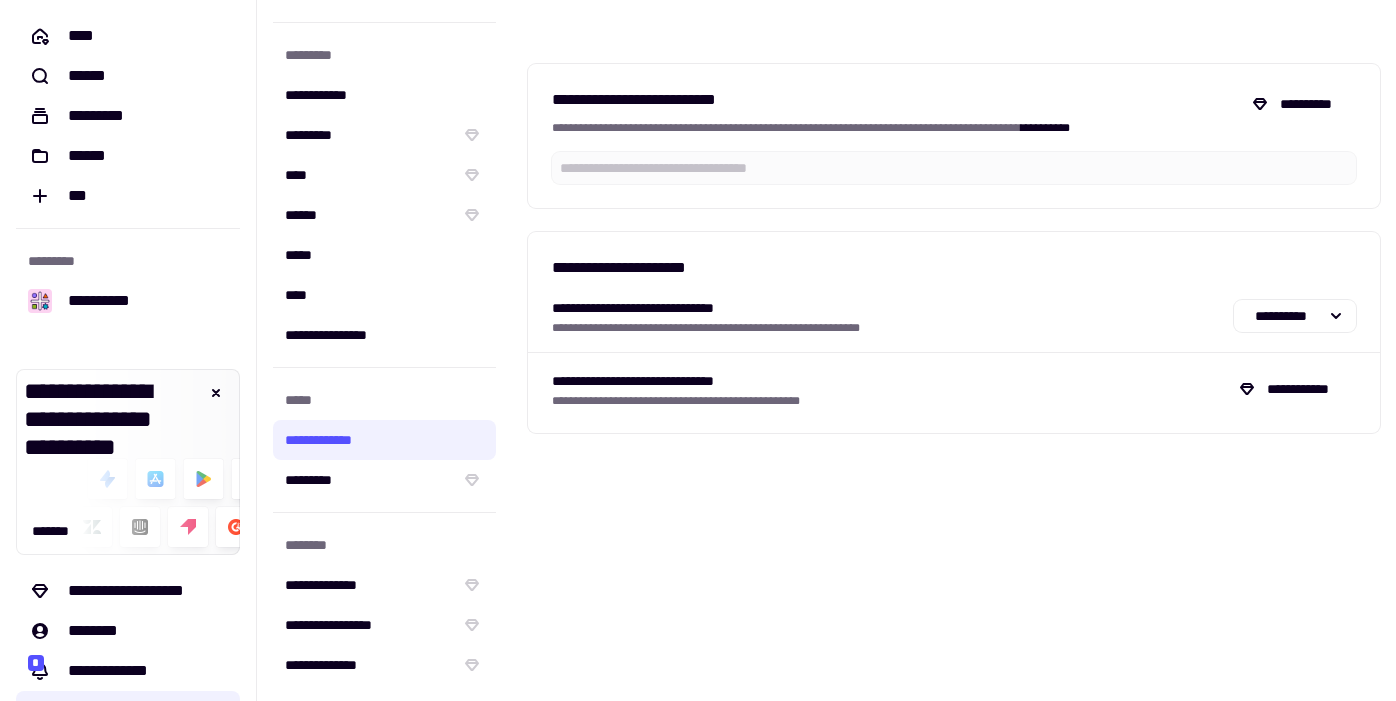 click on "**********" at bounding box center (954, 350) 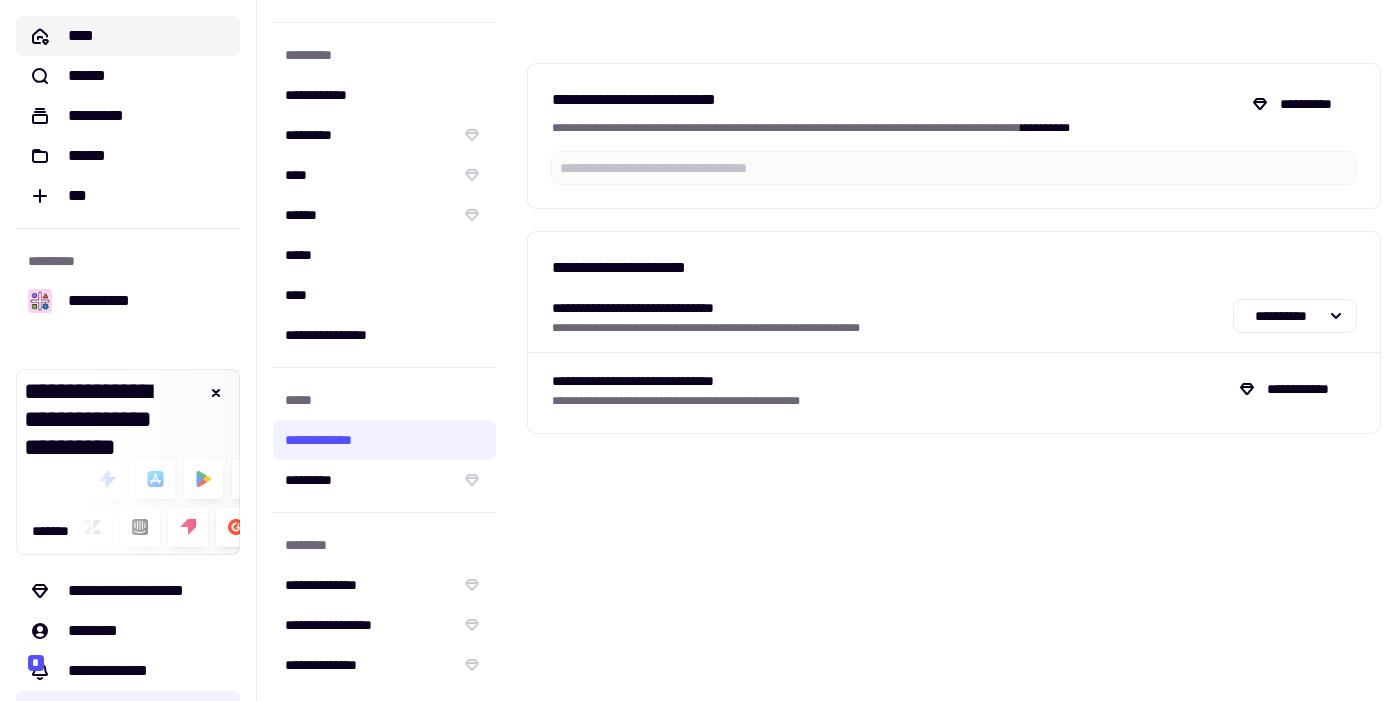 click on "****" 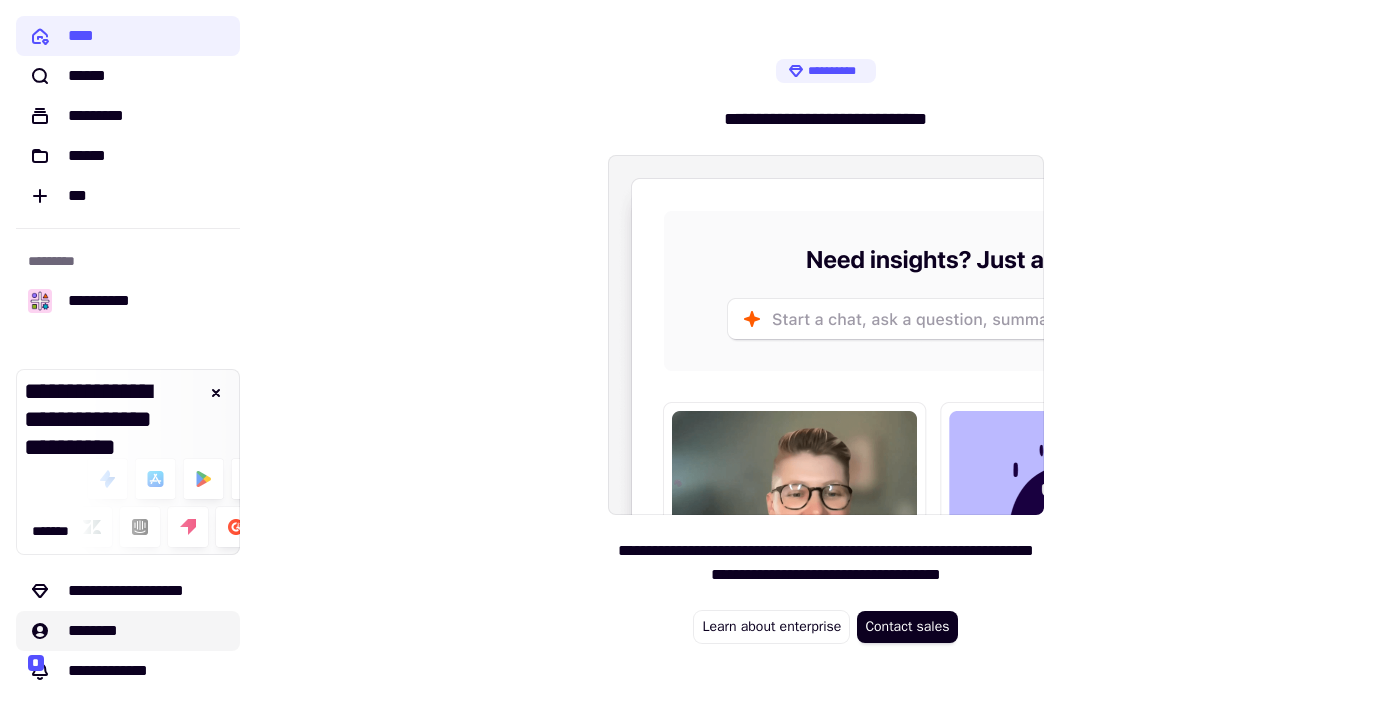 scroll, scrollTop: 86, scrollLeft: 0, axis: vertical 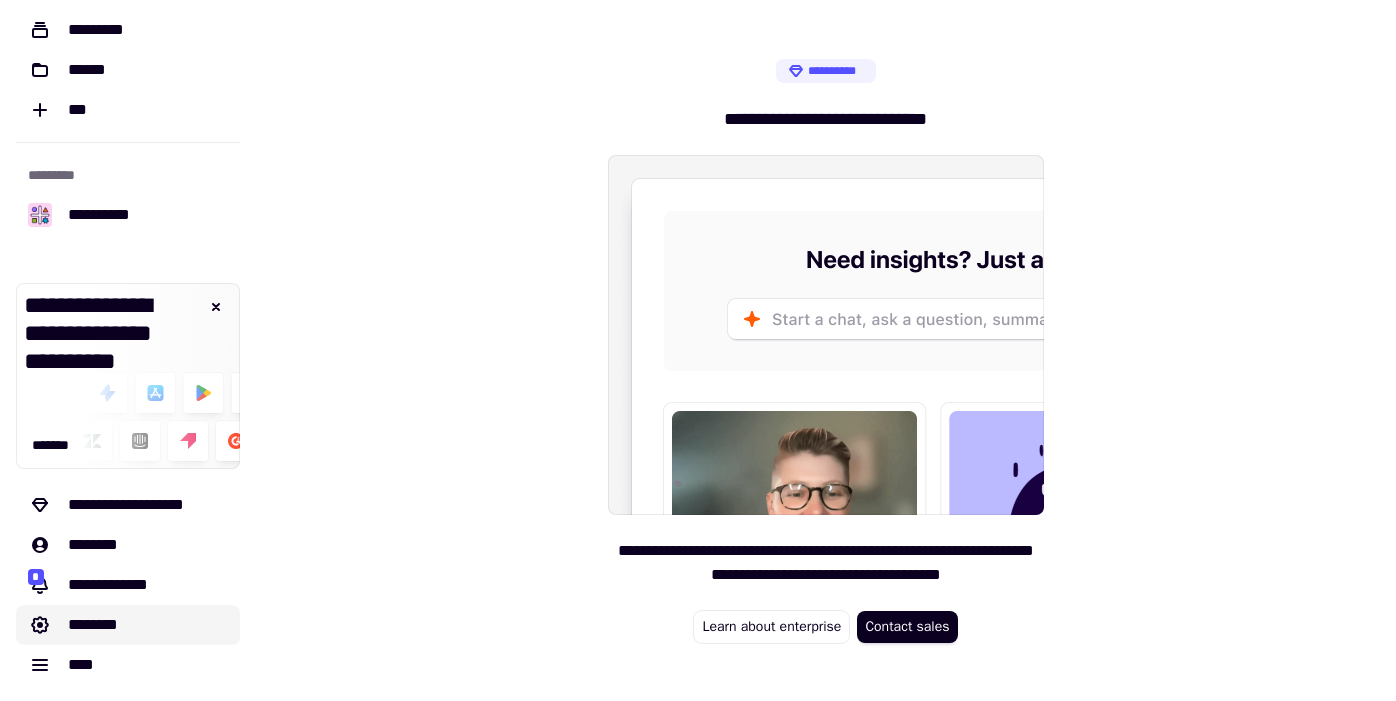 click on "********" 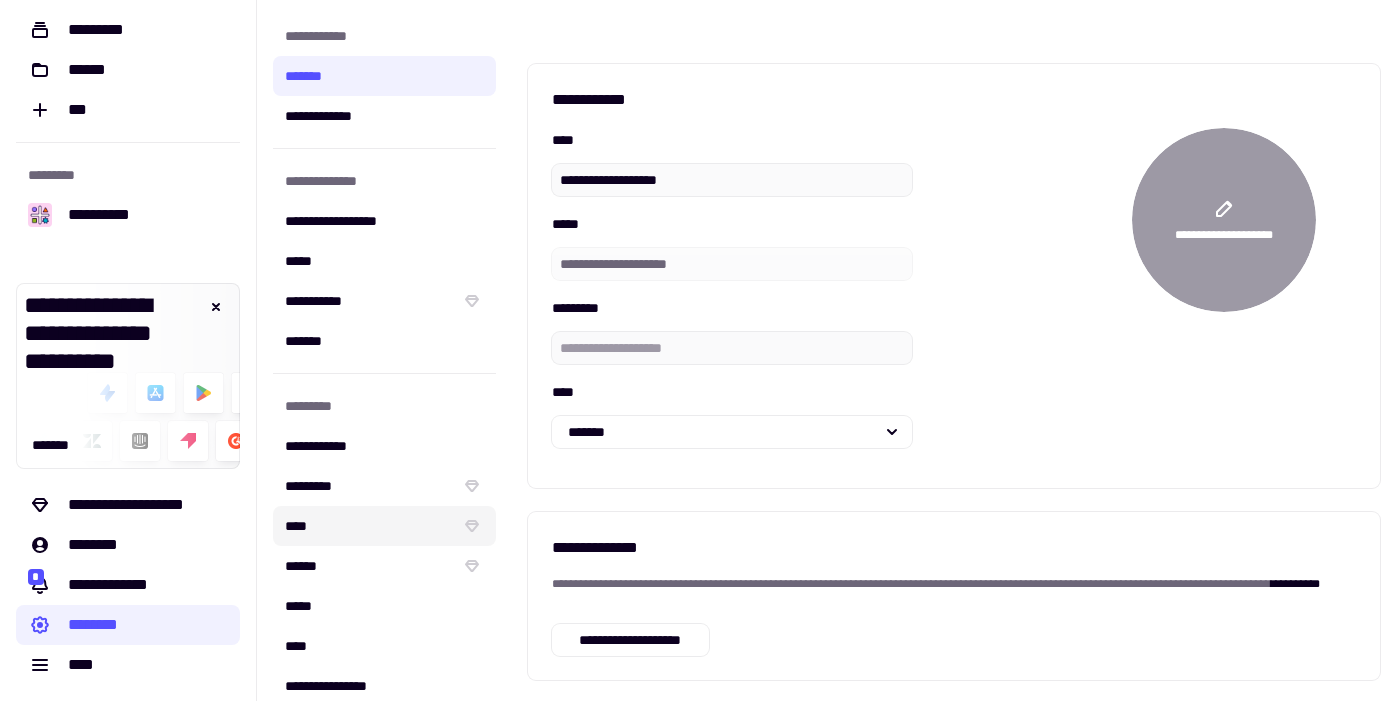 scroll, scrollTop: 351, scrollLeft: 0, axis: vertical 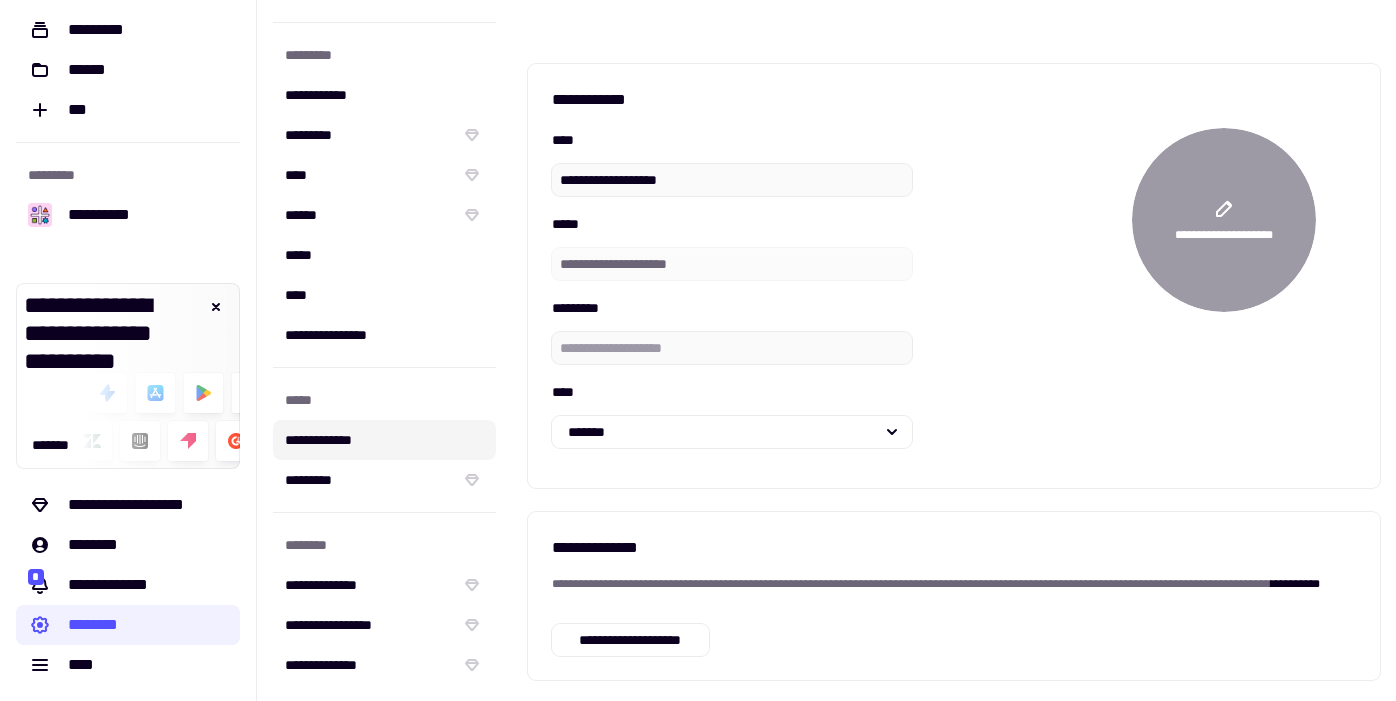 click on "**********" 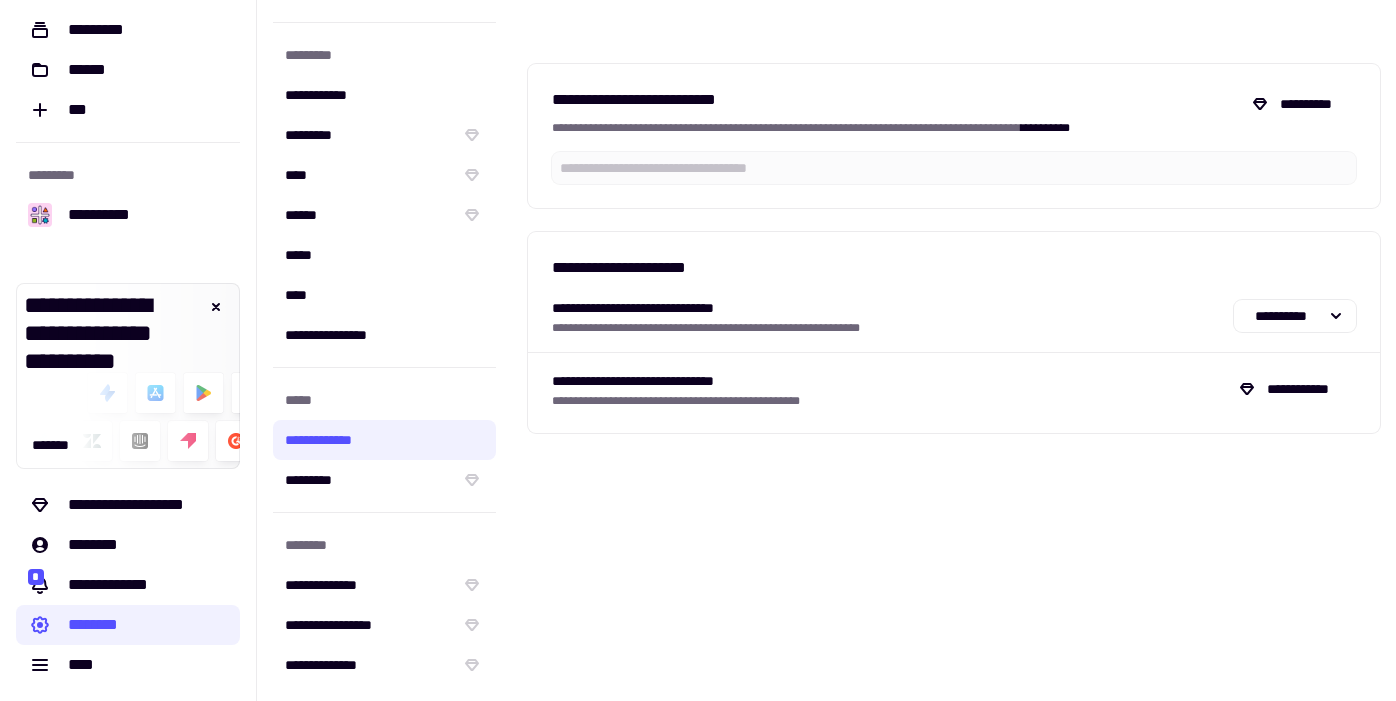 scroll, scrollTop: 0, scrollLeft: 0, axis: both 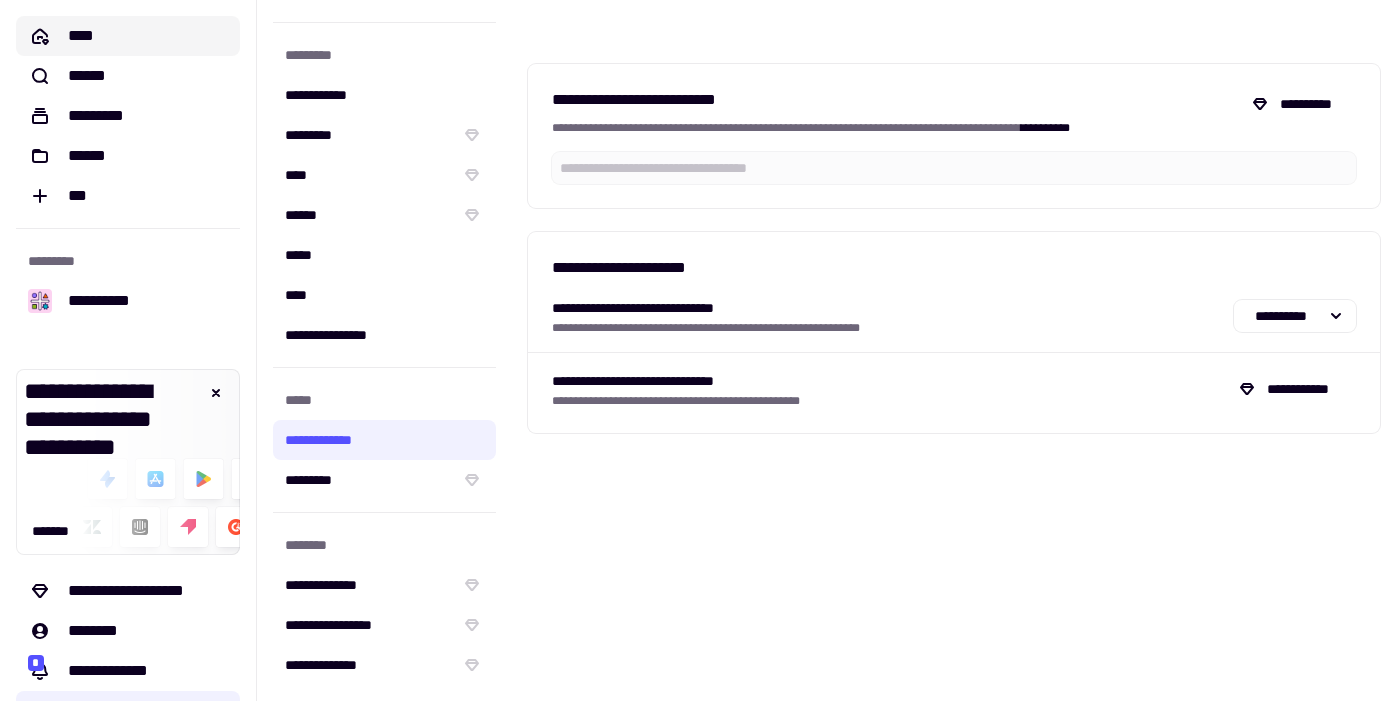 click on "****" 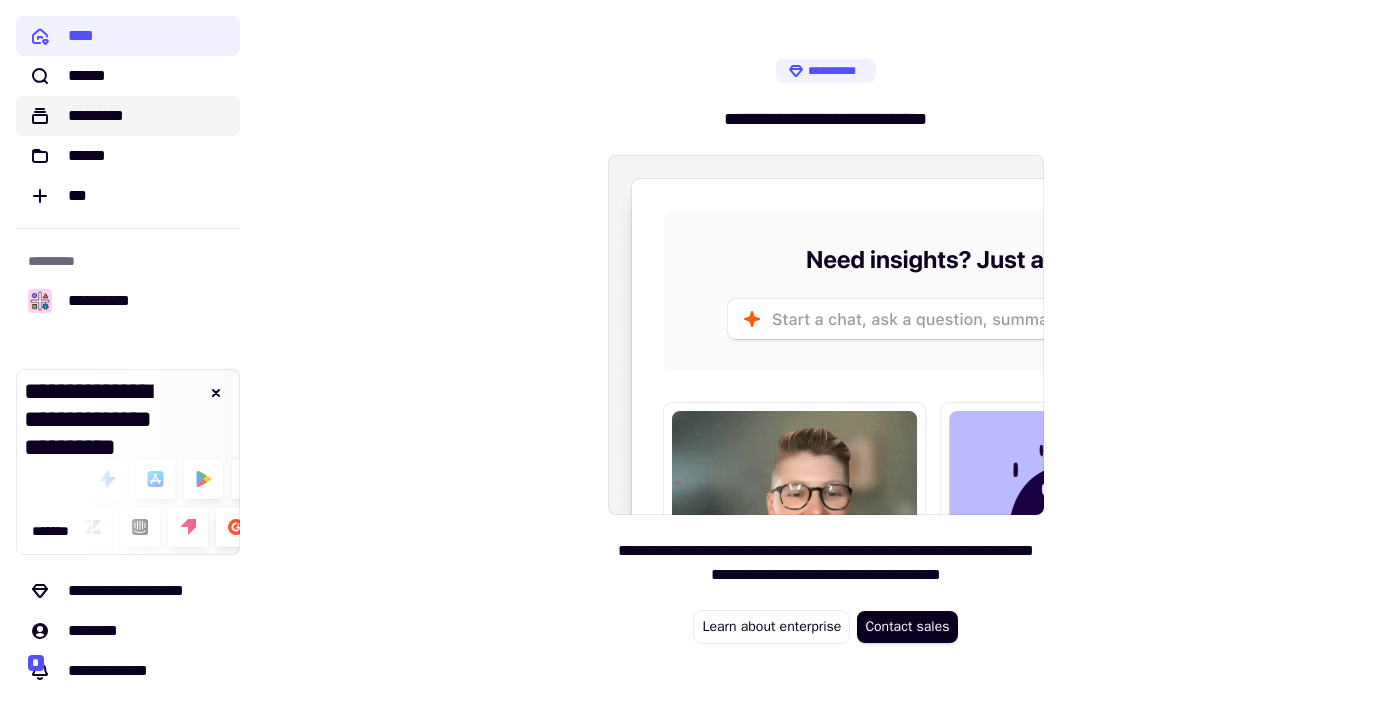 click on "*********" 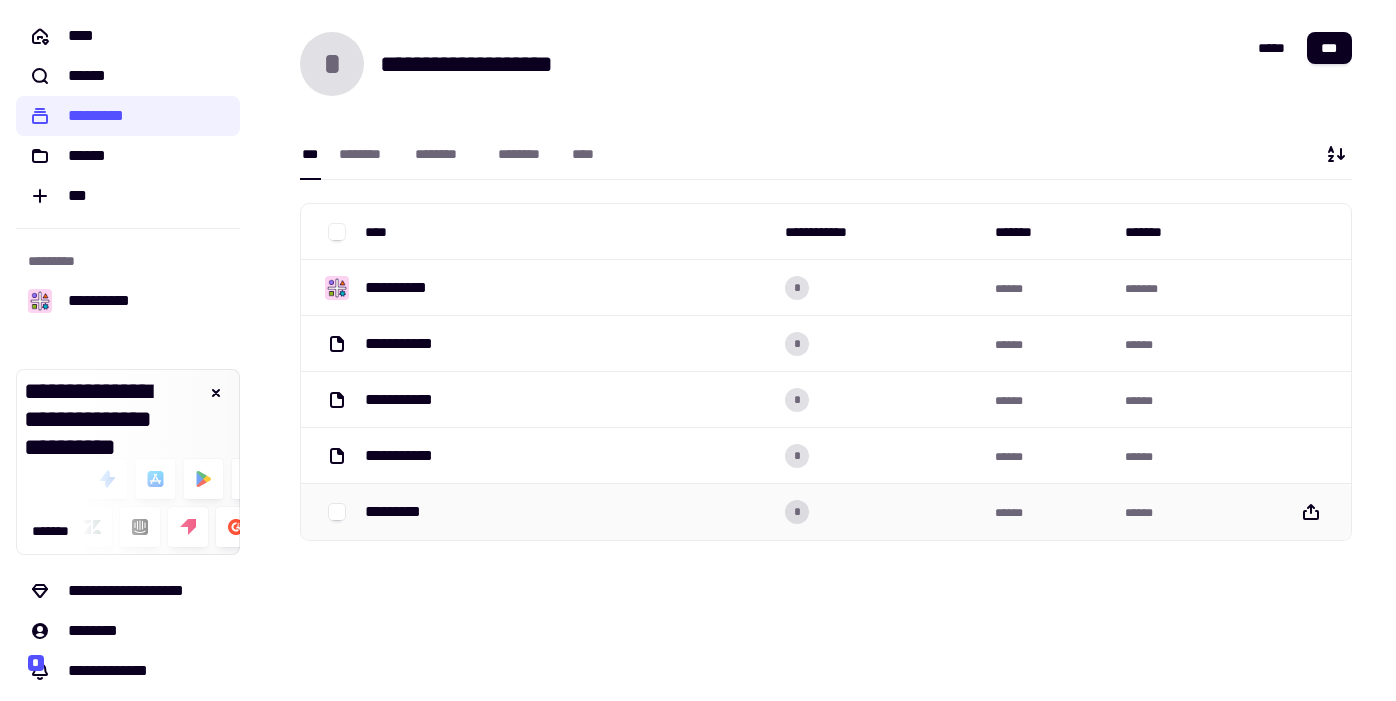 click on "*********" at bounding box center (567, 512) 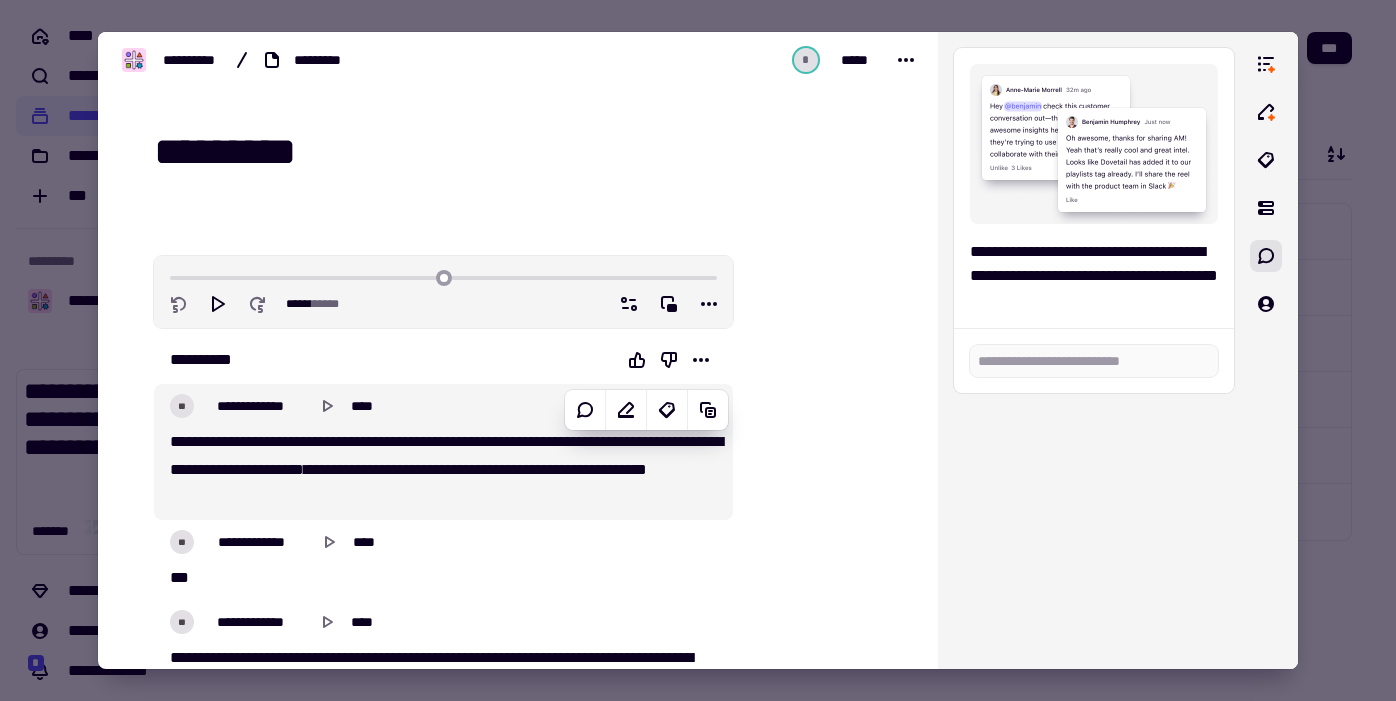 click on "**********" at bounding box center (415, 469) 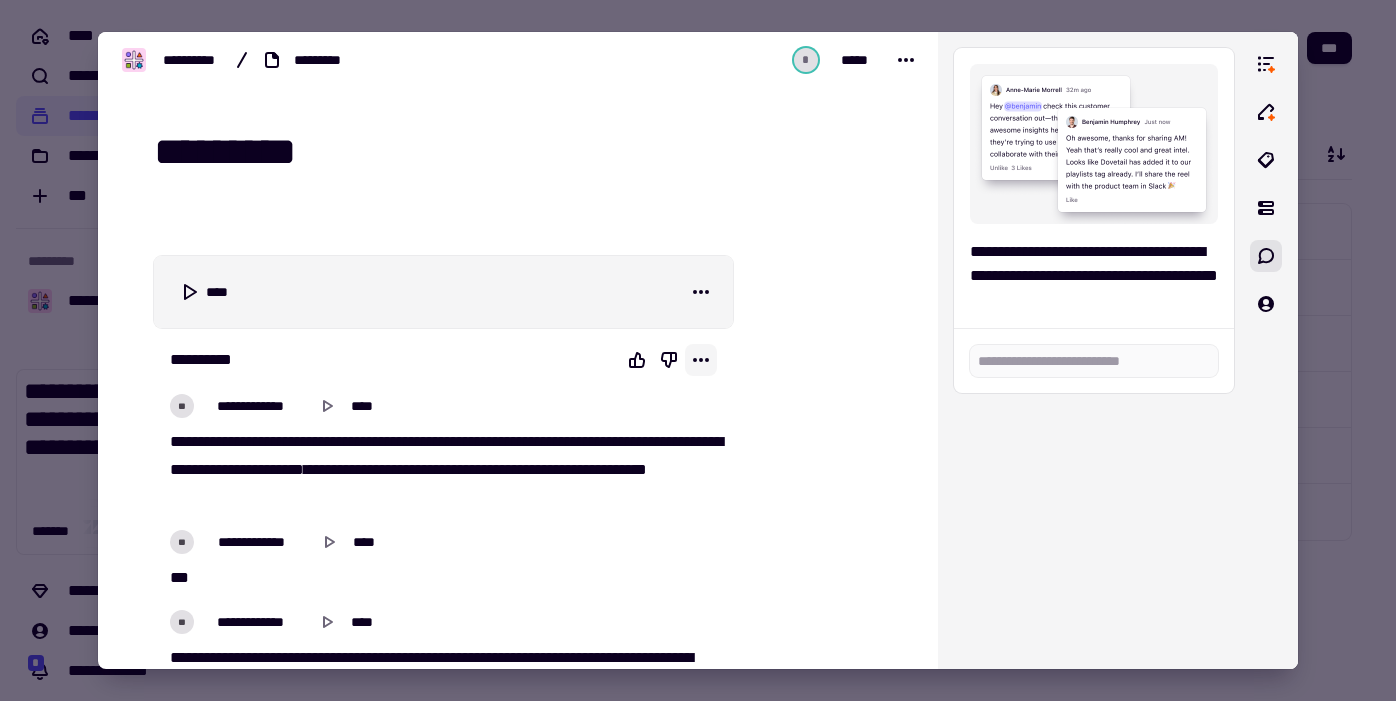 click 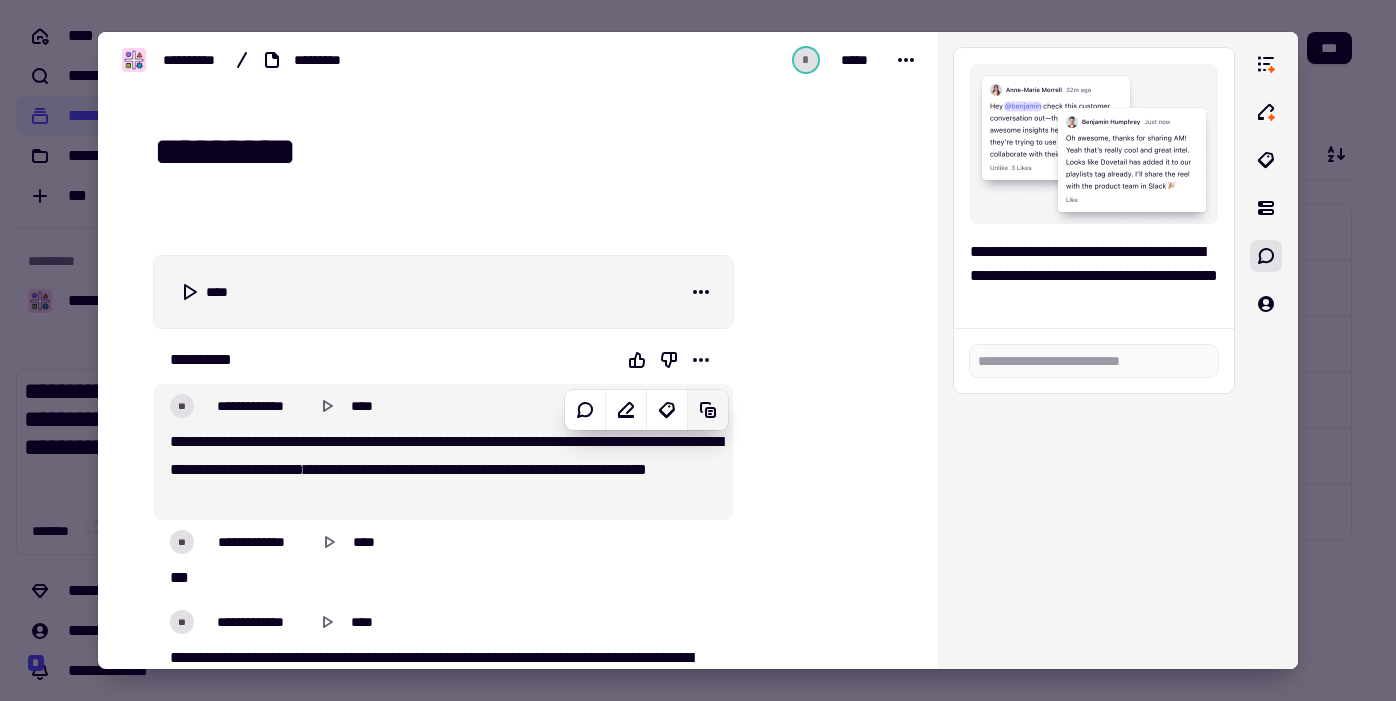 drag, startPoint x: 701, startPoint y: 384, endPoint x: 697, endPoint y: 402, distance: 18.439089 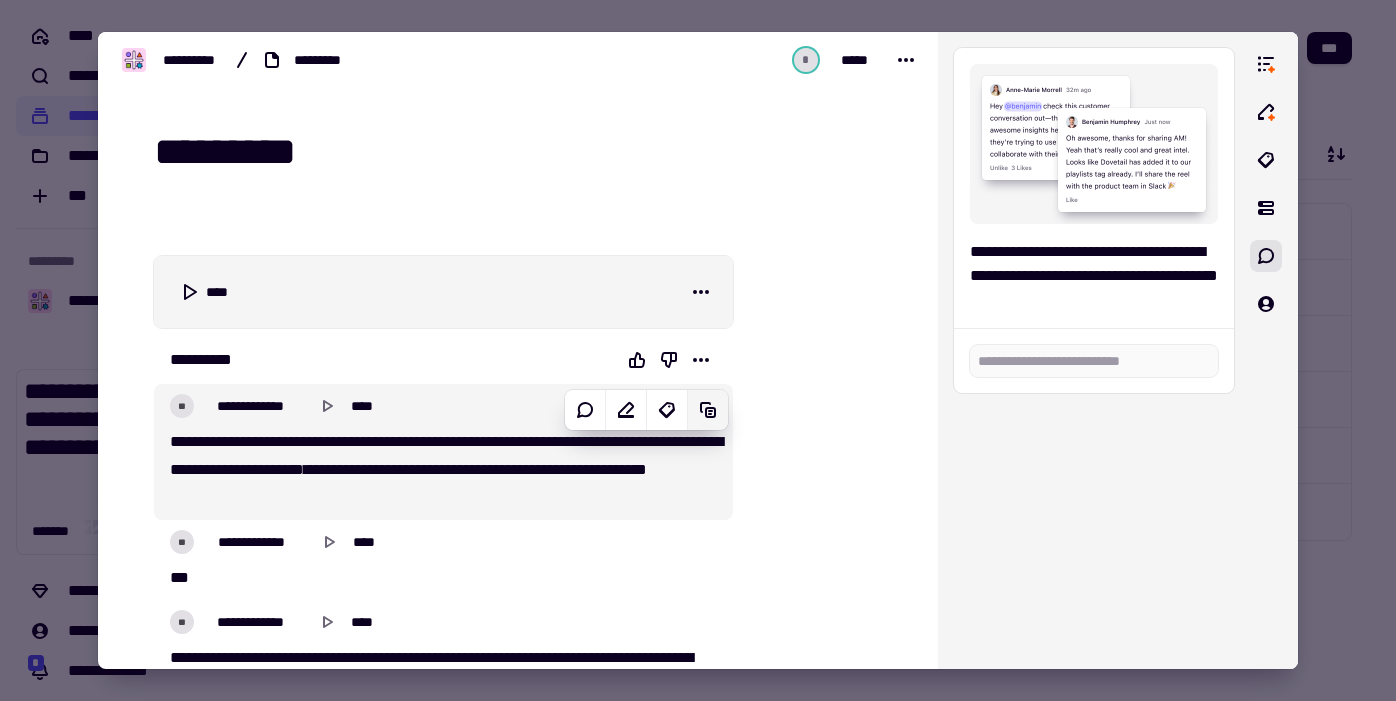 click 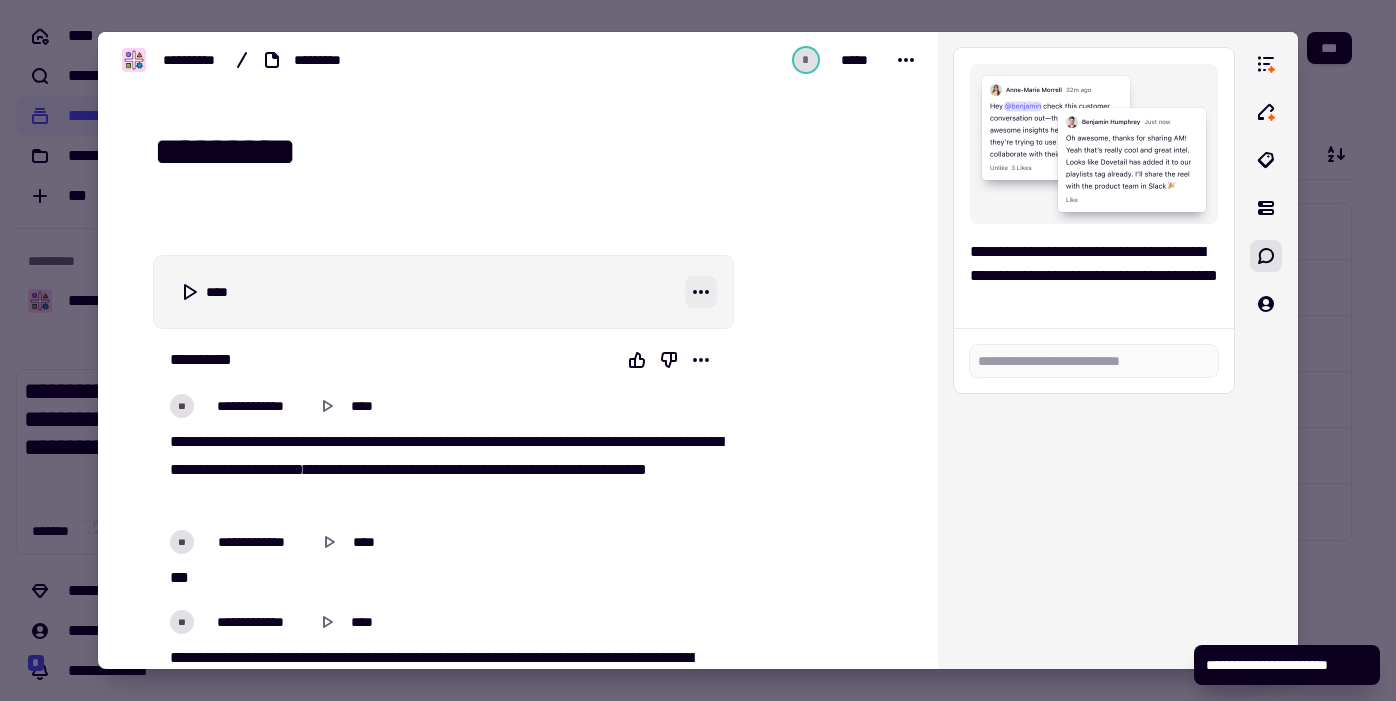 click 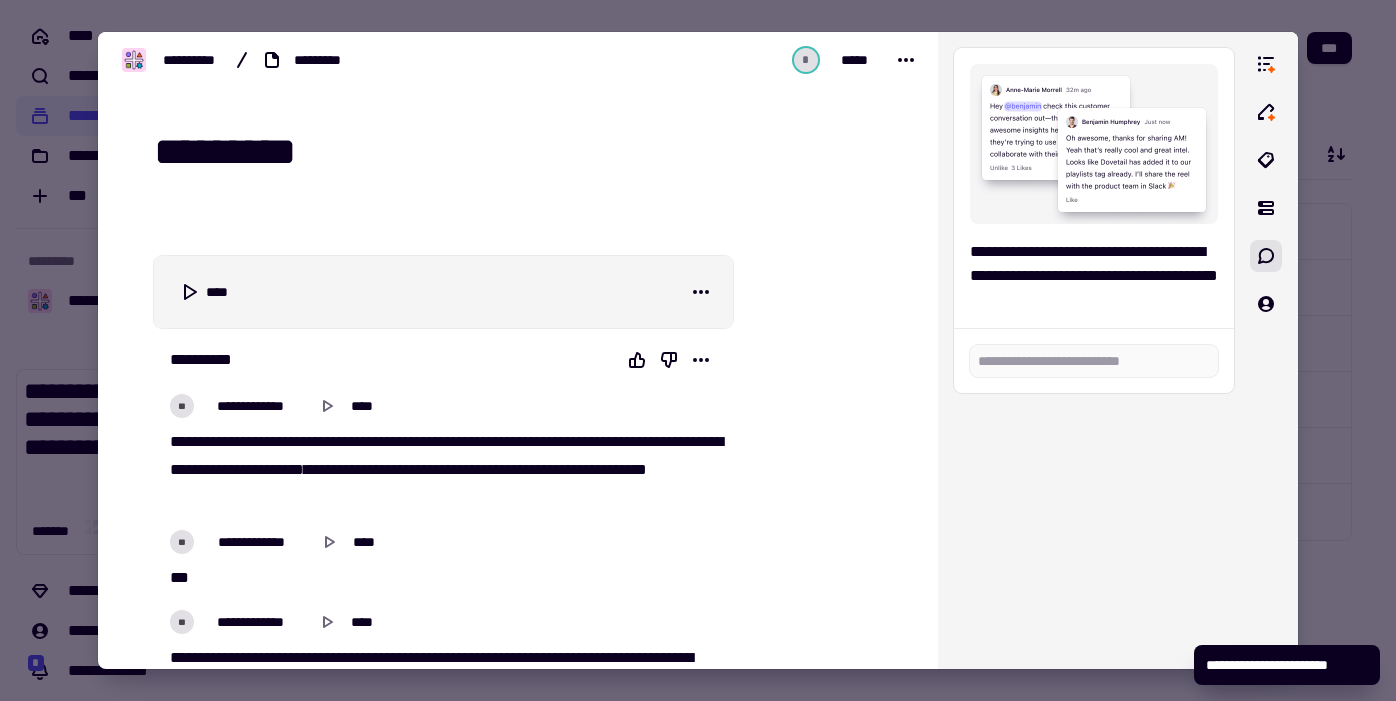 click 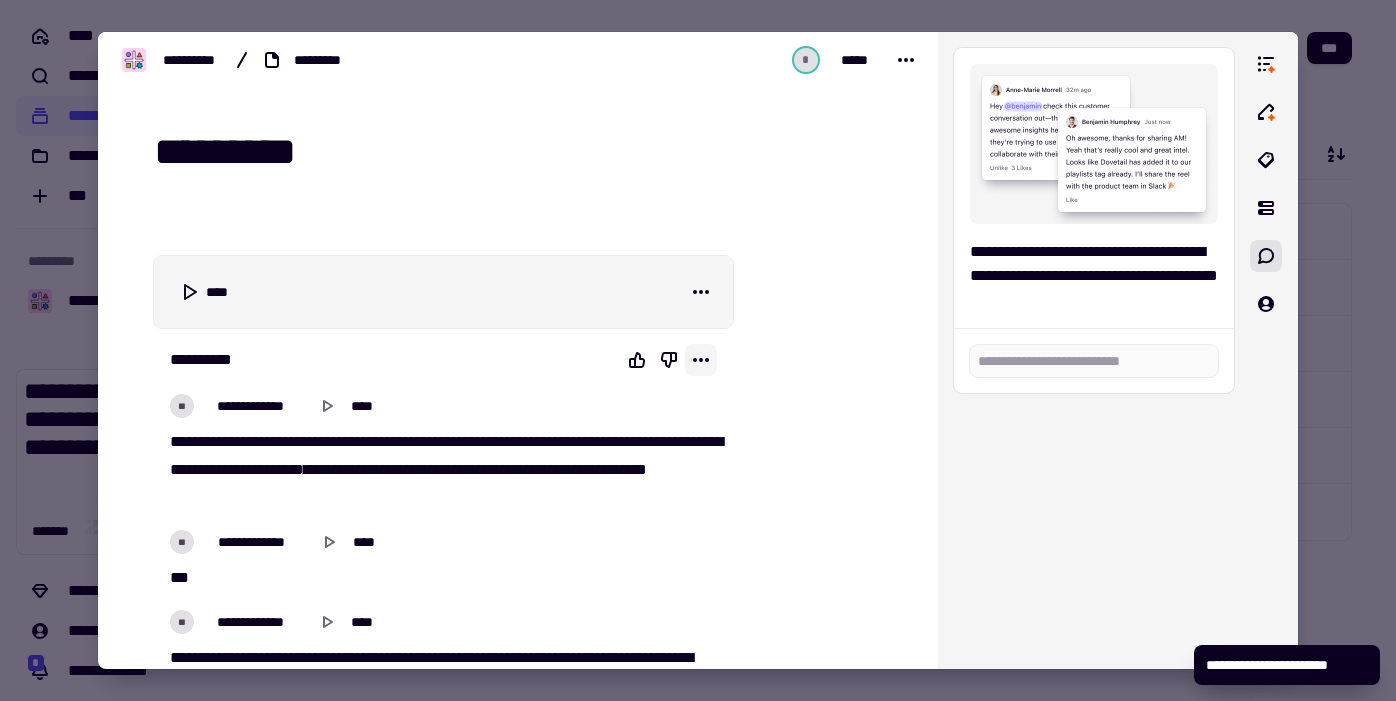 click 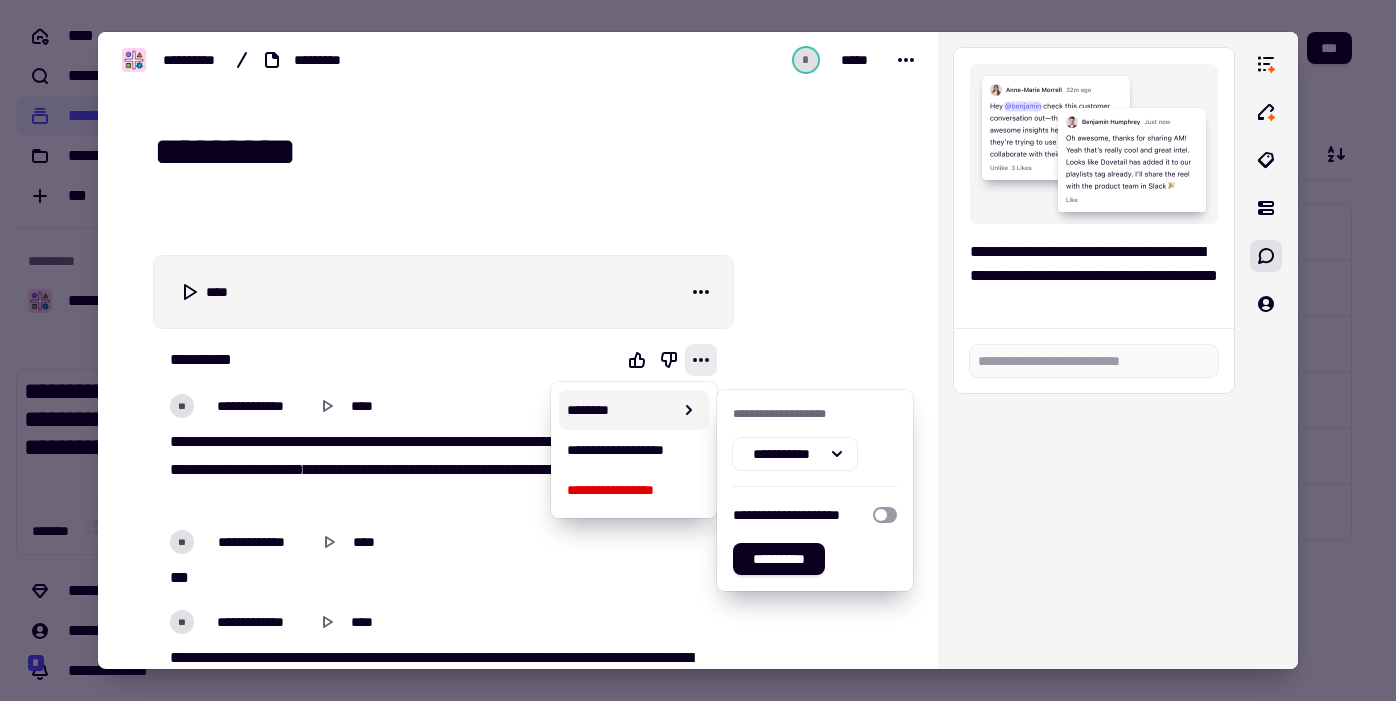 click on "********" at bounding box center [634, 410] 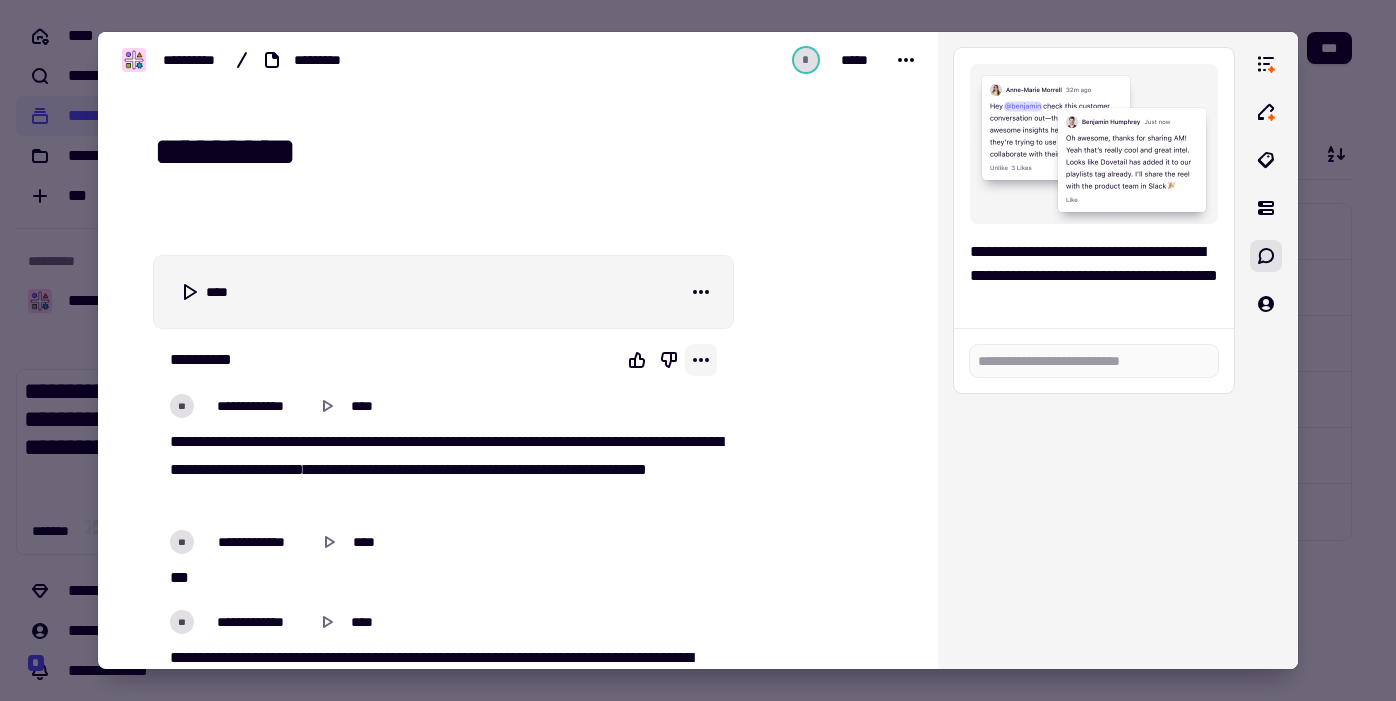 click 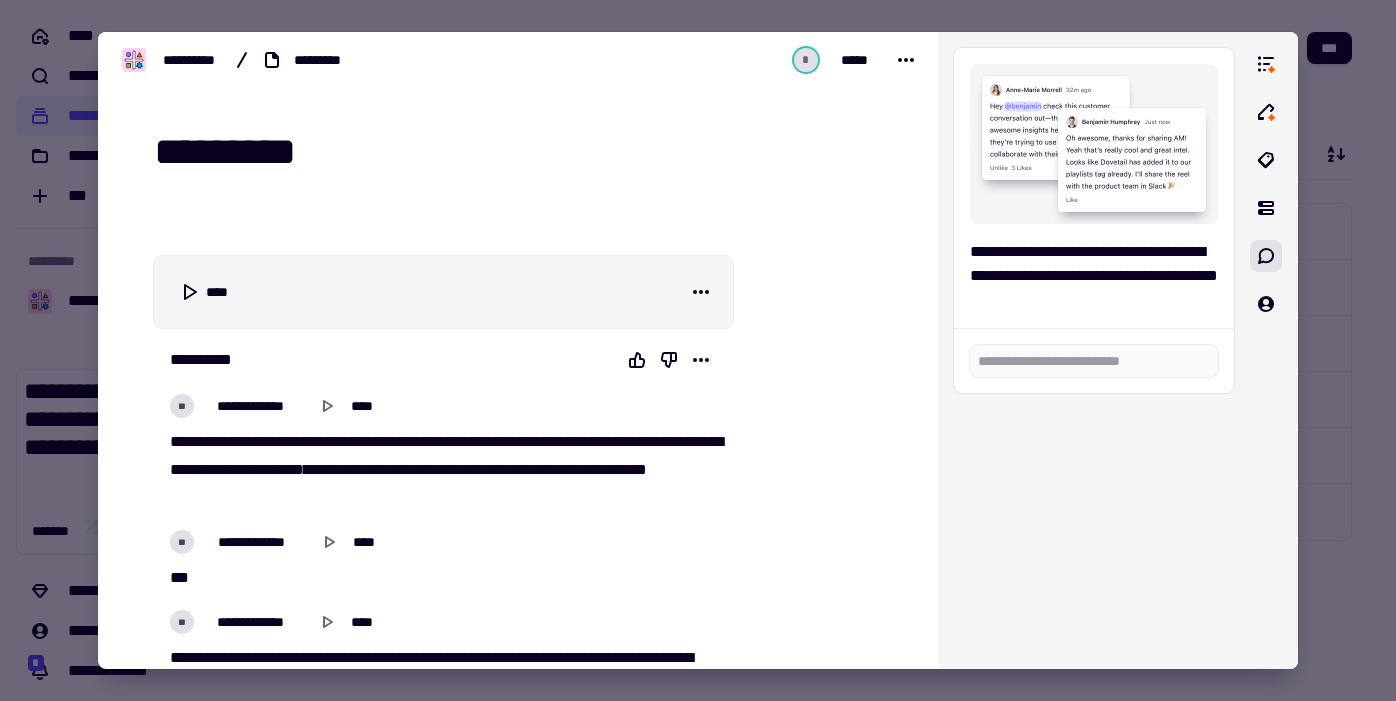 click 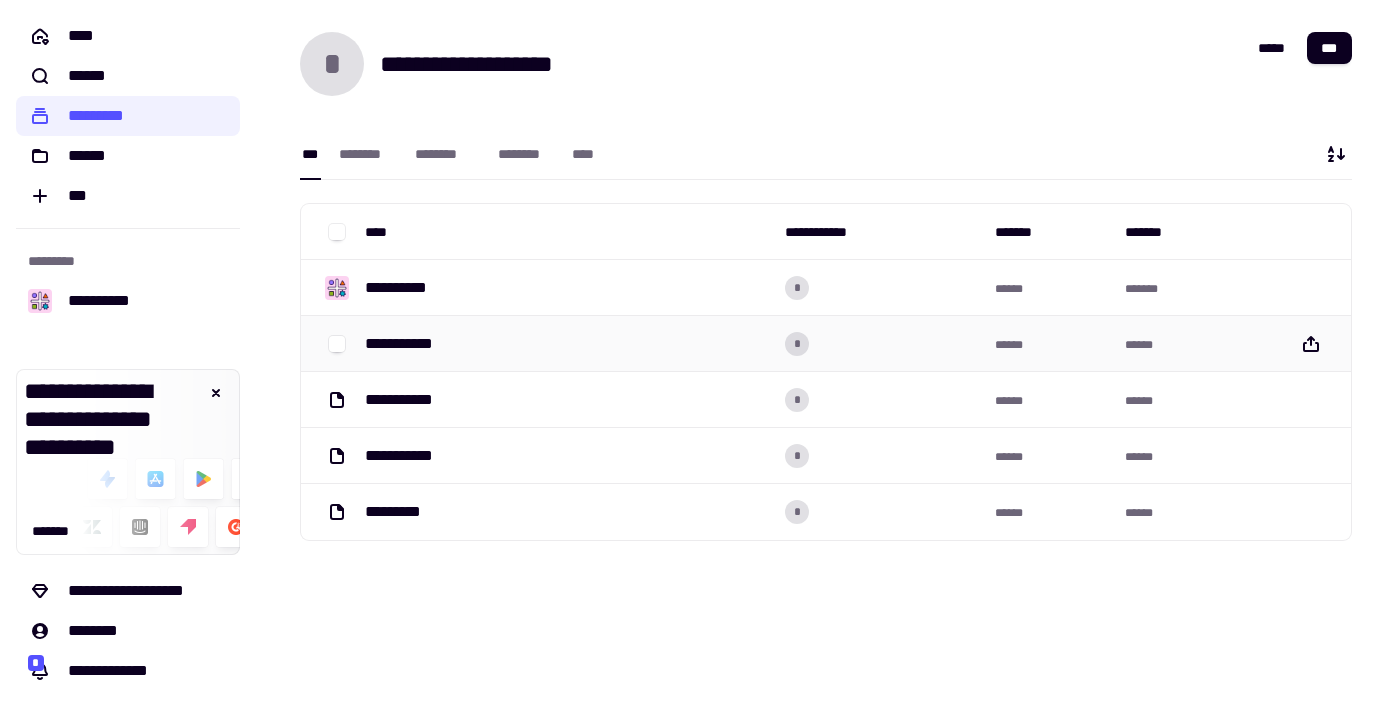 click on "**********" at bounding box center [567, 344] 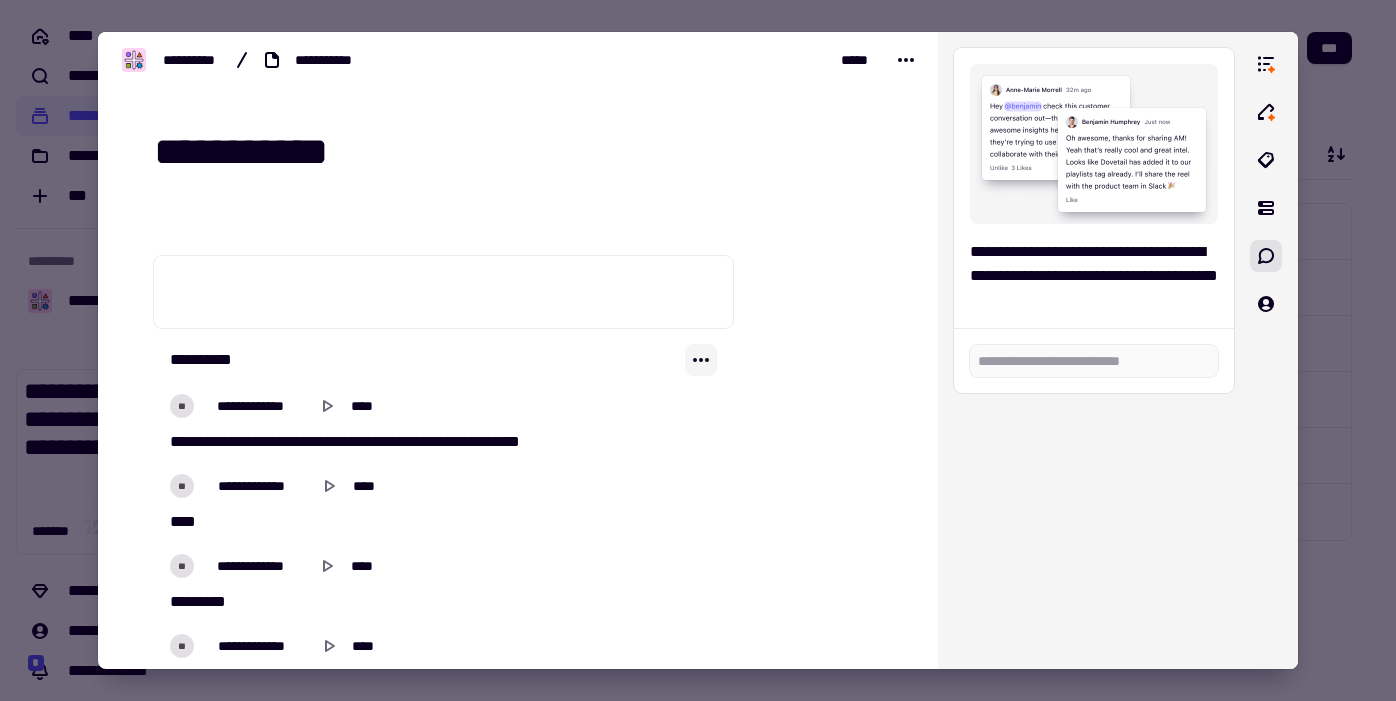 click 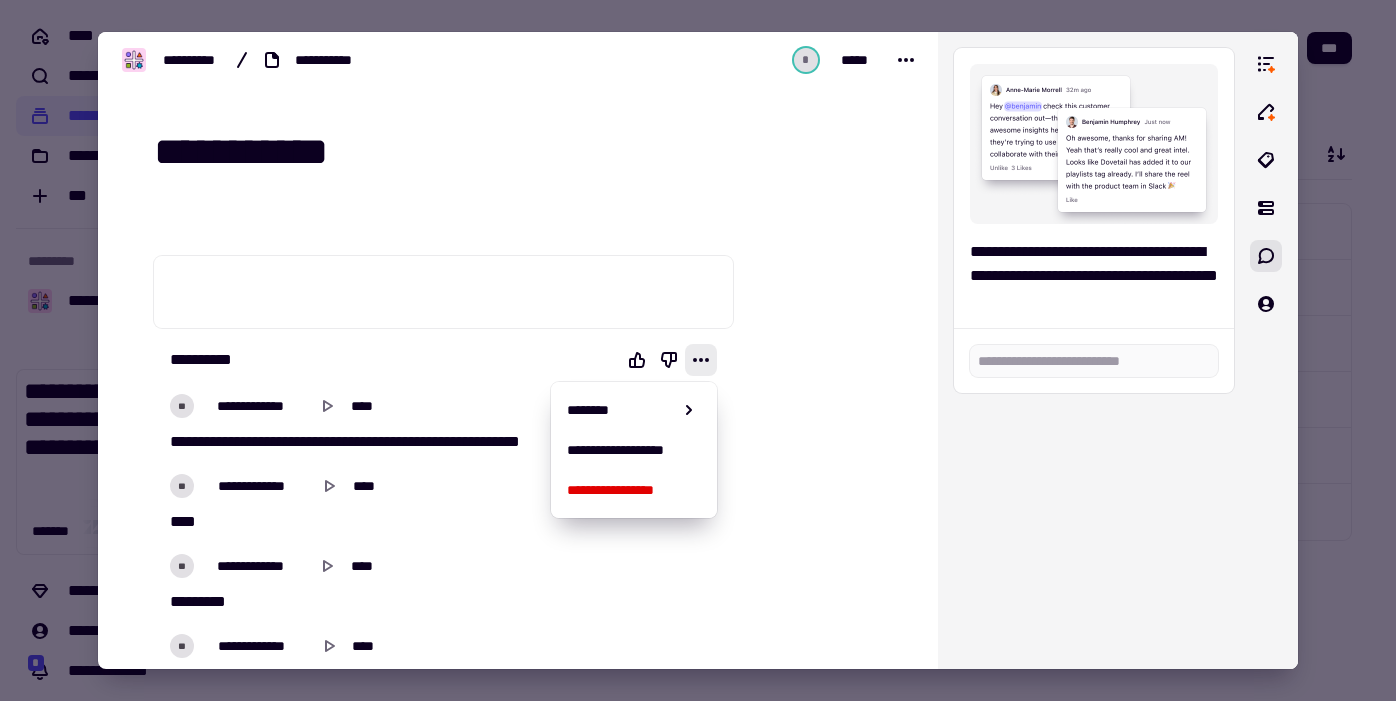 click on "**********" at bounding box center [698, 350] 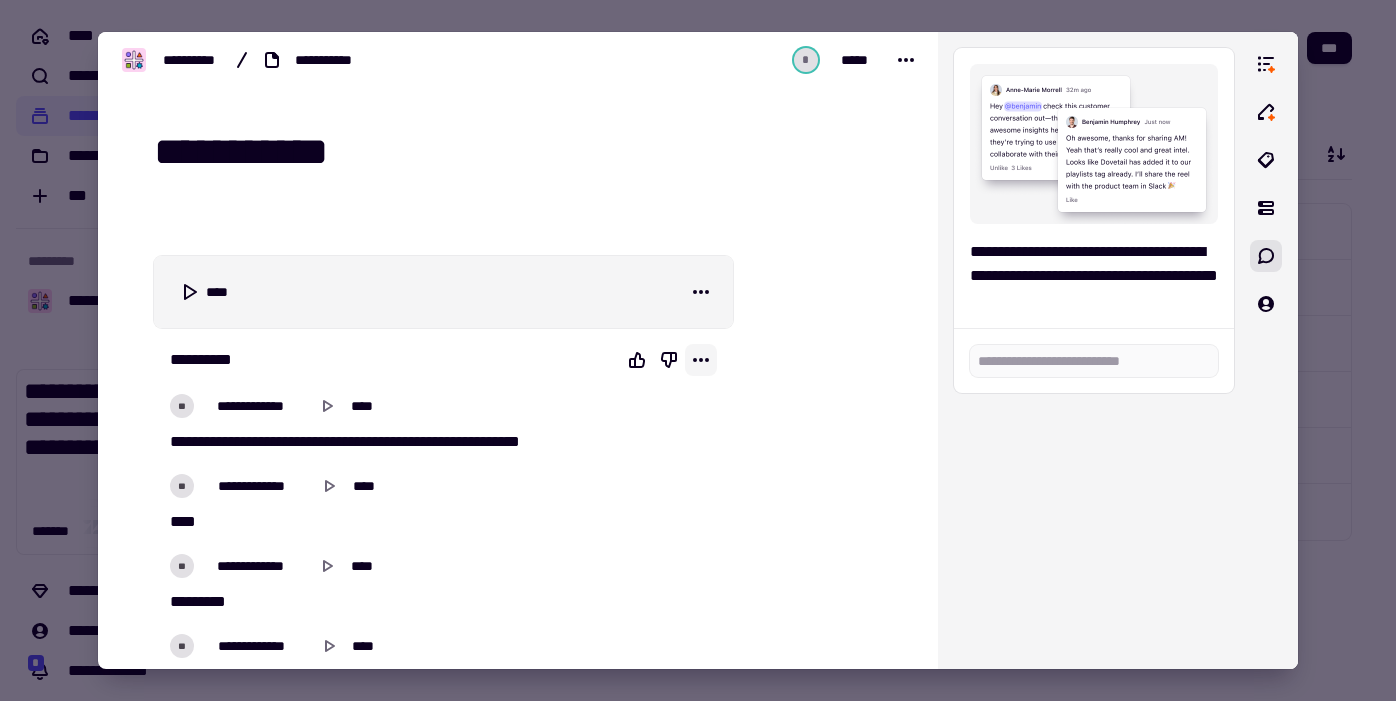 click 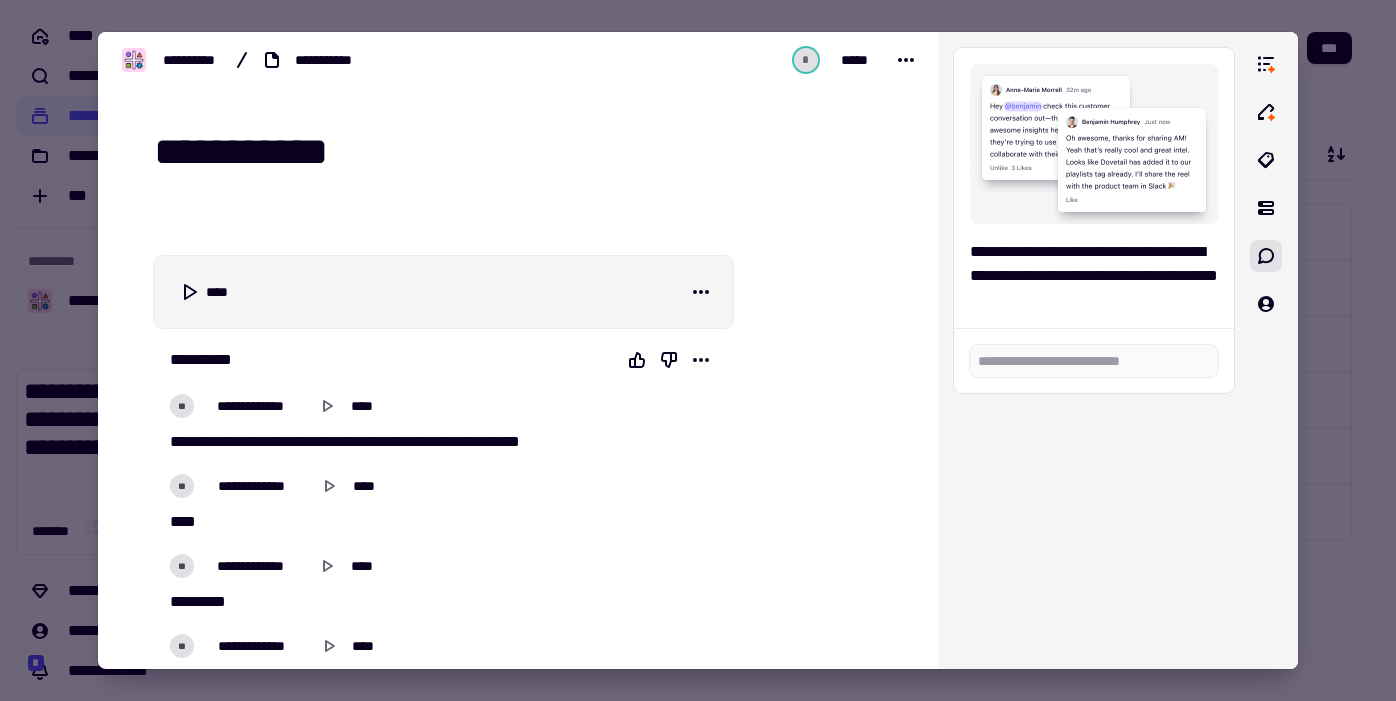 click 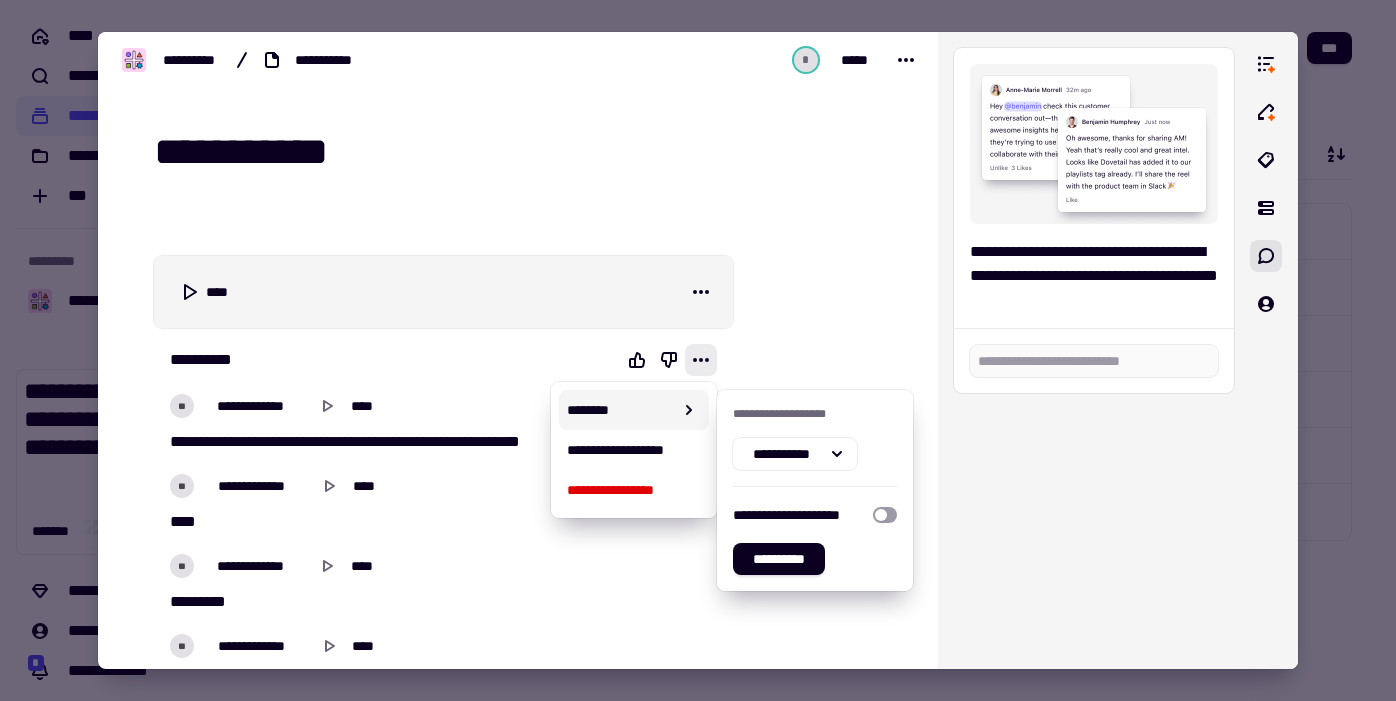 click on "********" at bounding box center [620, 410] 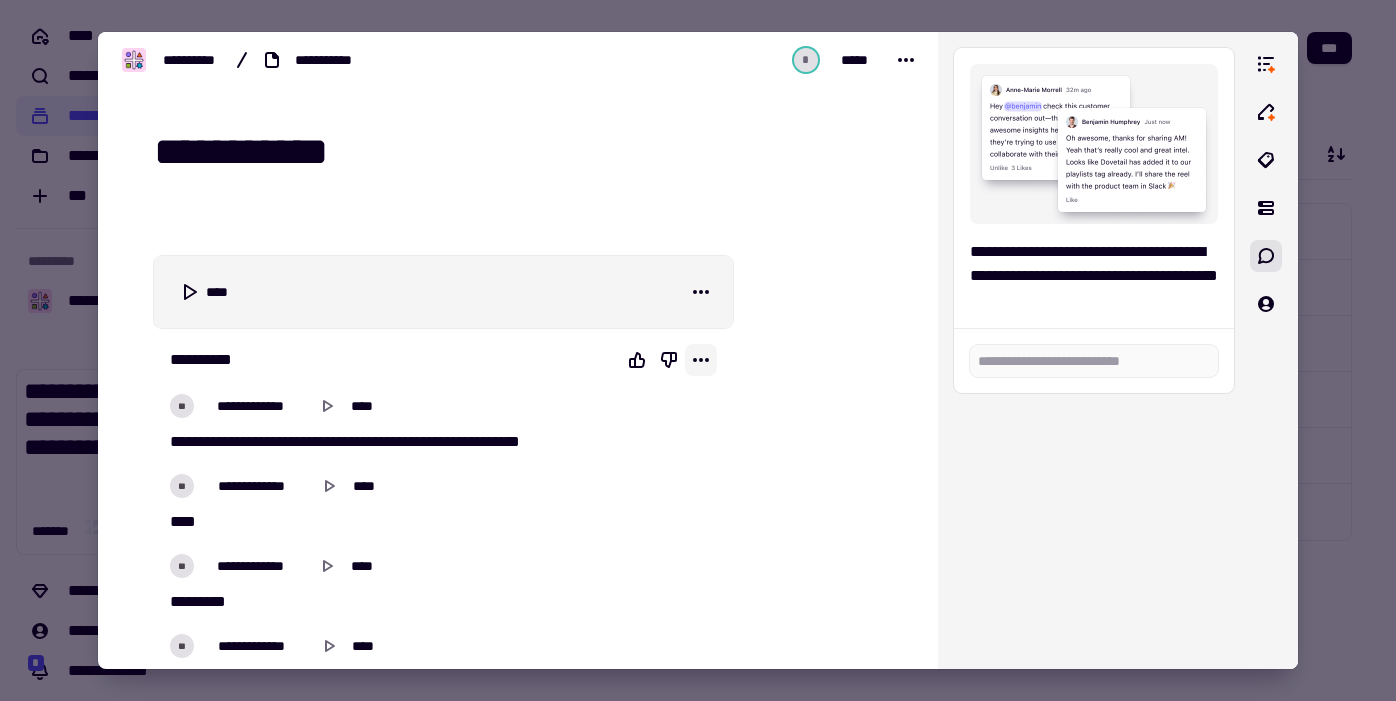 click 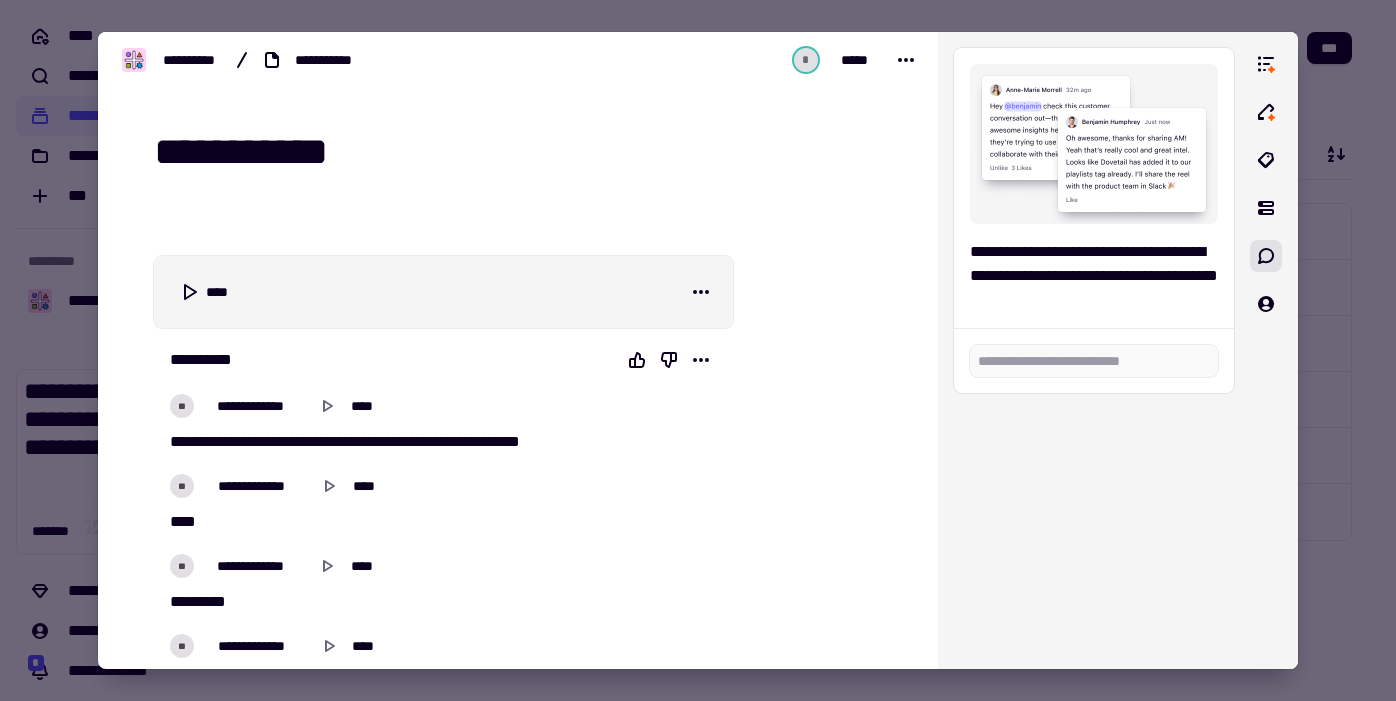 click 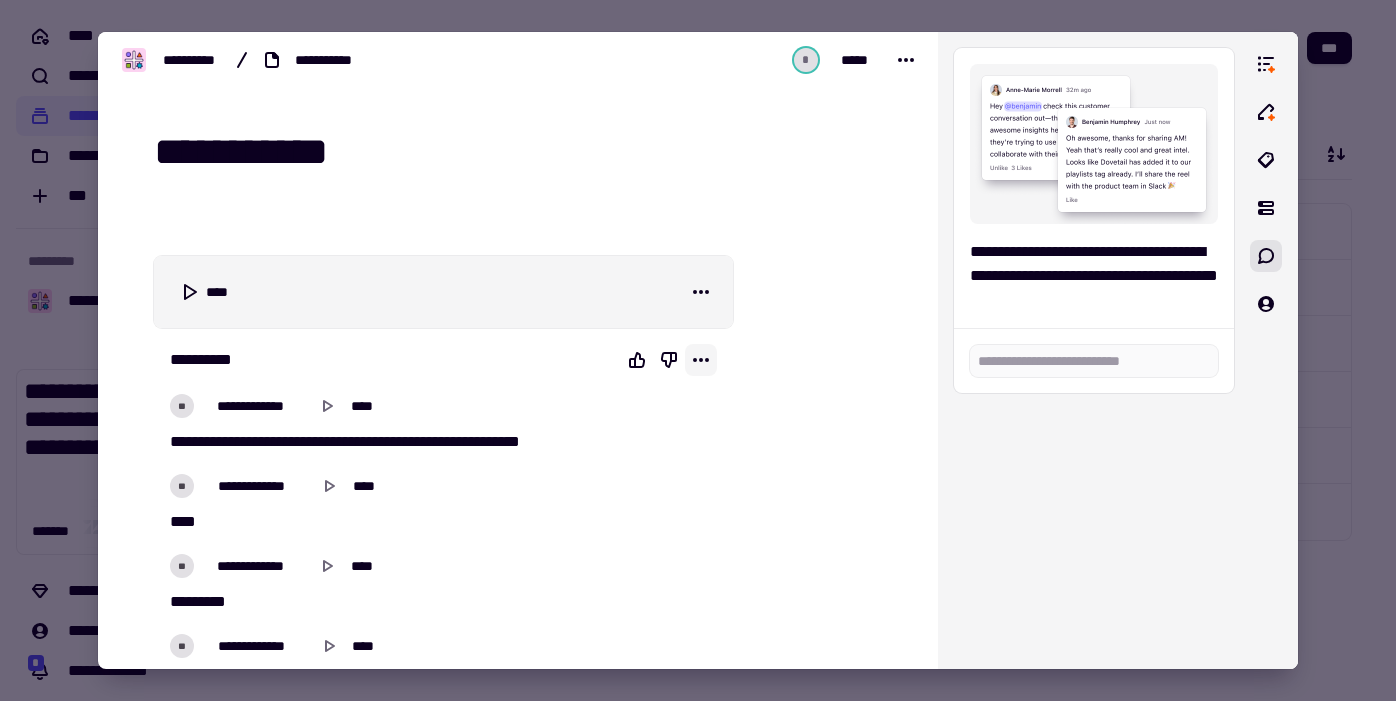 click 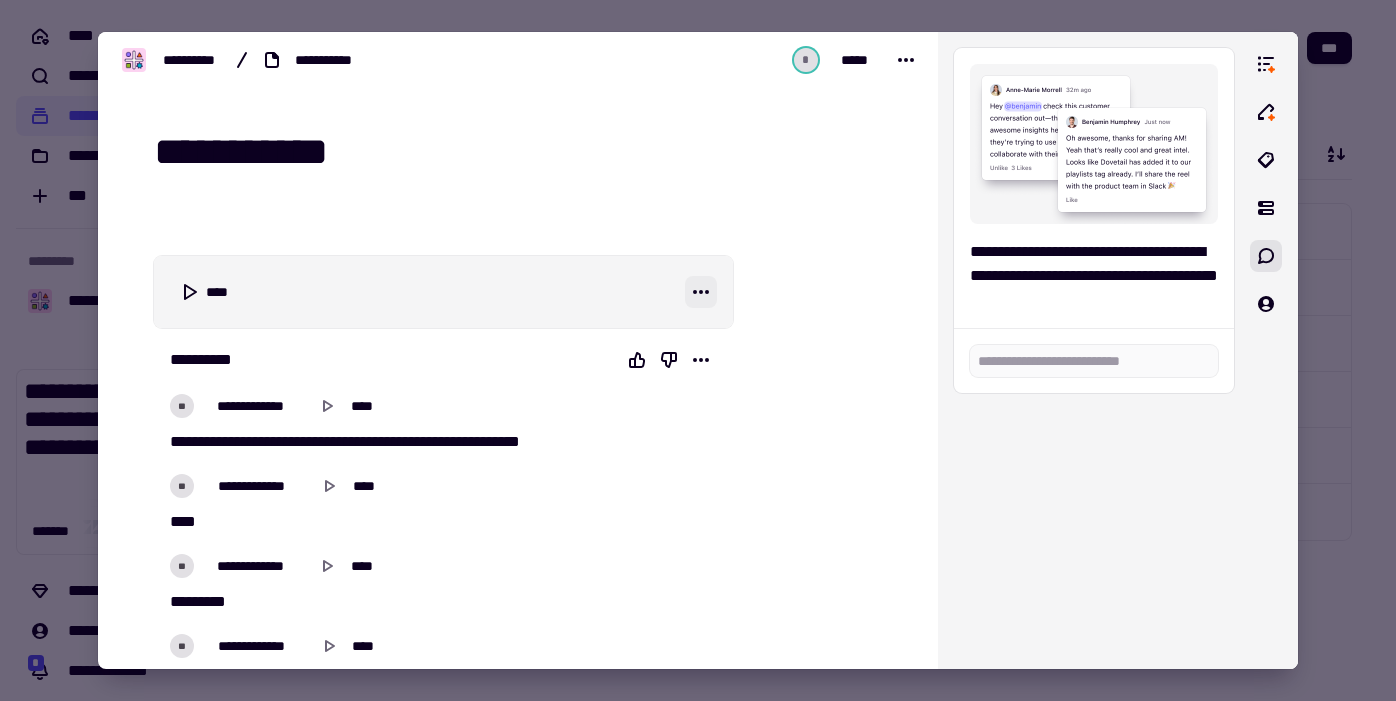 type 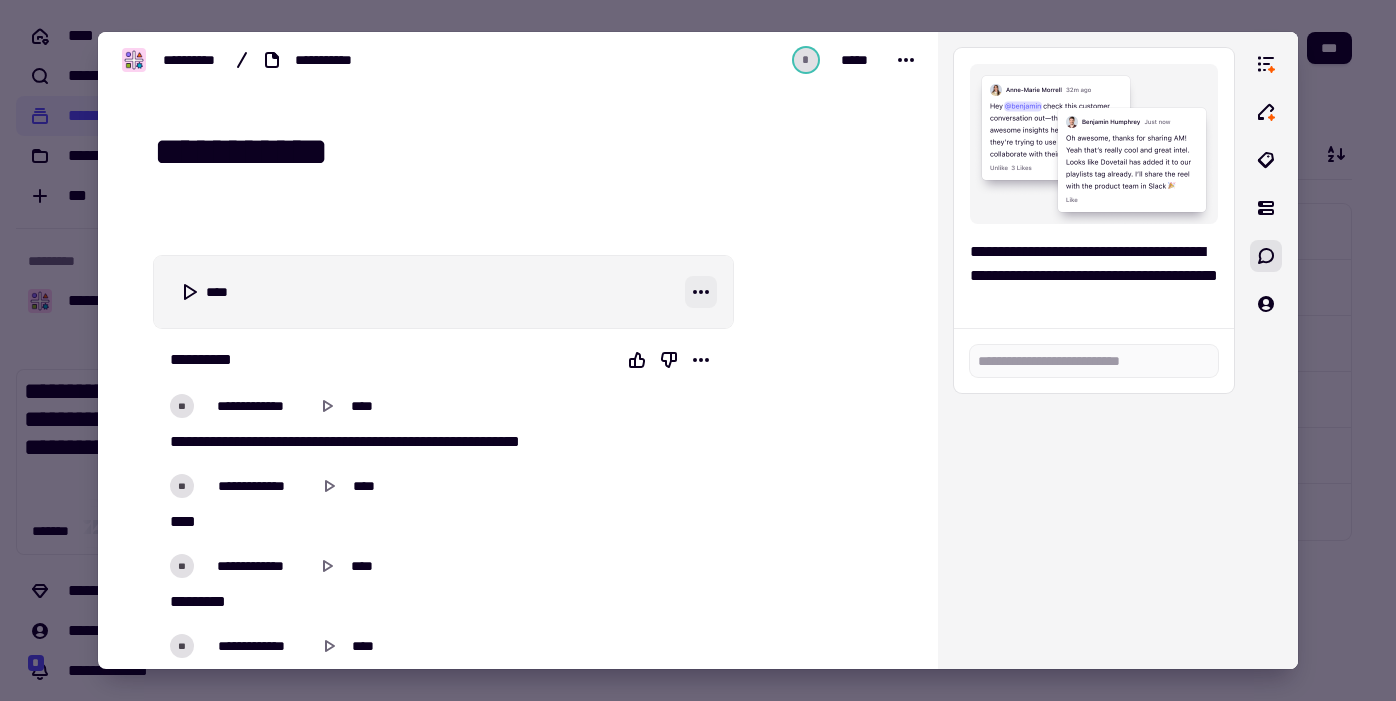 click 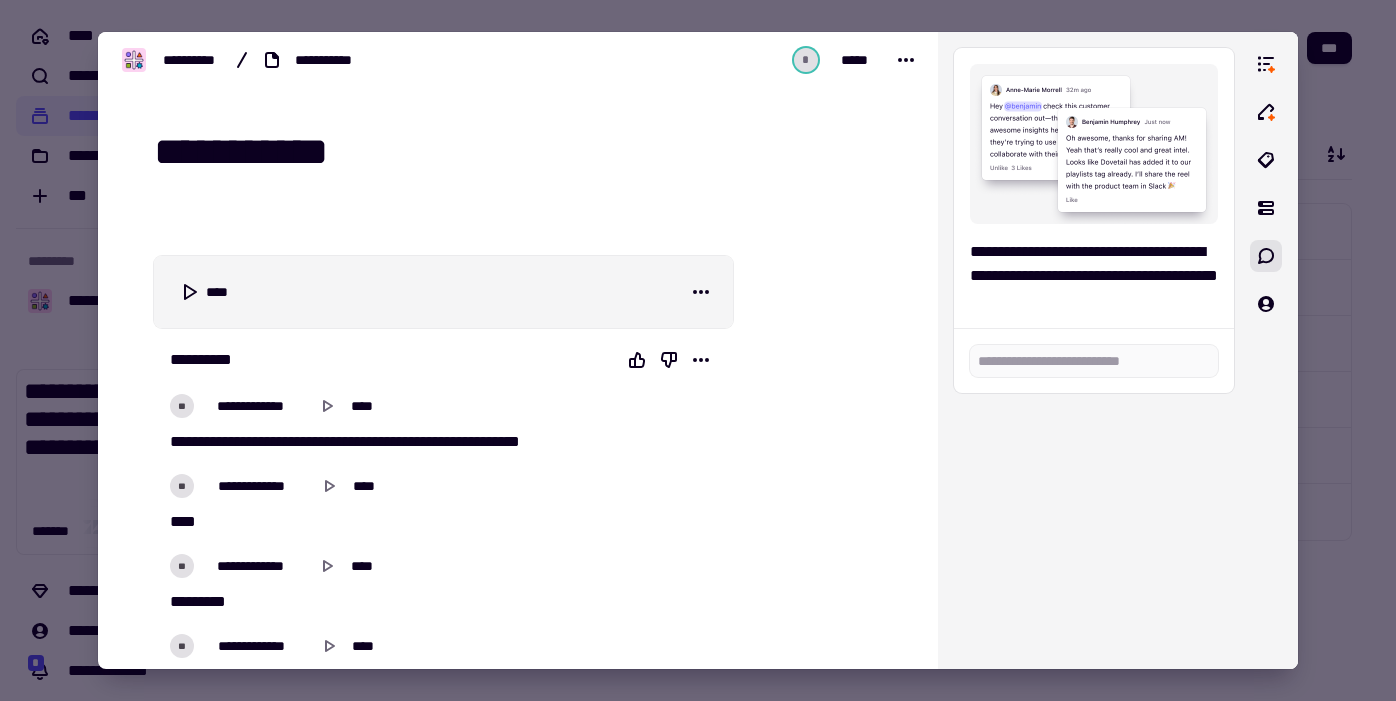click 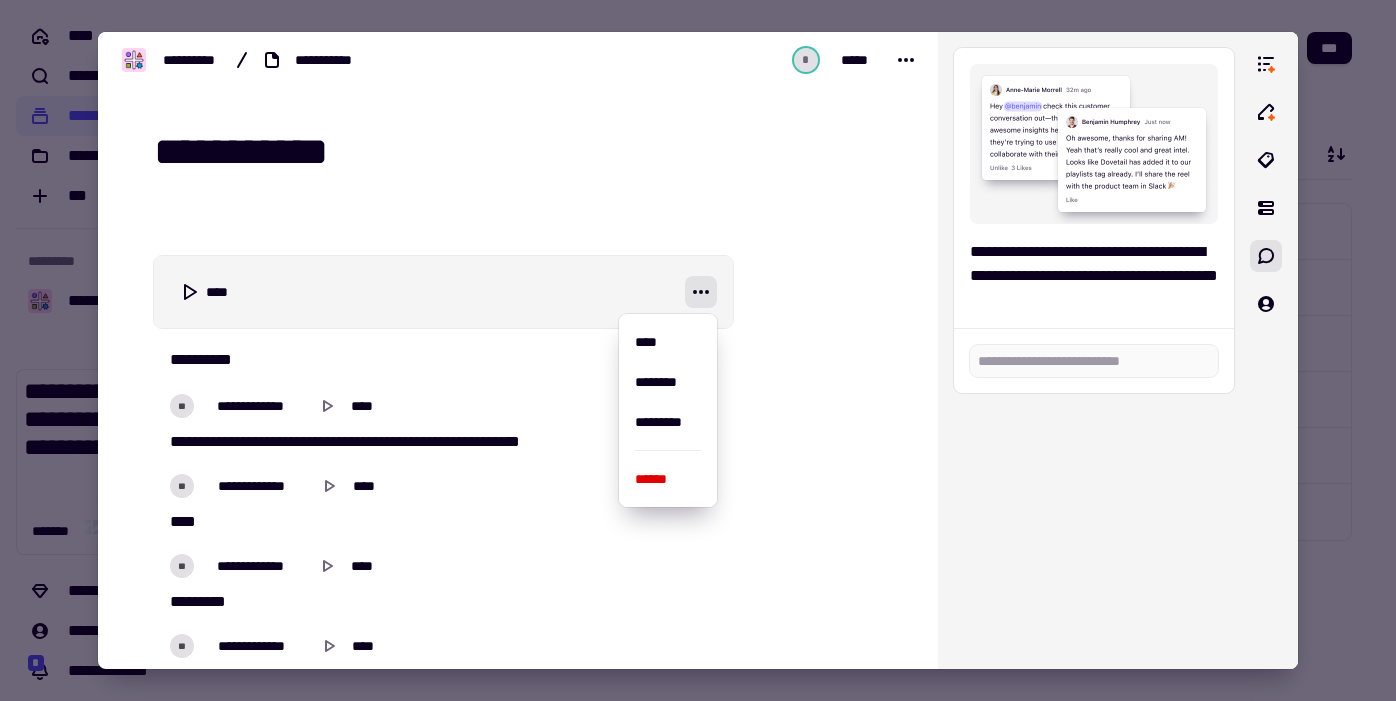 type 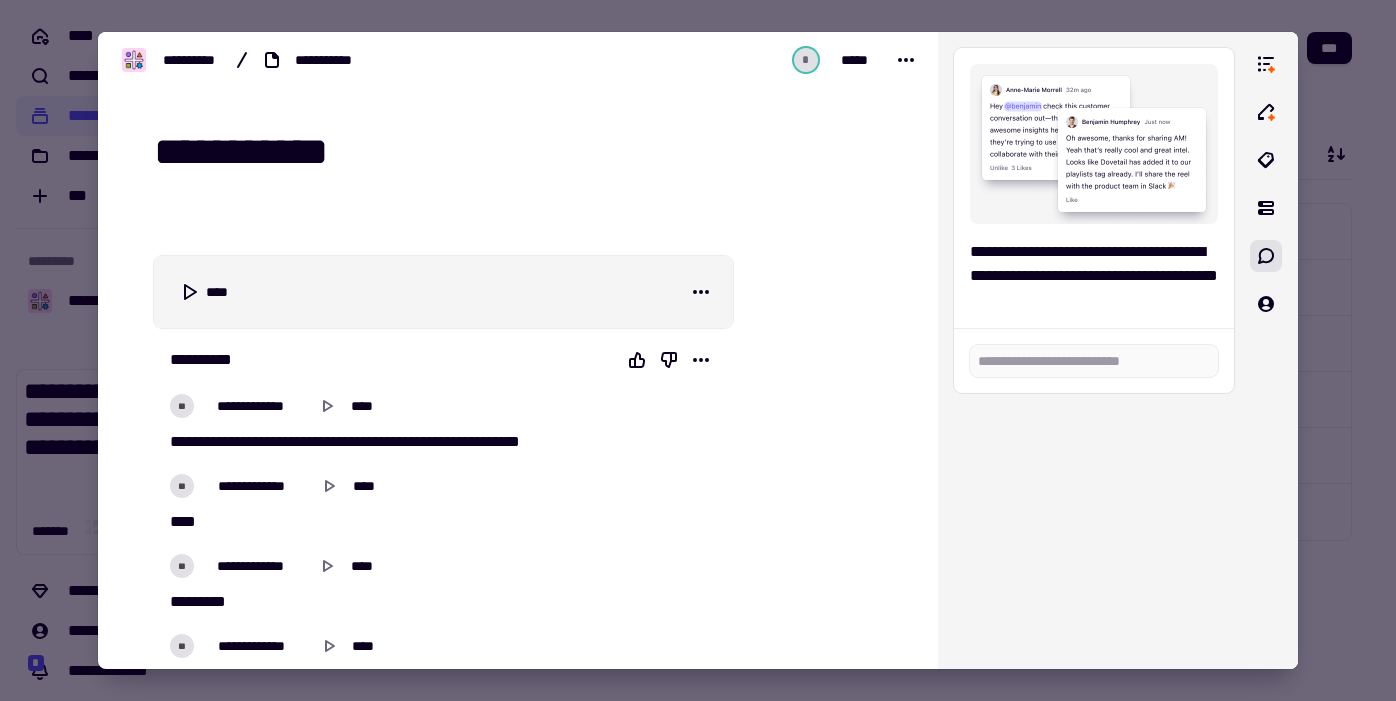 click at bounding box center (821, 1677) 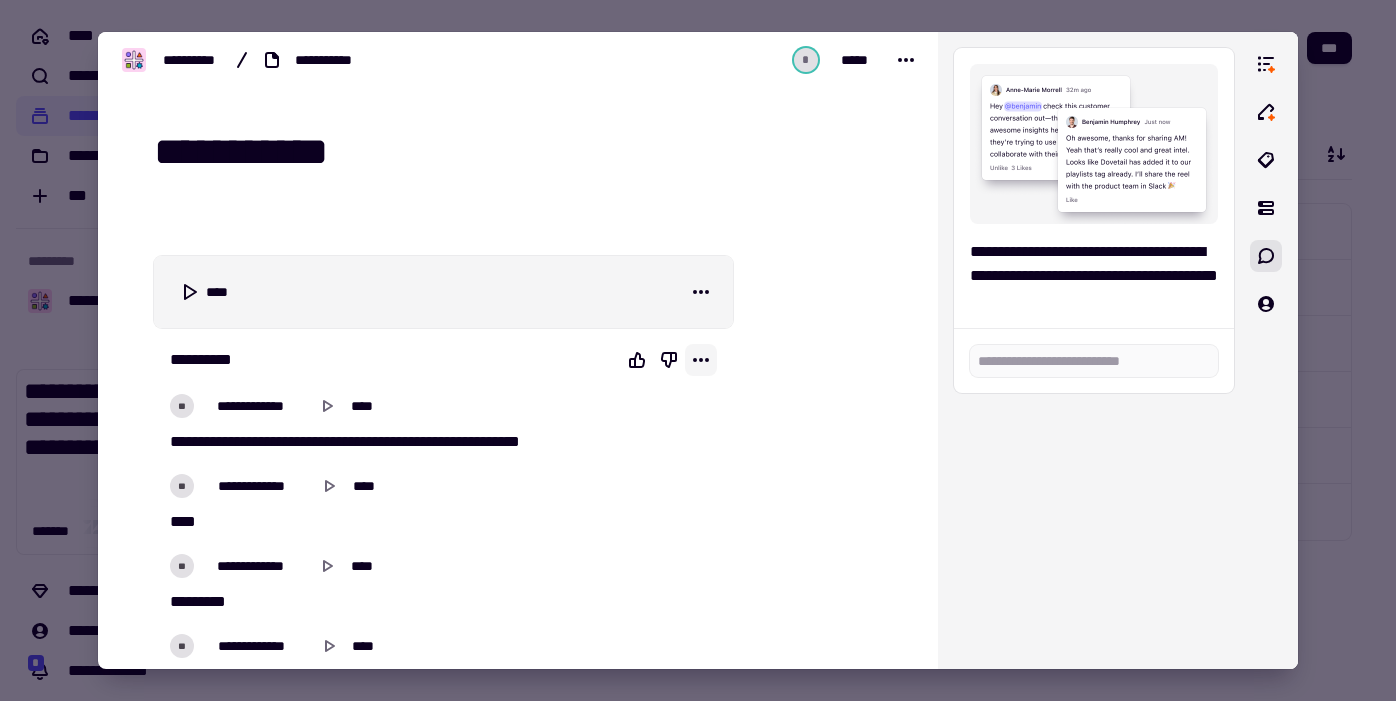 click 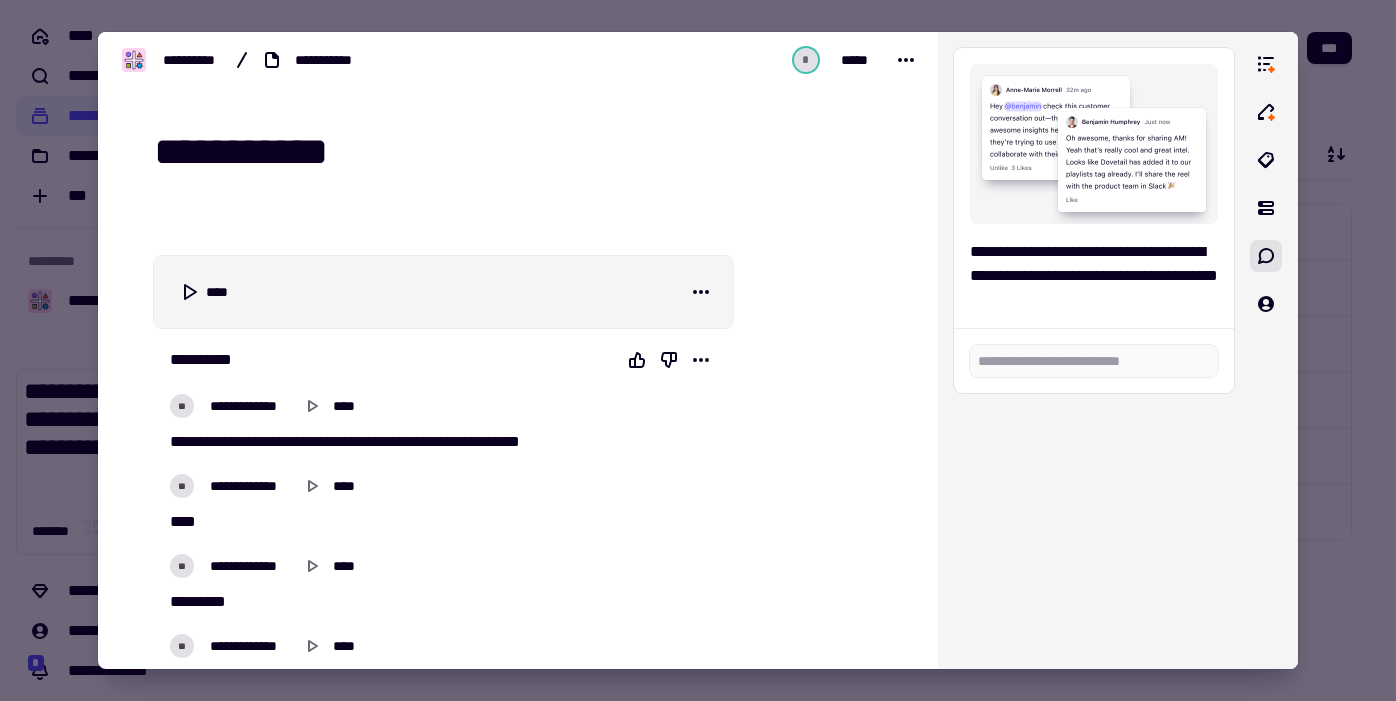 click 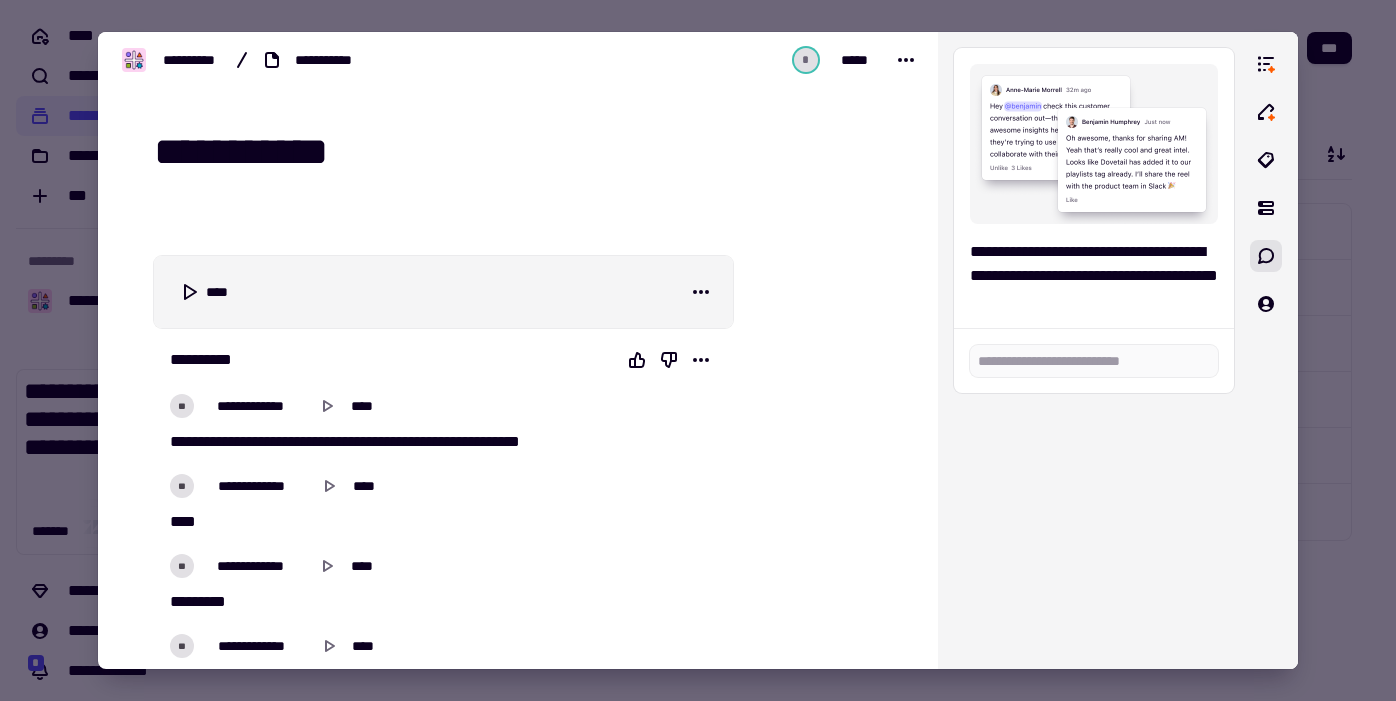 click at bounding box center (821, 1677) 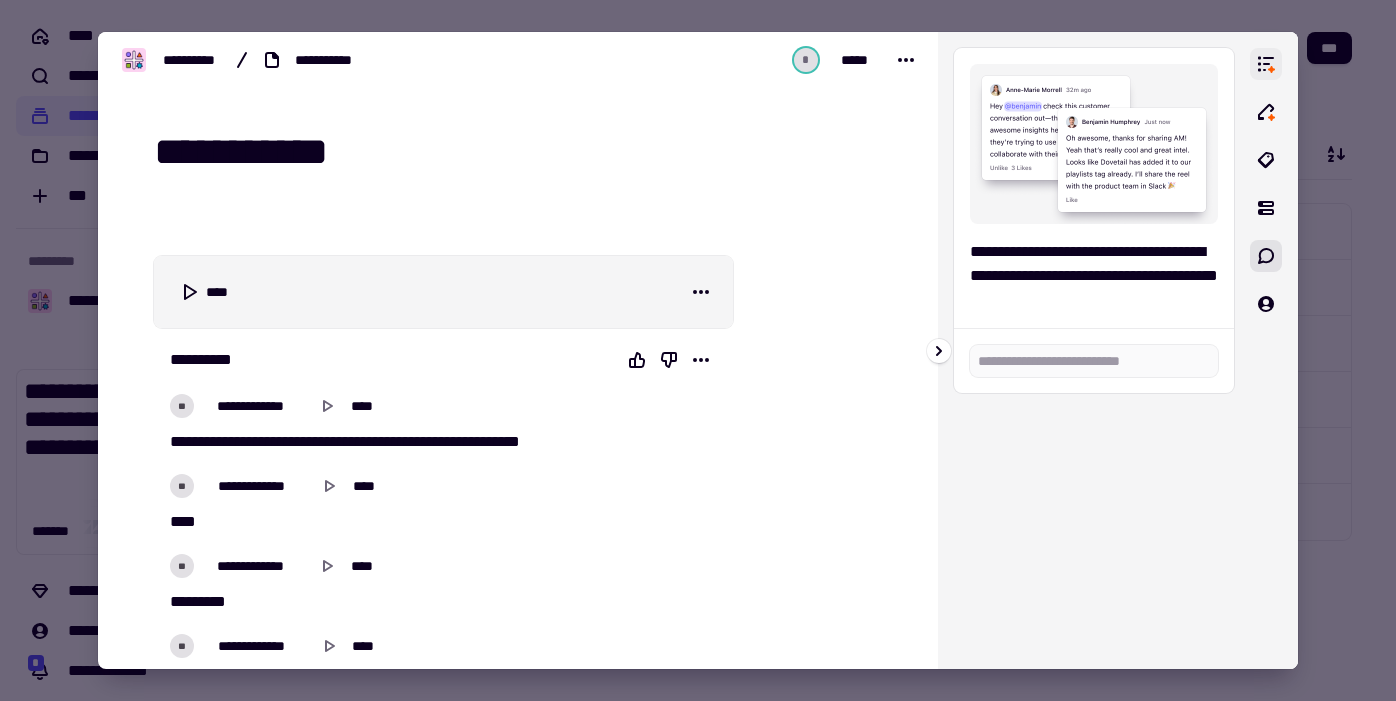 click 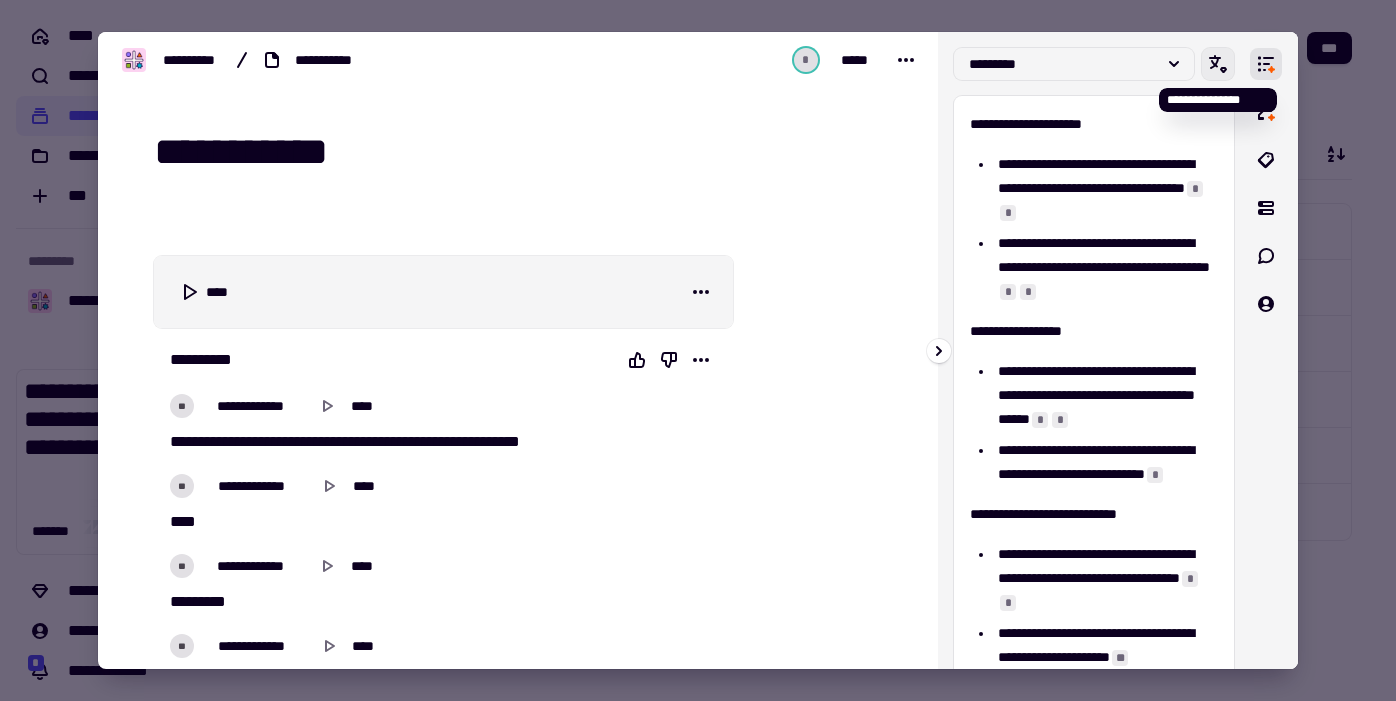 click 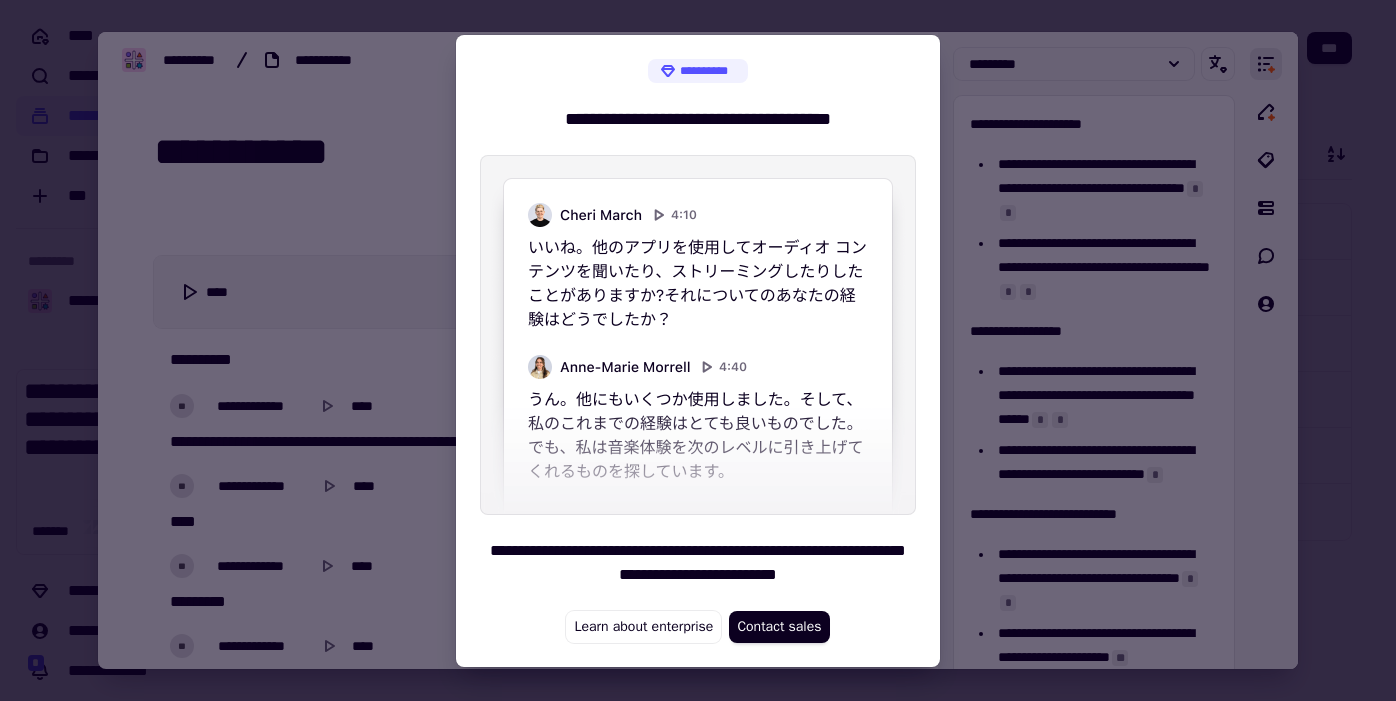 click at bounding box center [698, 350] 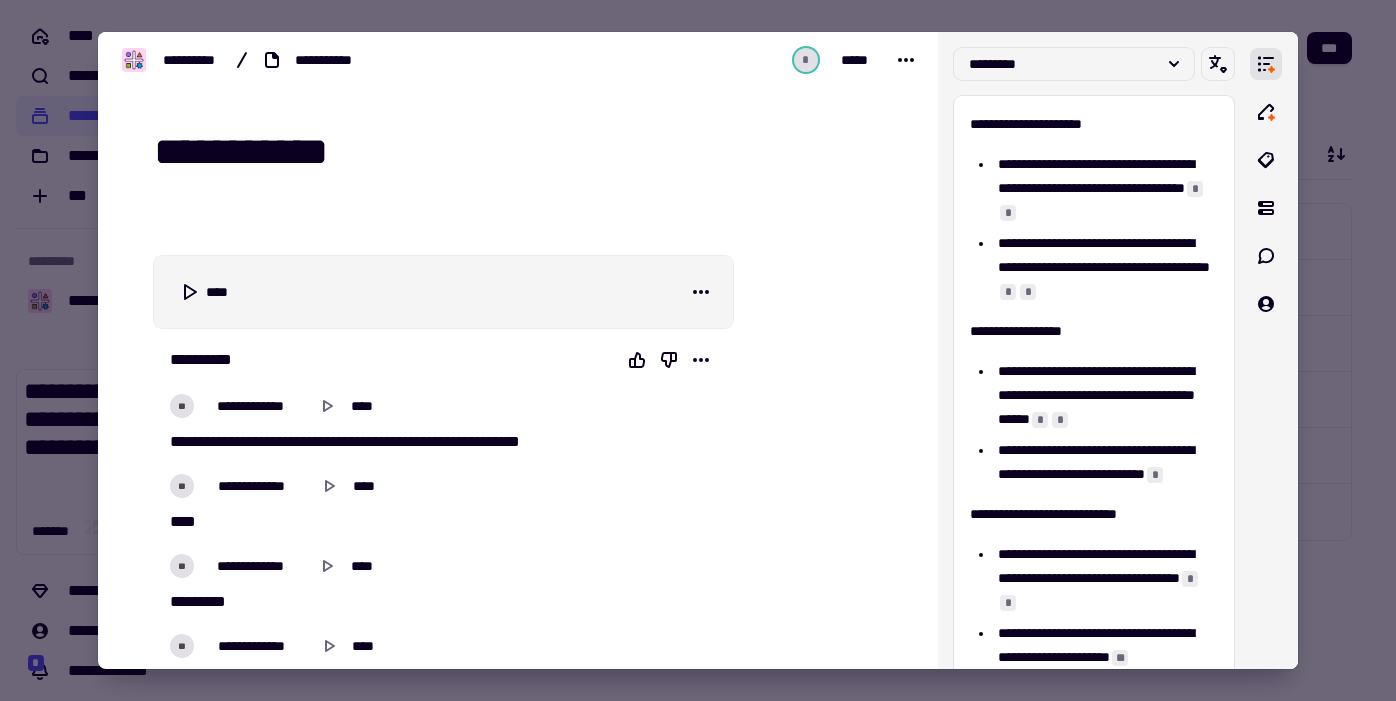 click at bounding box center (698, 350) 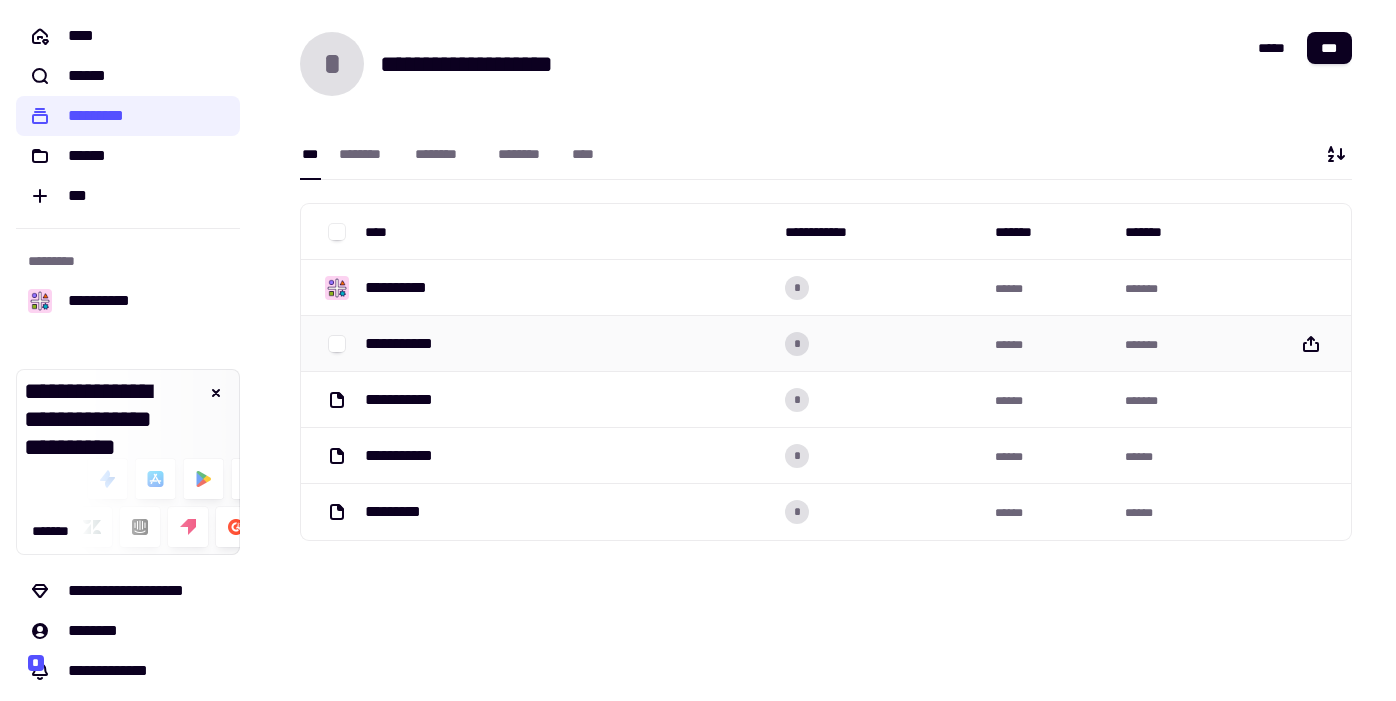 click on "*******" at bounding box center [1182, 344] 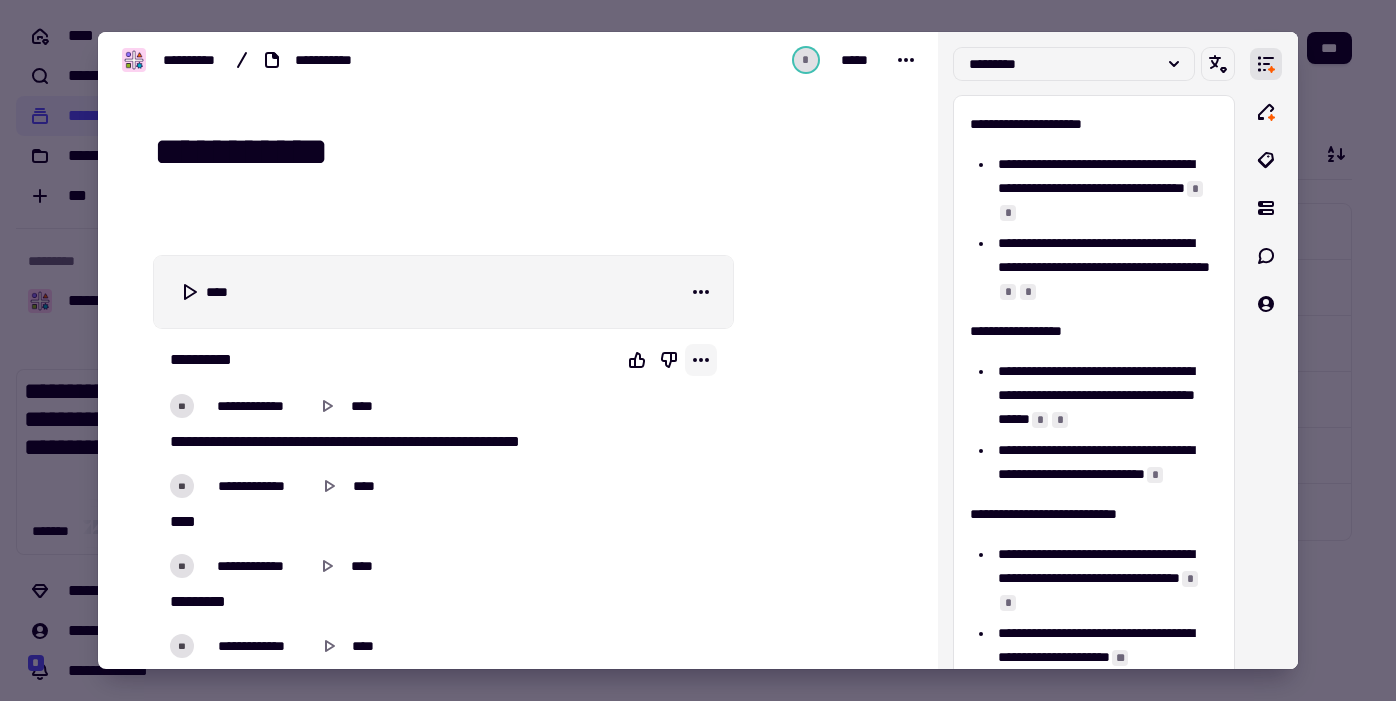 click 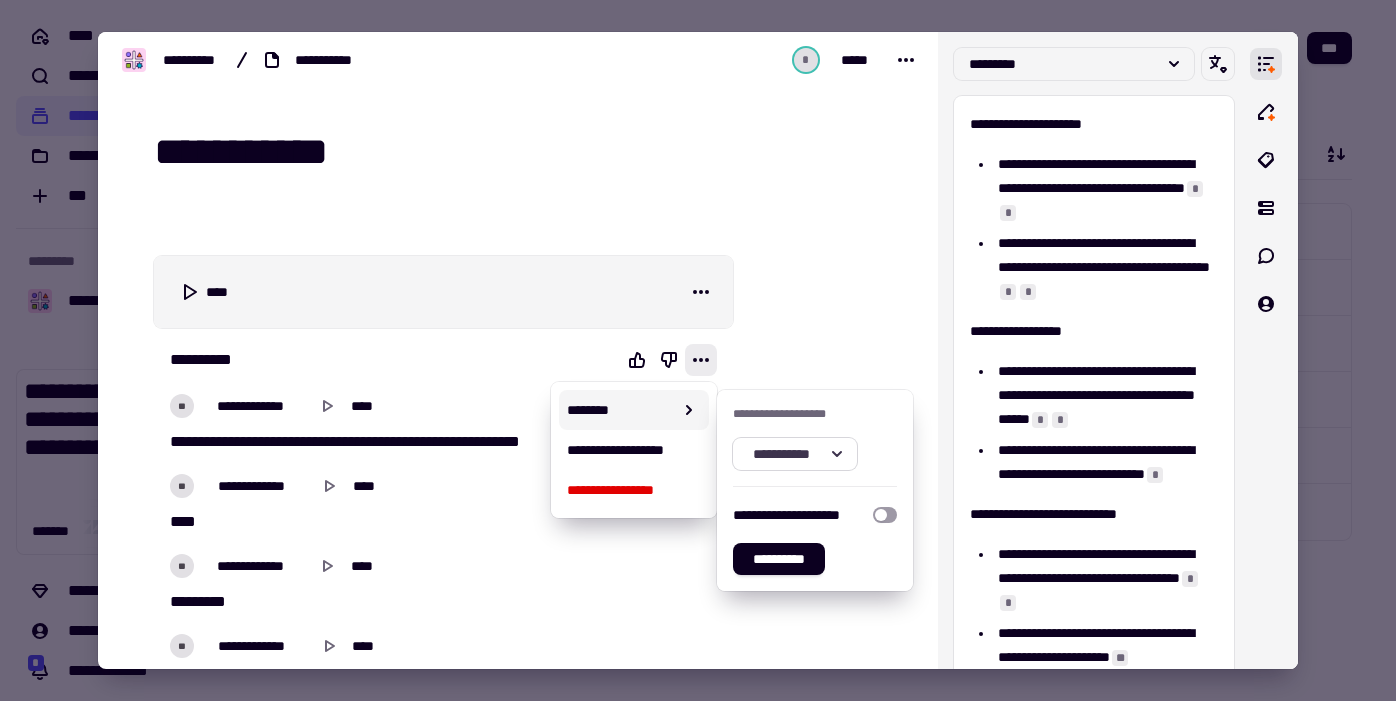 click on "**********" 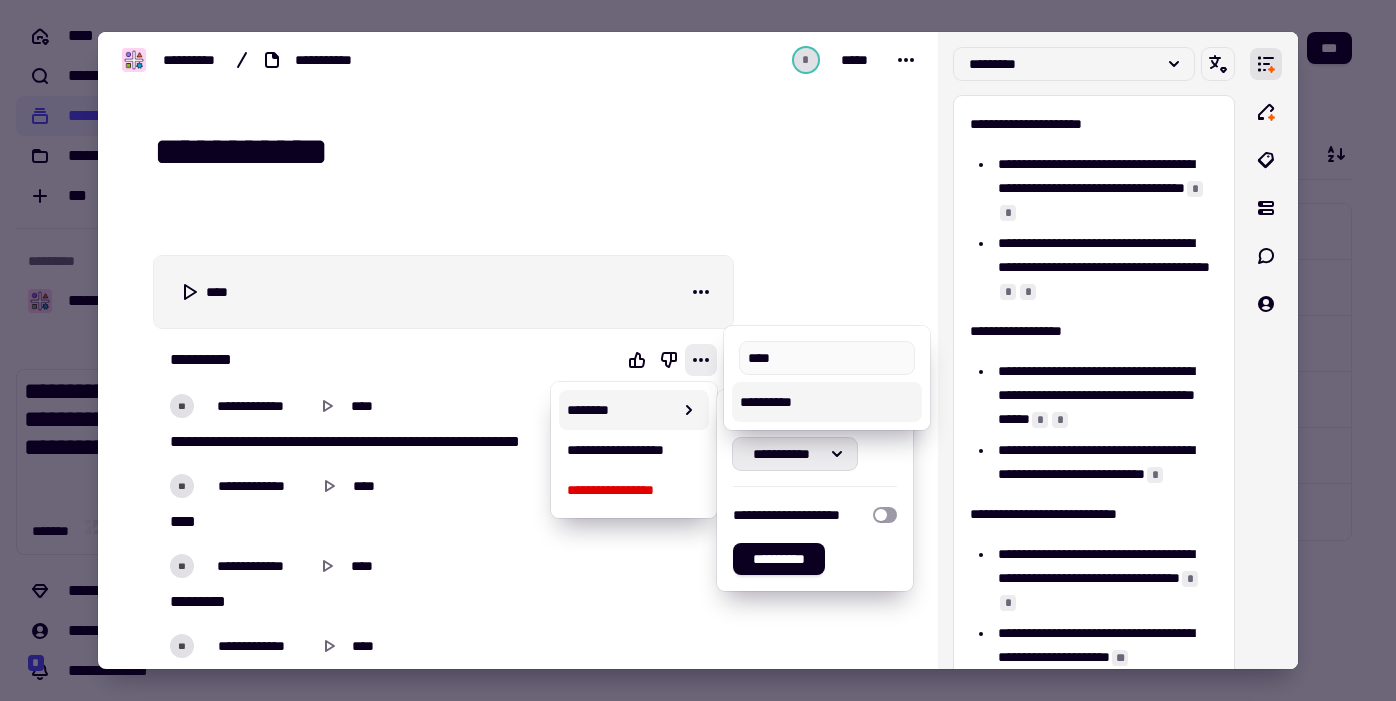 type on "****" 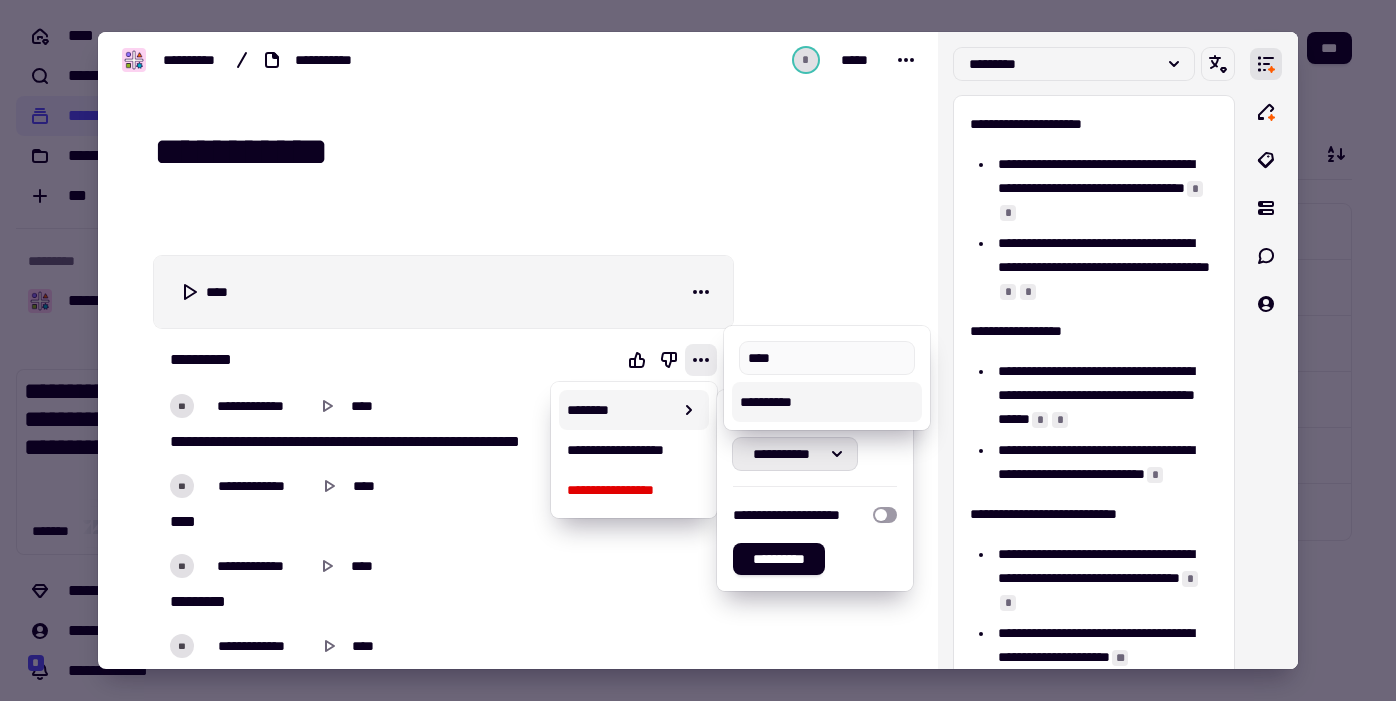 click on "**********" at bounding box center (827, 402) 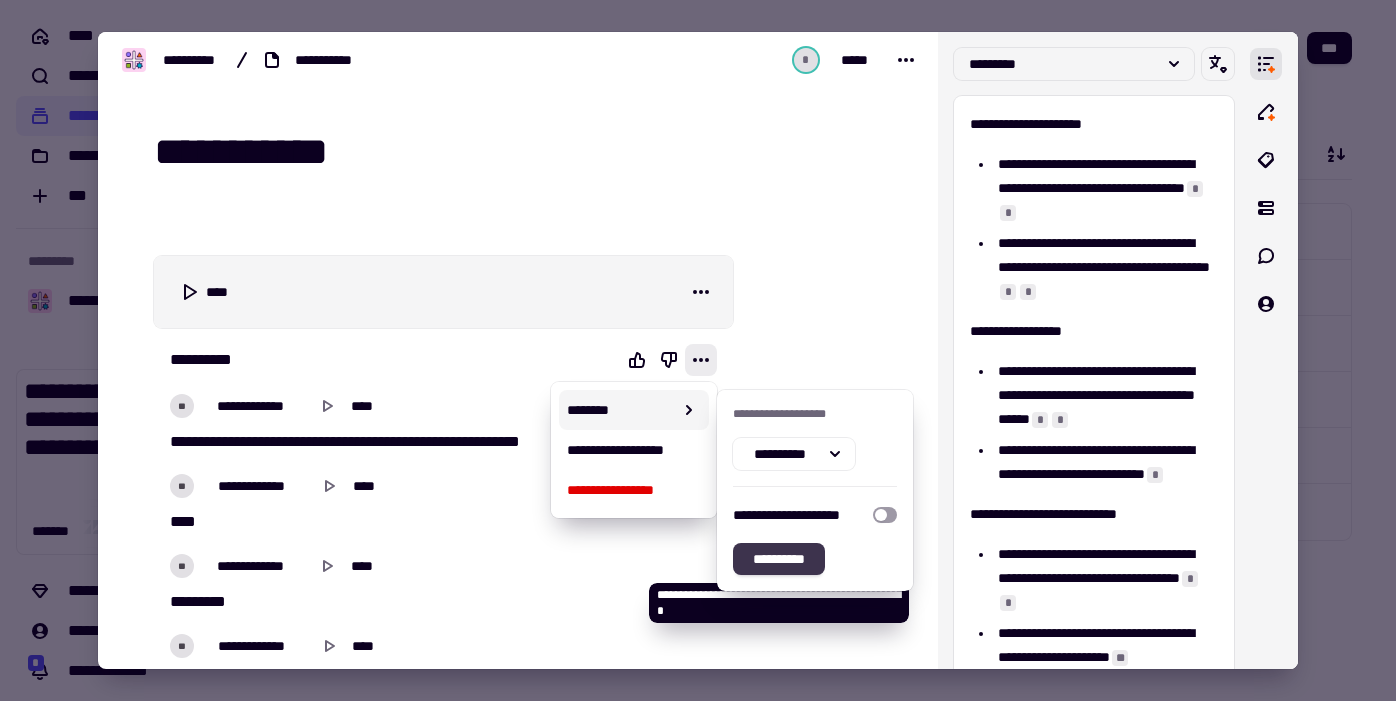 click on "**********" 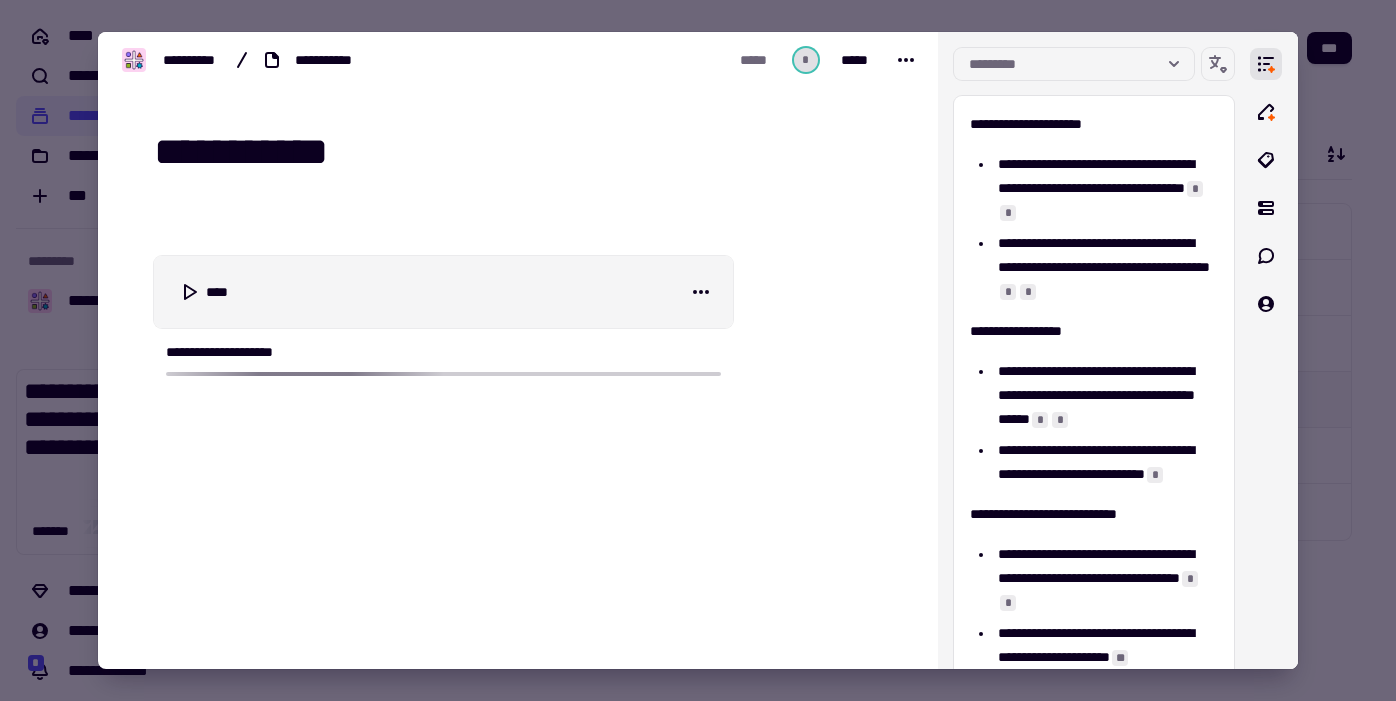 click at bounding box center [698, 350] 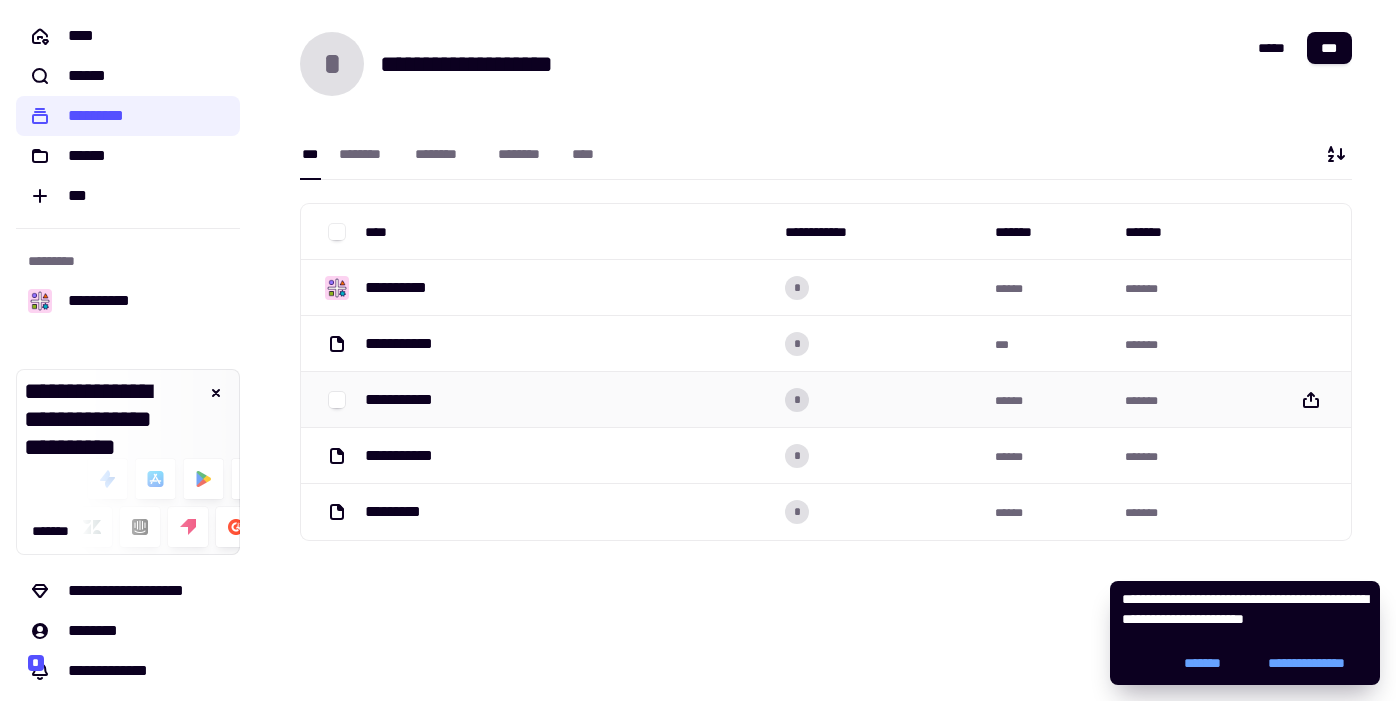 click on "*" at bounding box center (882, 400) 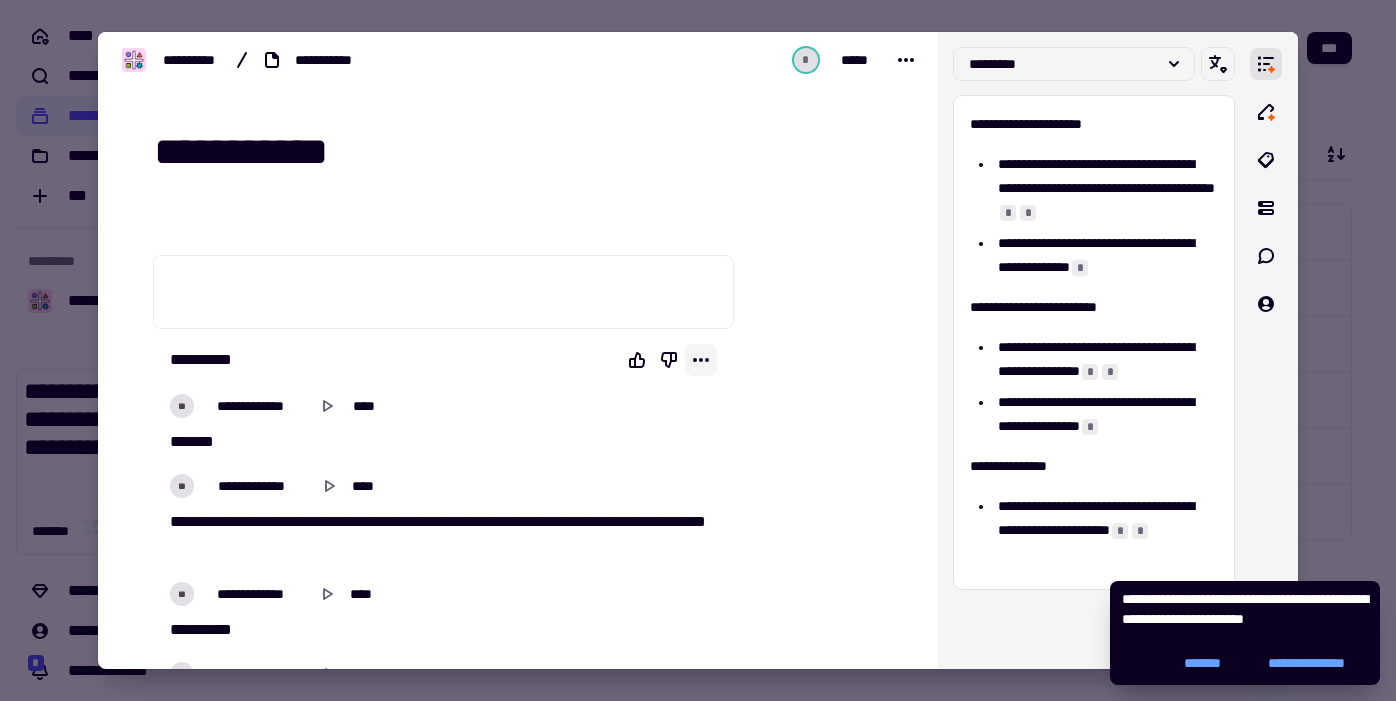 click 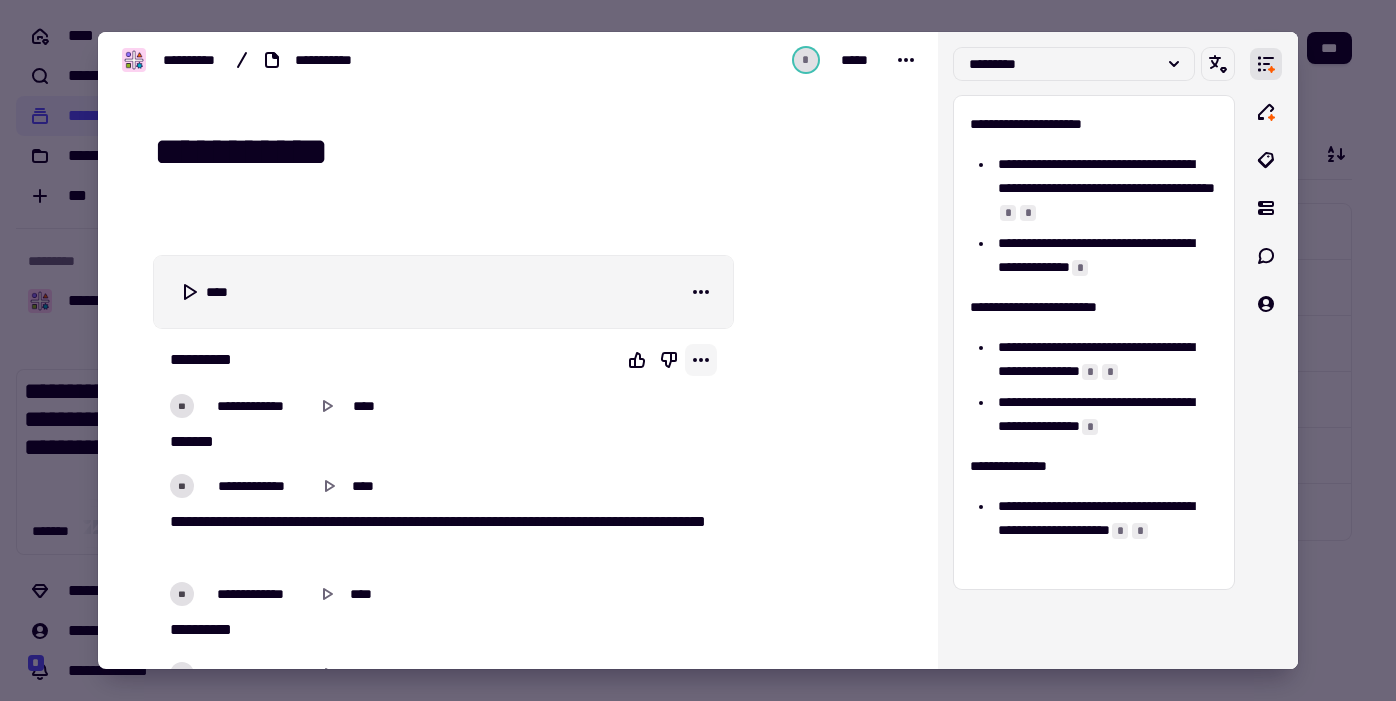 click 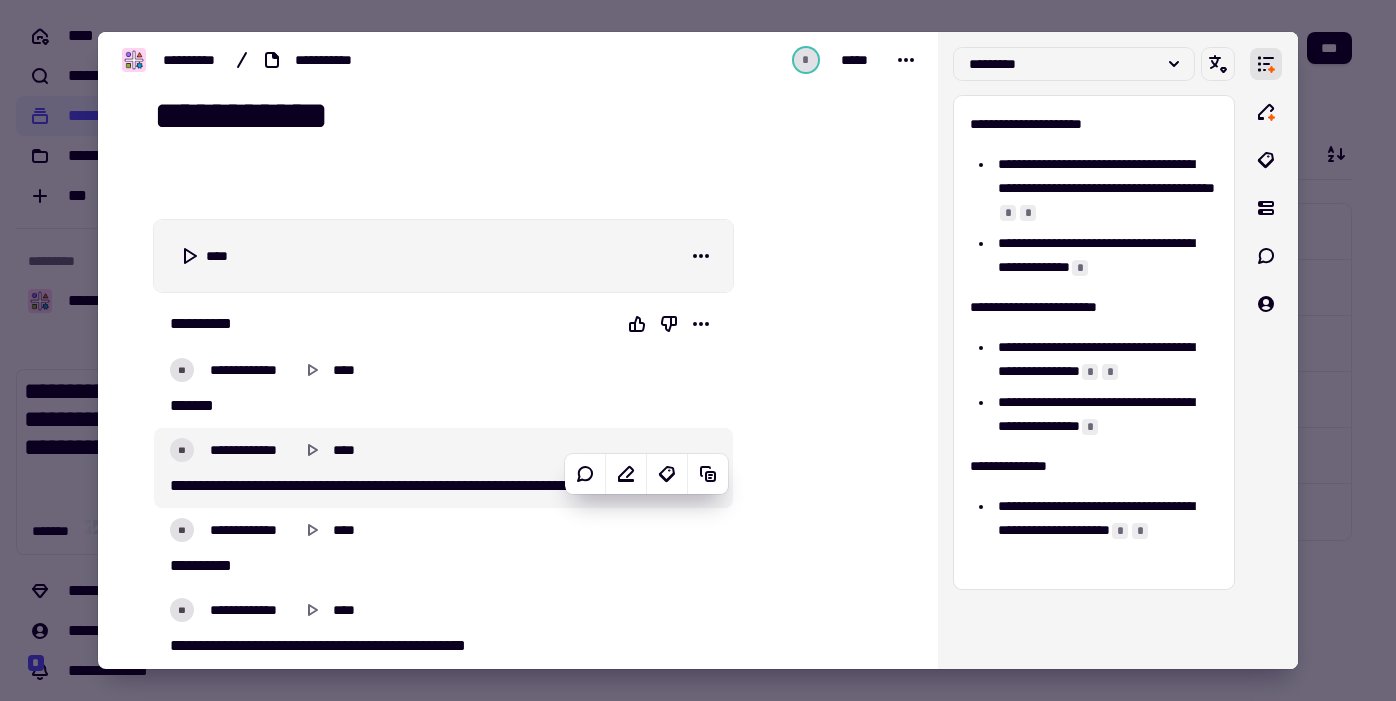 scroll, scrollTop: 0, scrollLeft: 0, axis: both 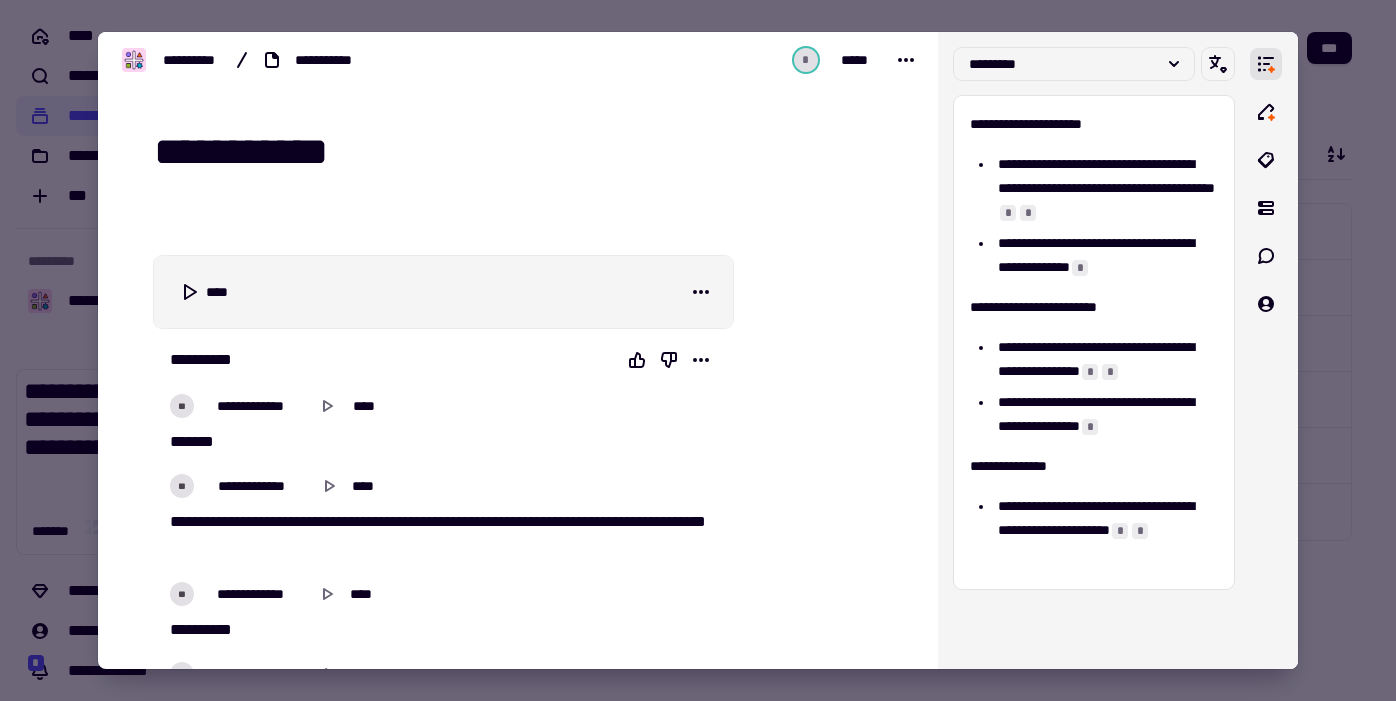 click 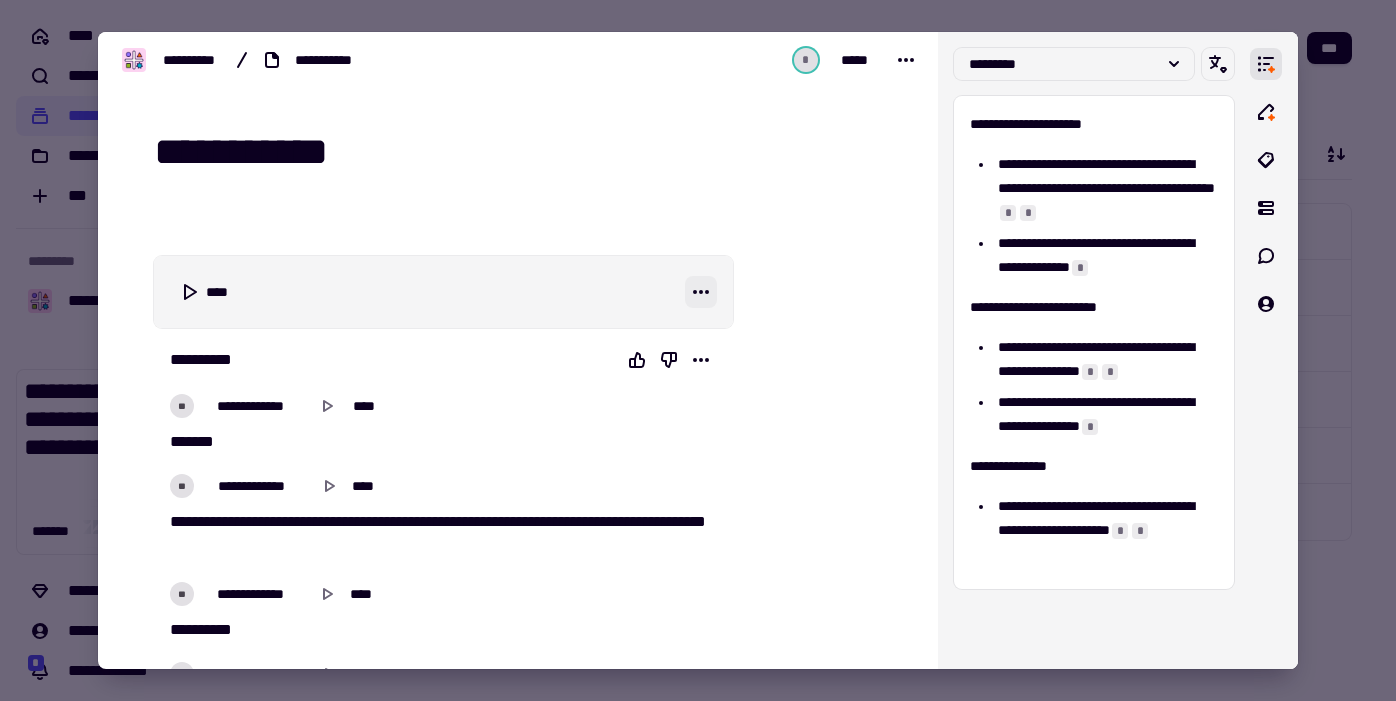 click 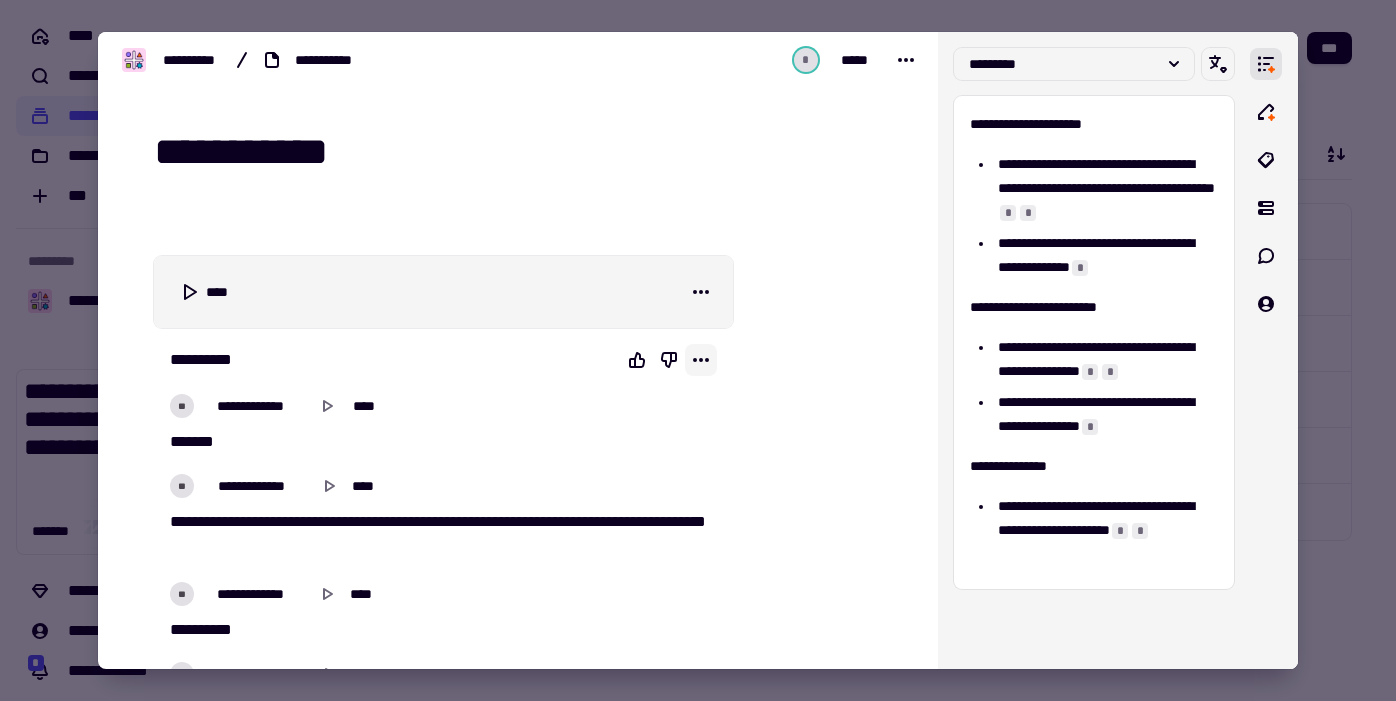 click 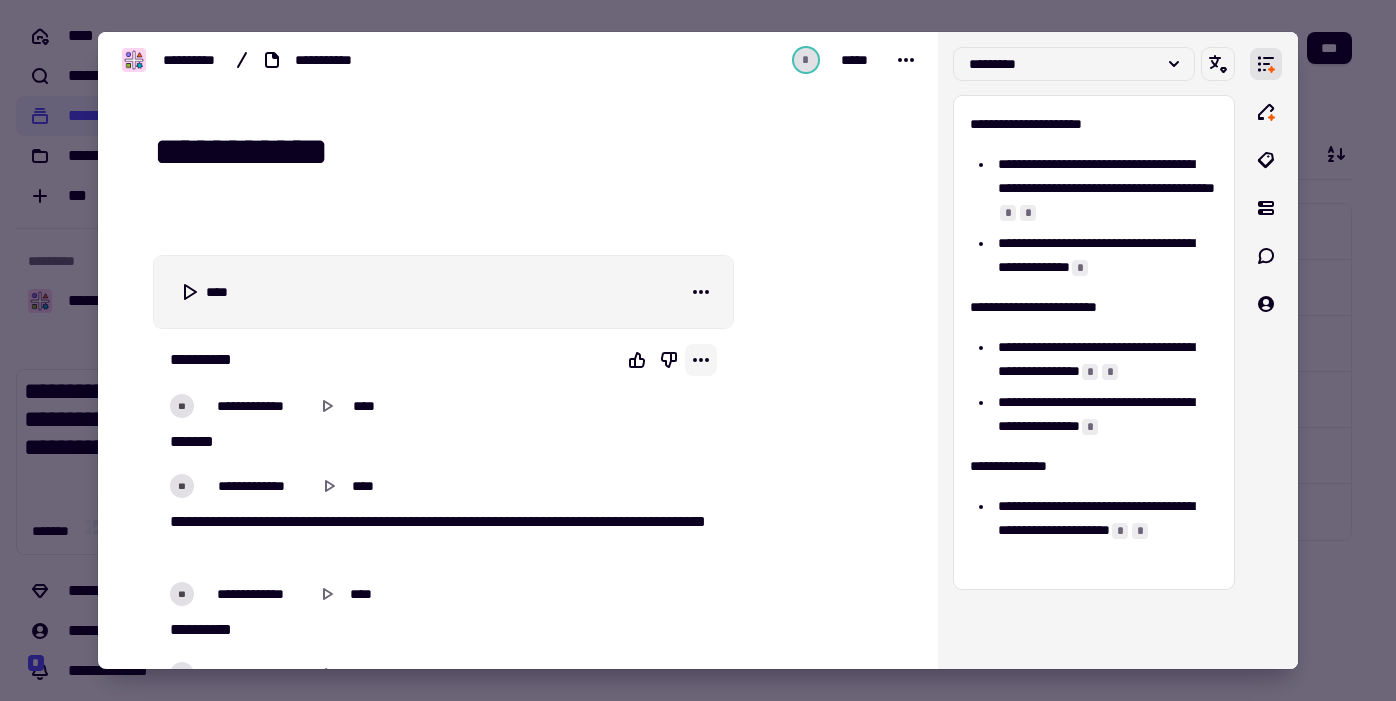 type 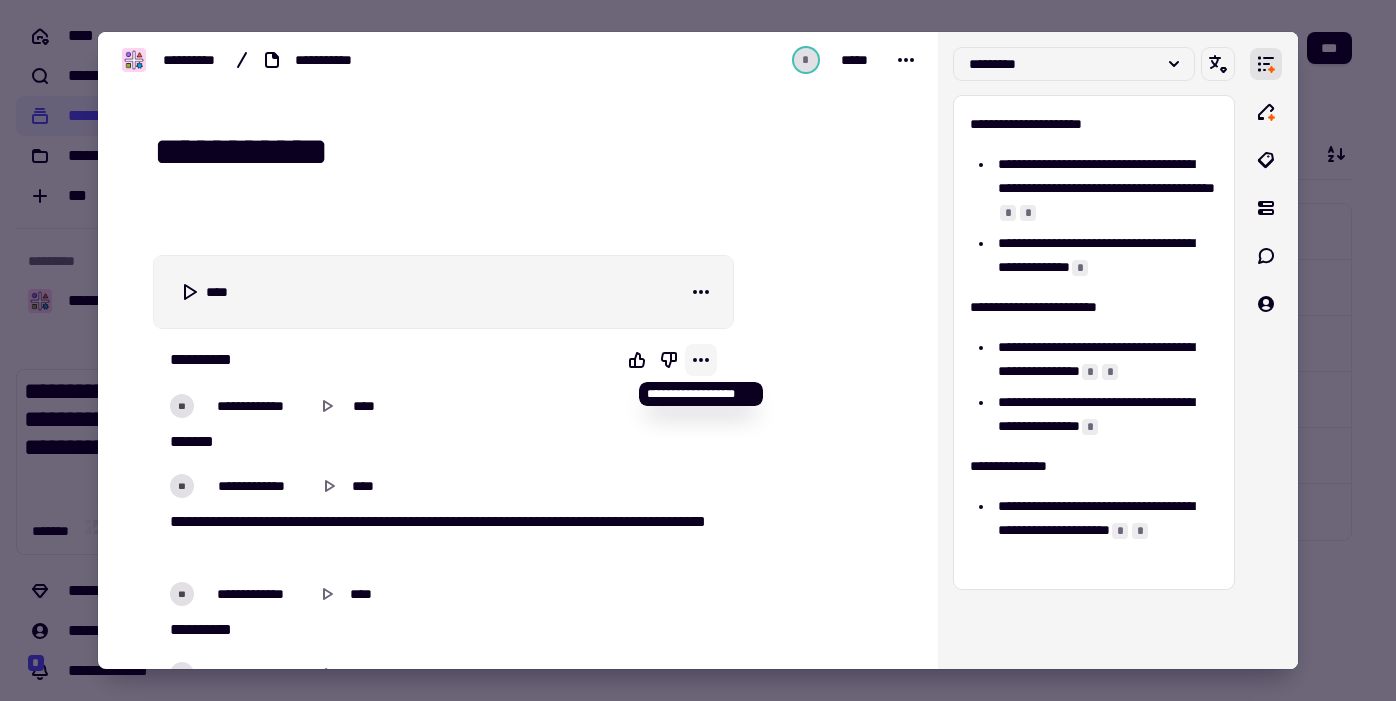 click 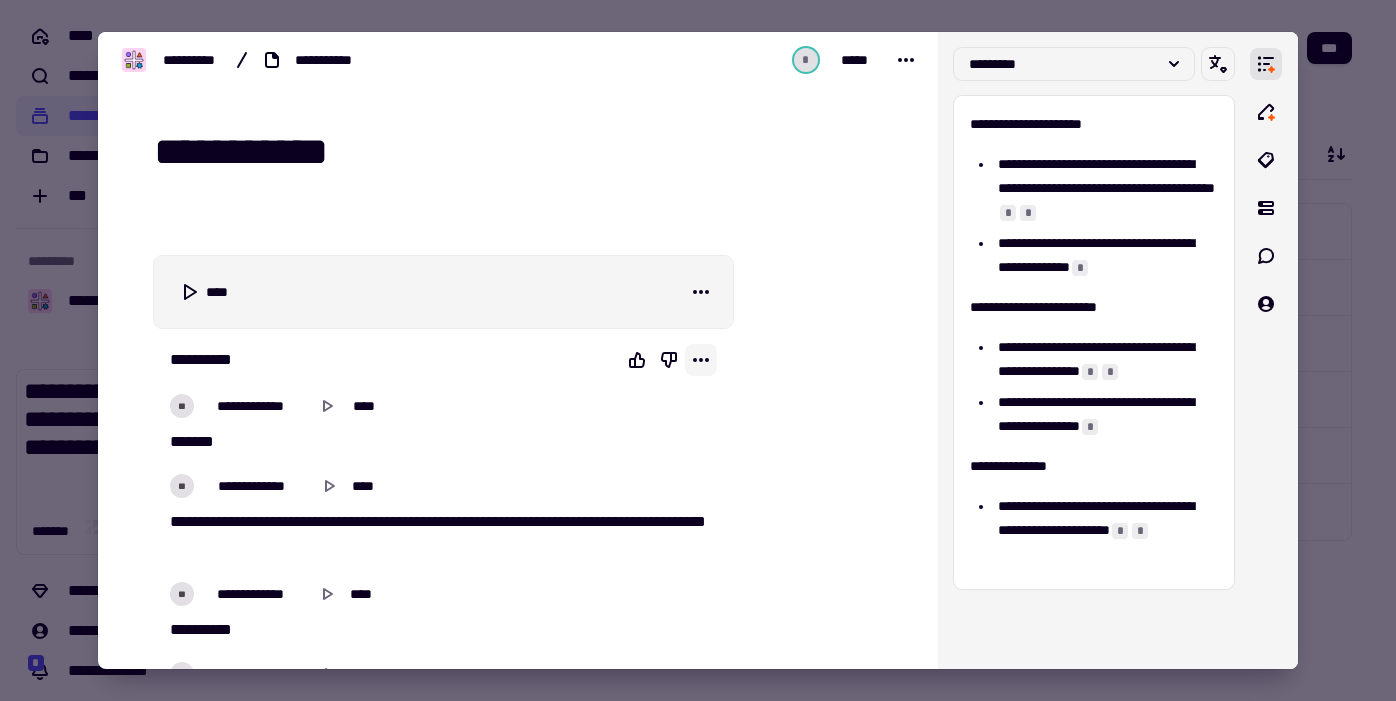 click 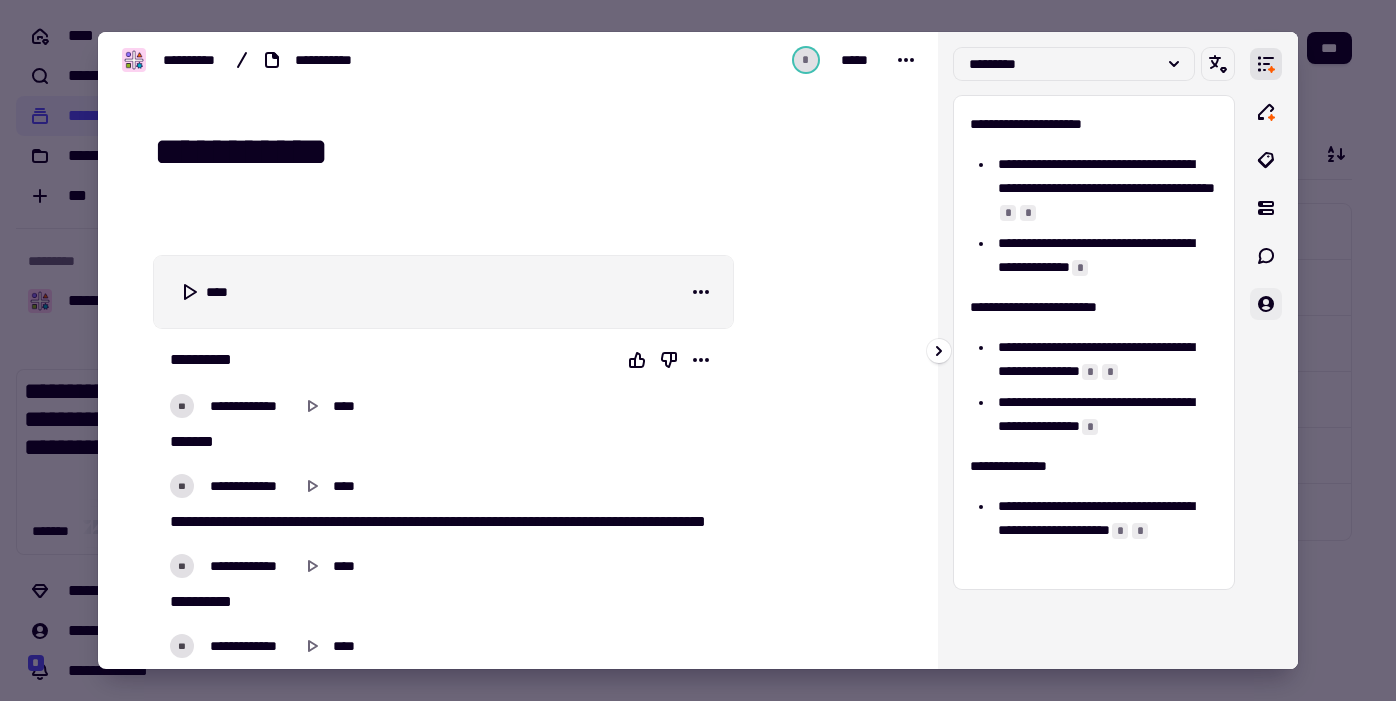 click 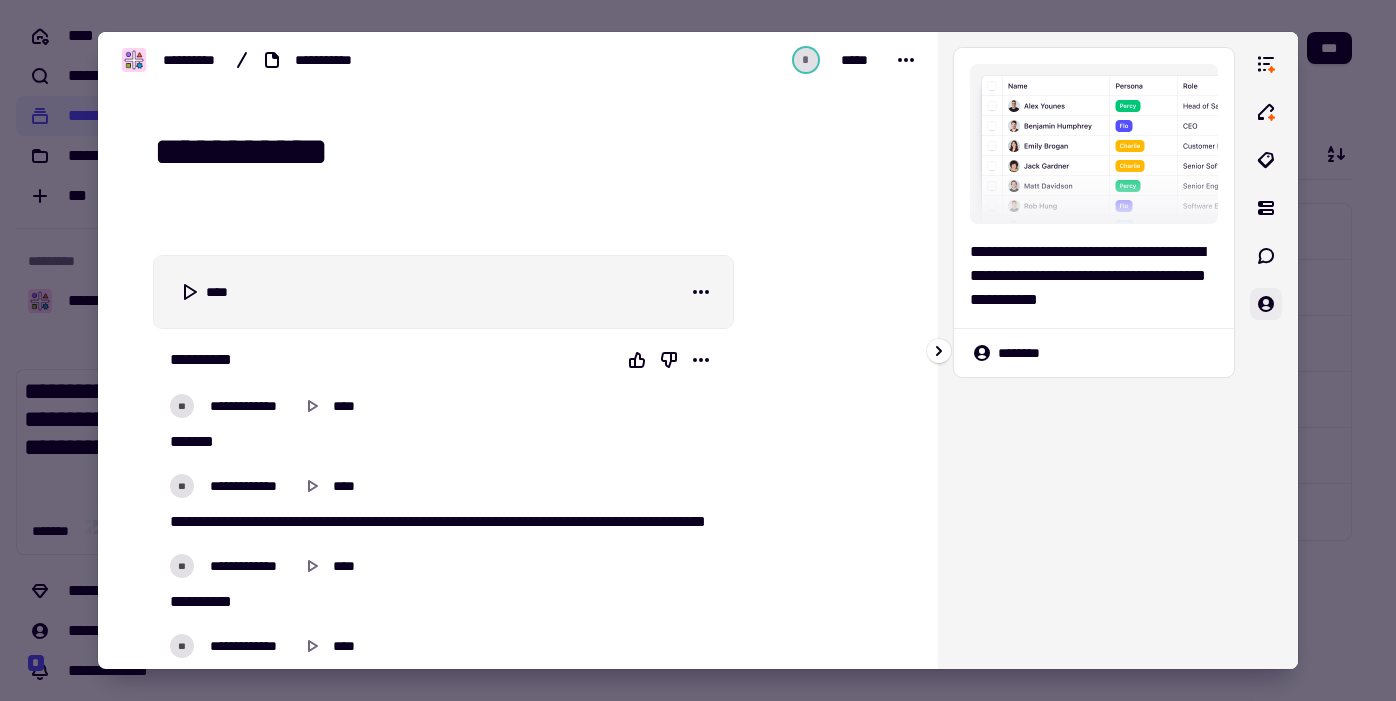 click 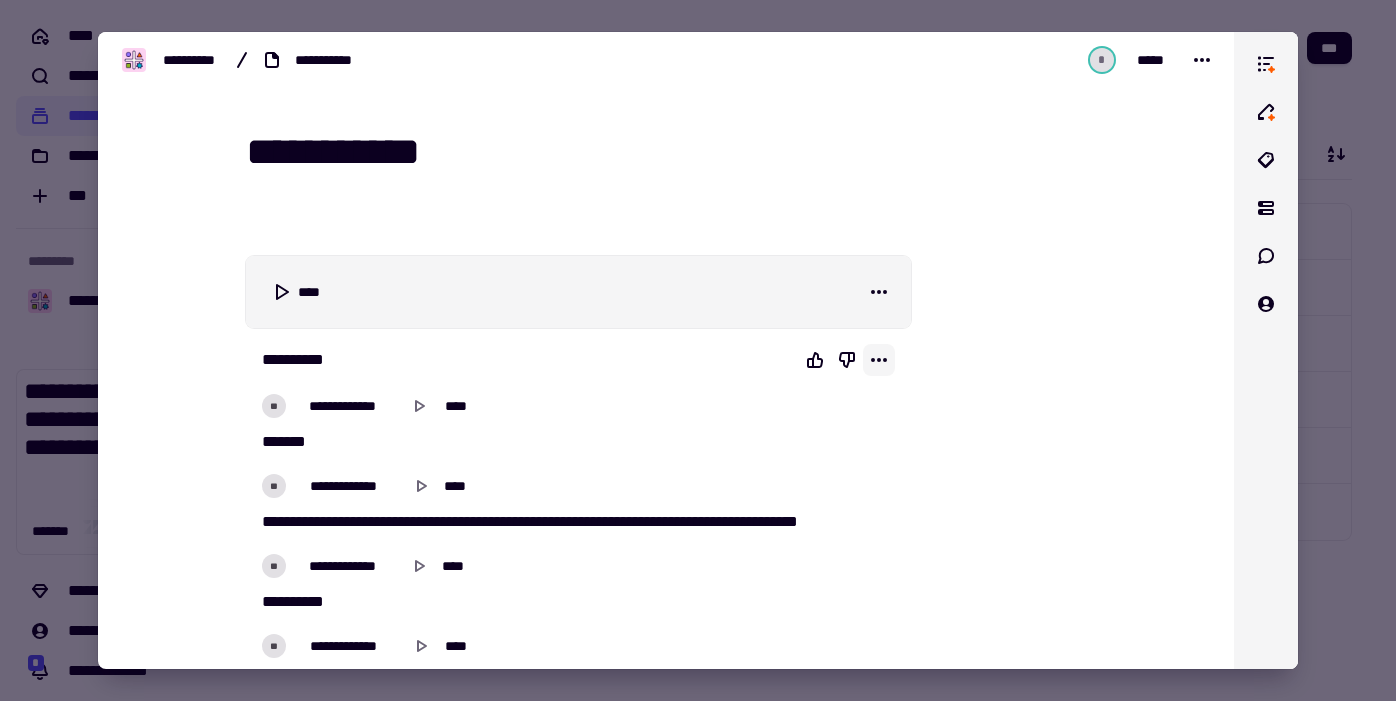click 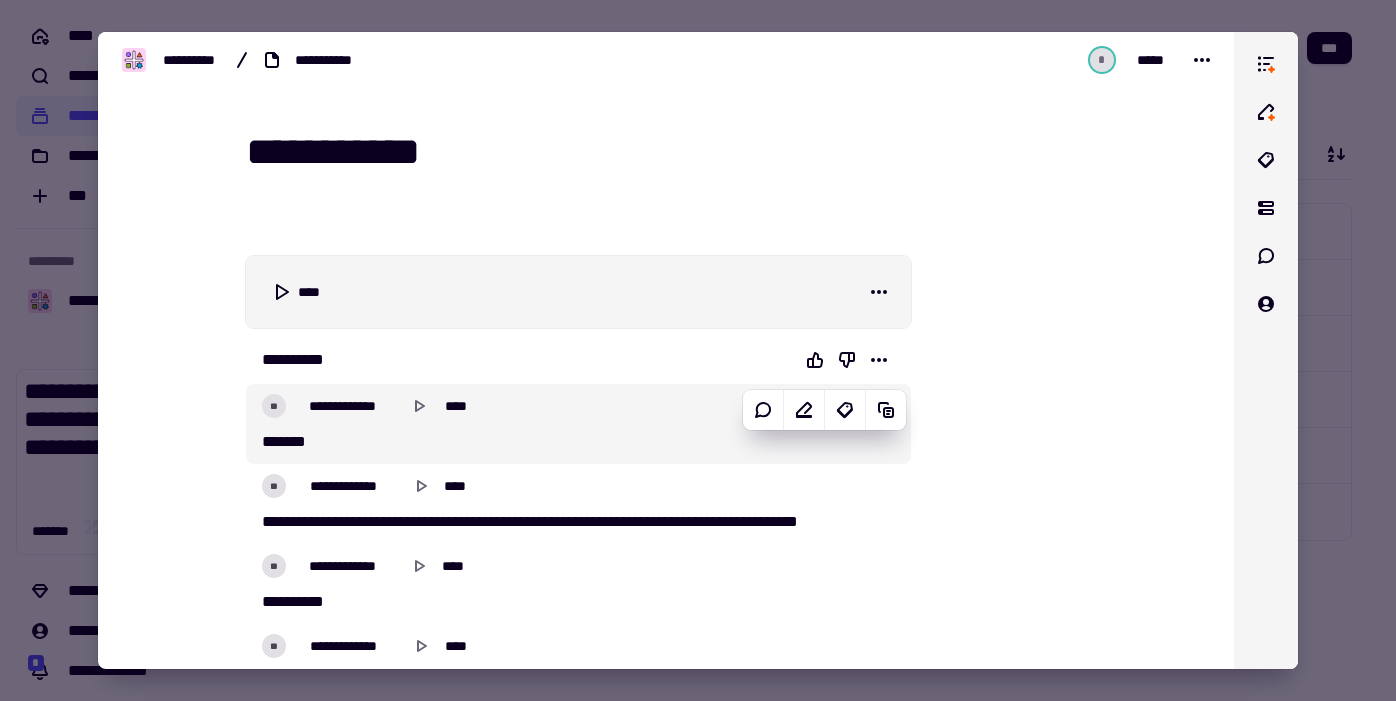click on "**********" at bounding box center (698, 350) 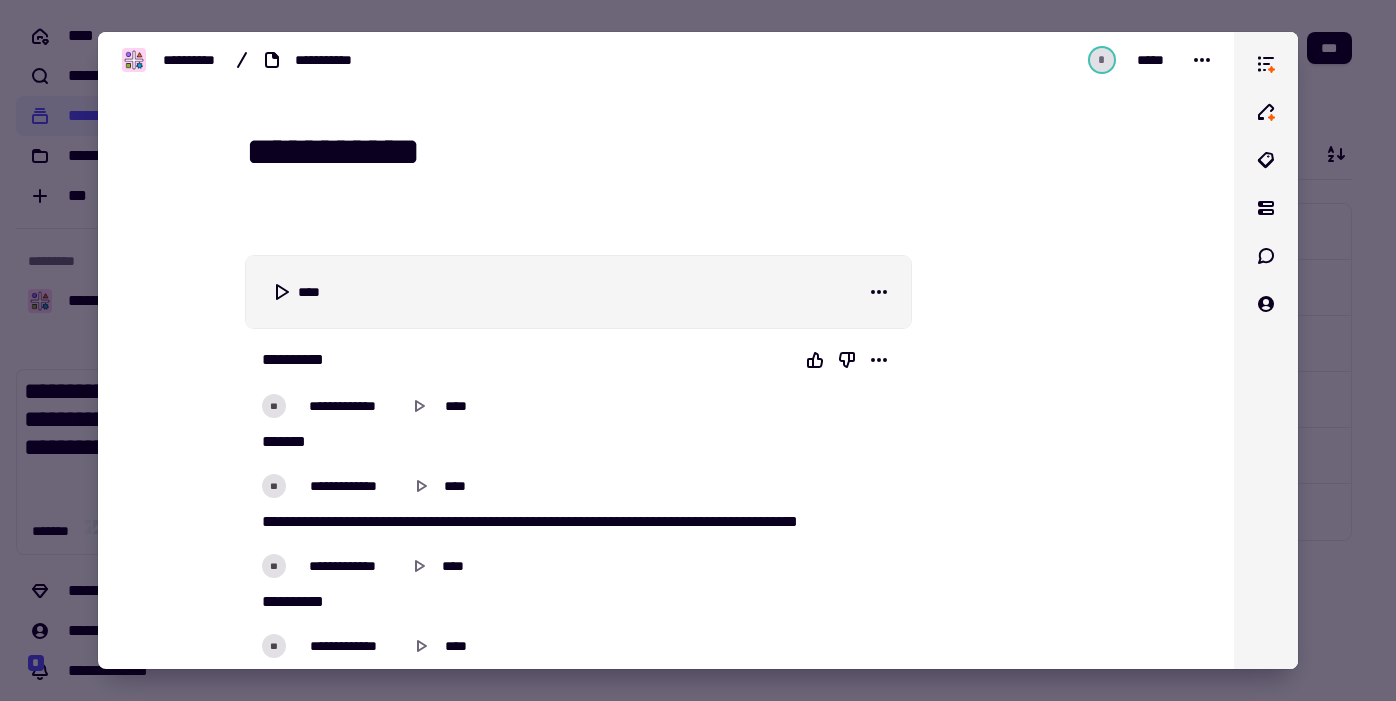 click on "**********" at bounding box center [578, 364] 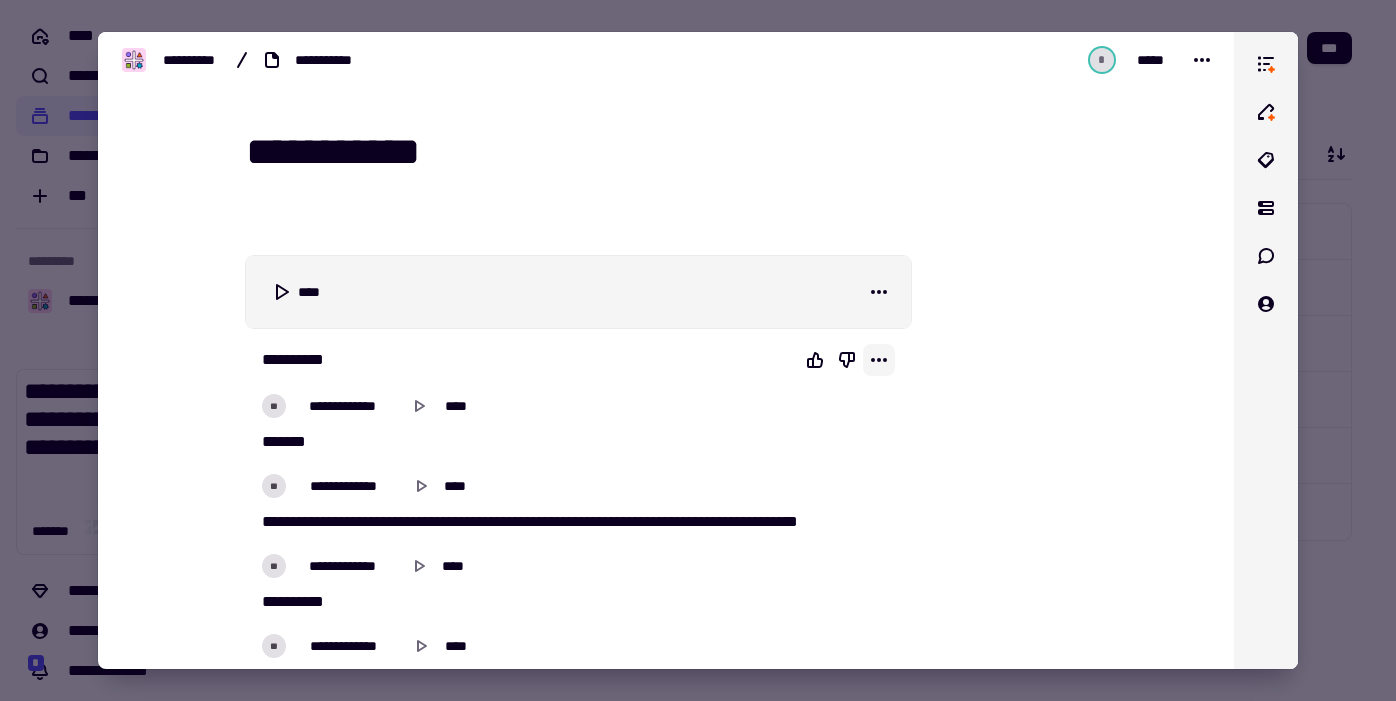 click 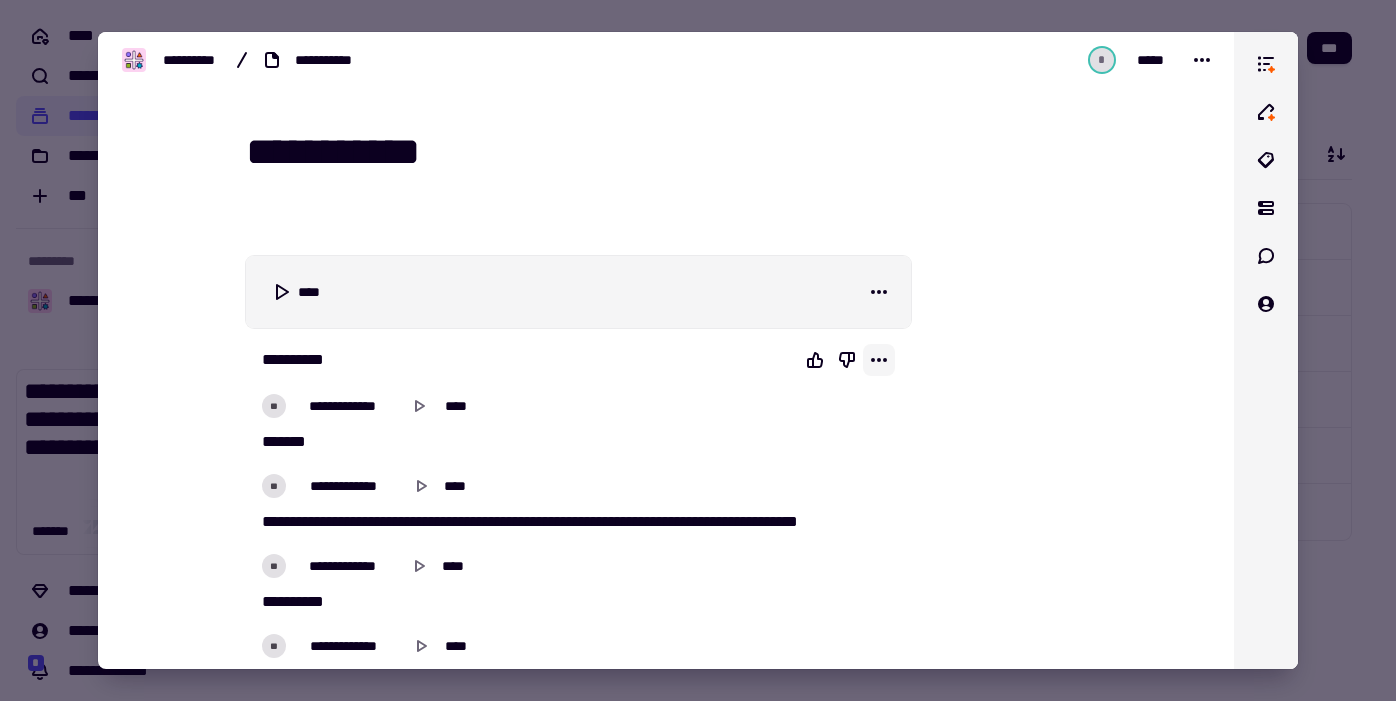 click 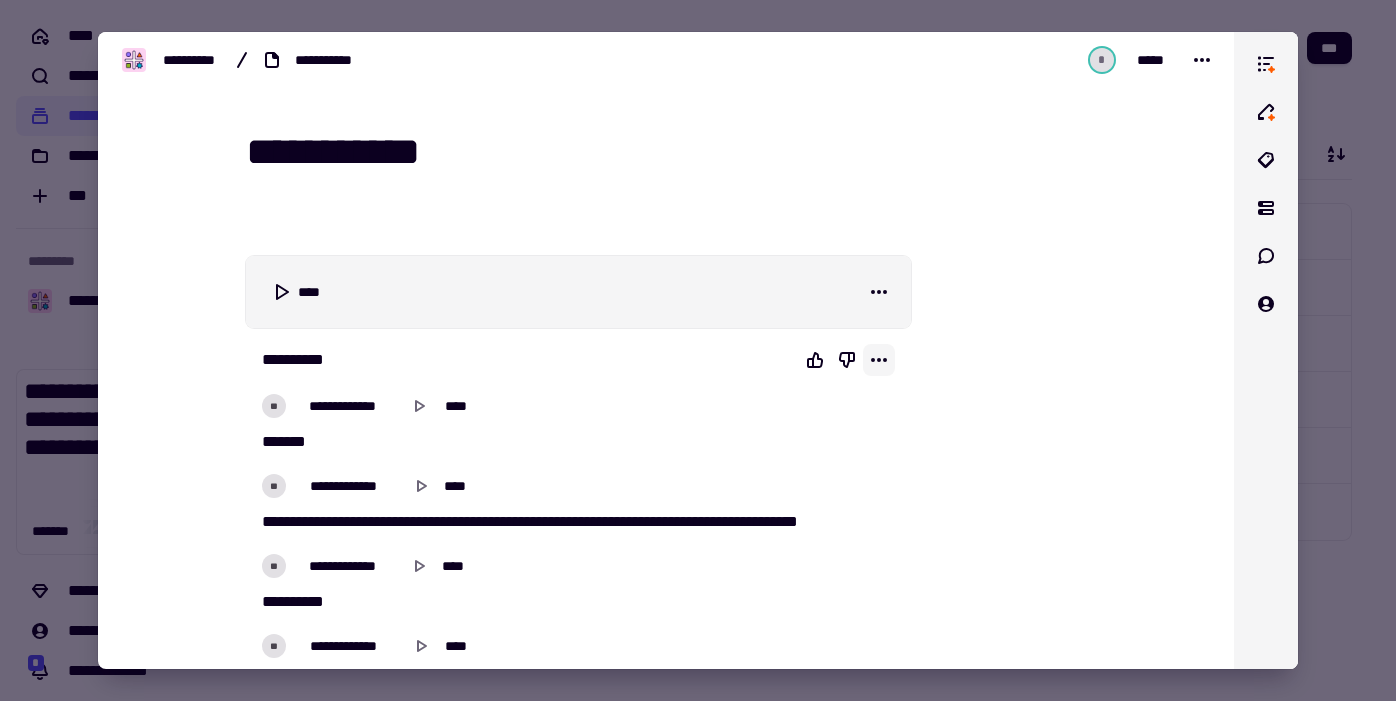click 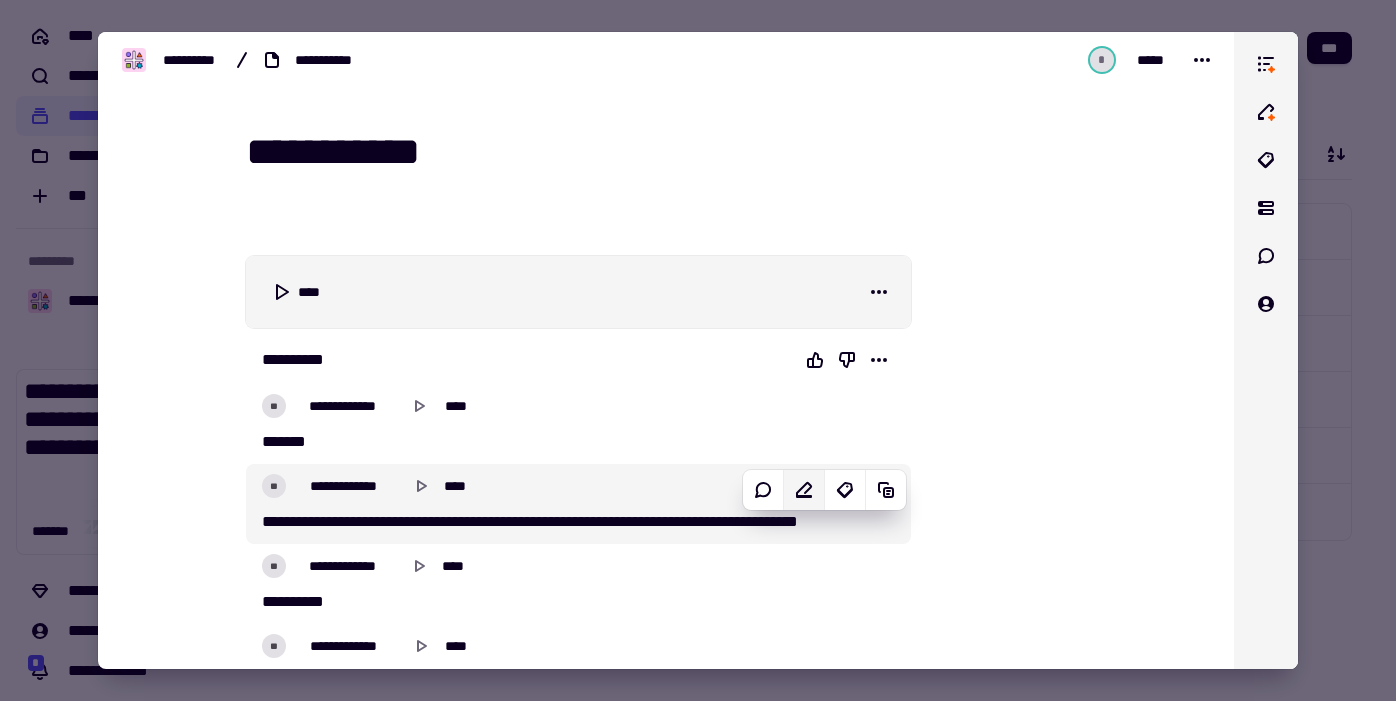 drag, startPoint x: 826, startPoint y: 476, endPoint x: 822, endPoint y: 489, distance: 13.601471 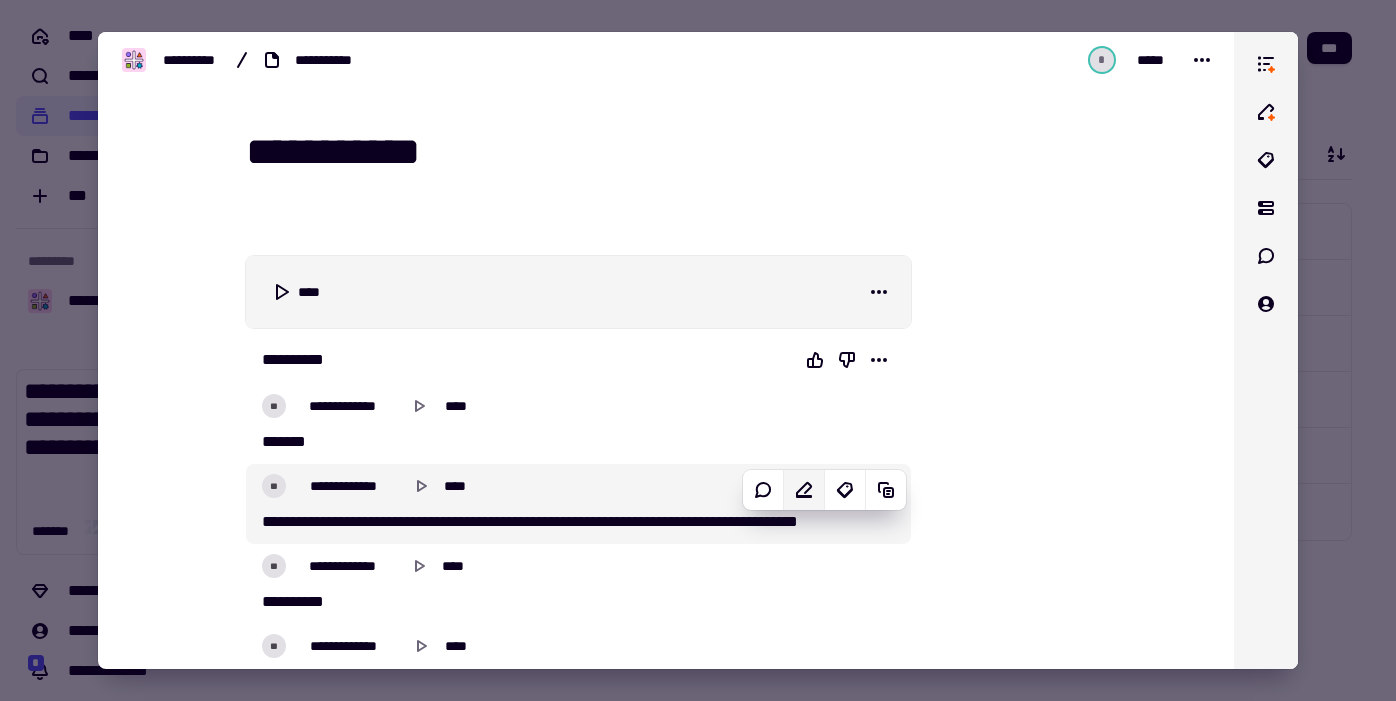click 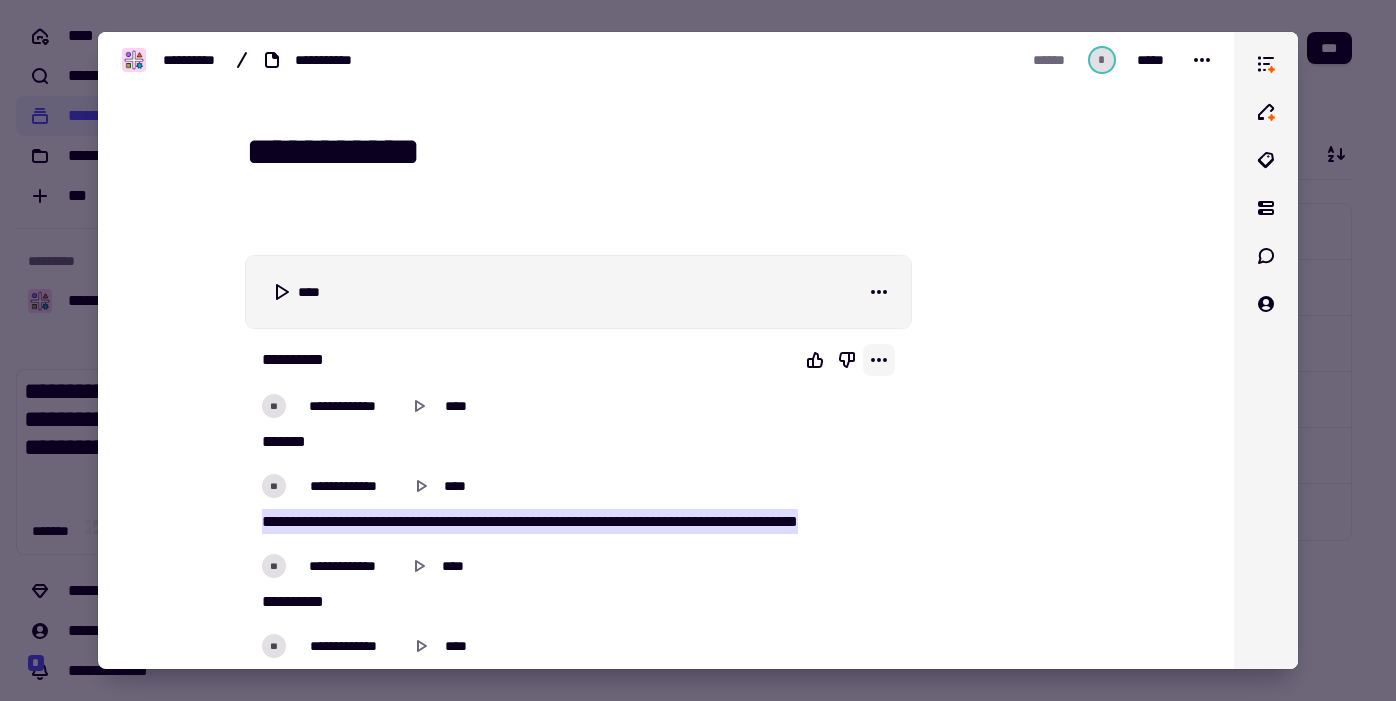 click 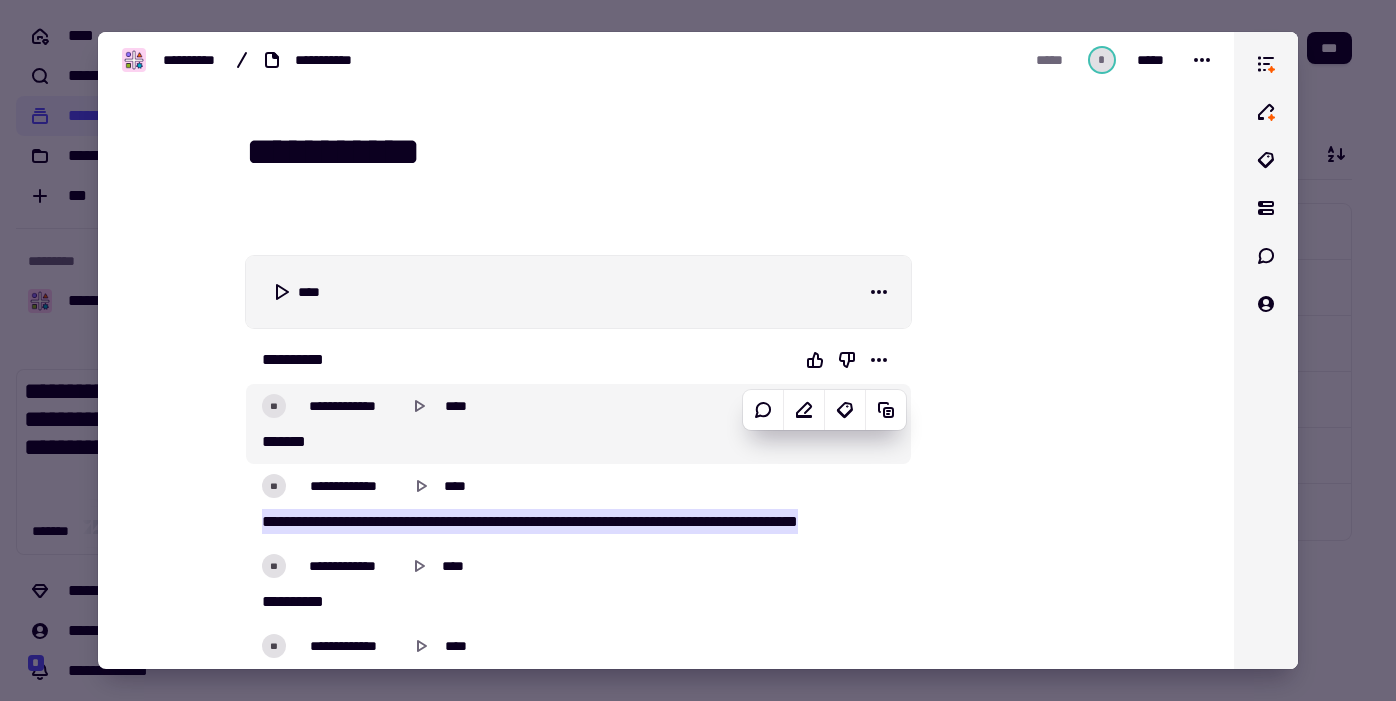 click on "**********" at bounding box center [578, 406] 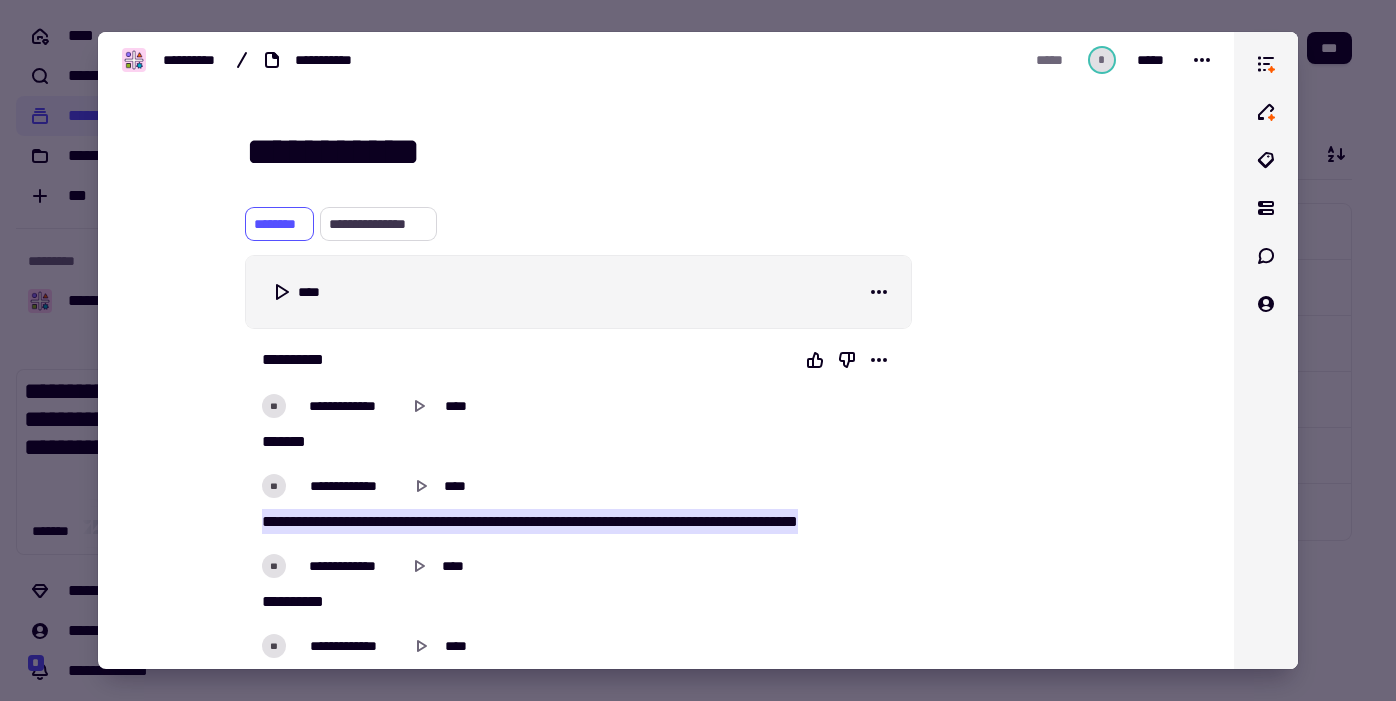 click on "**********" 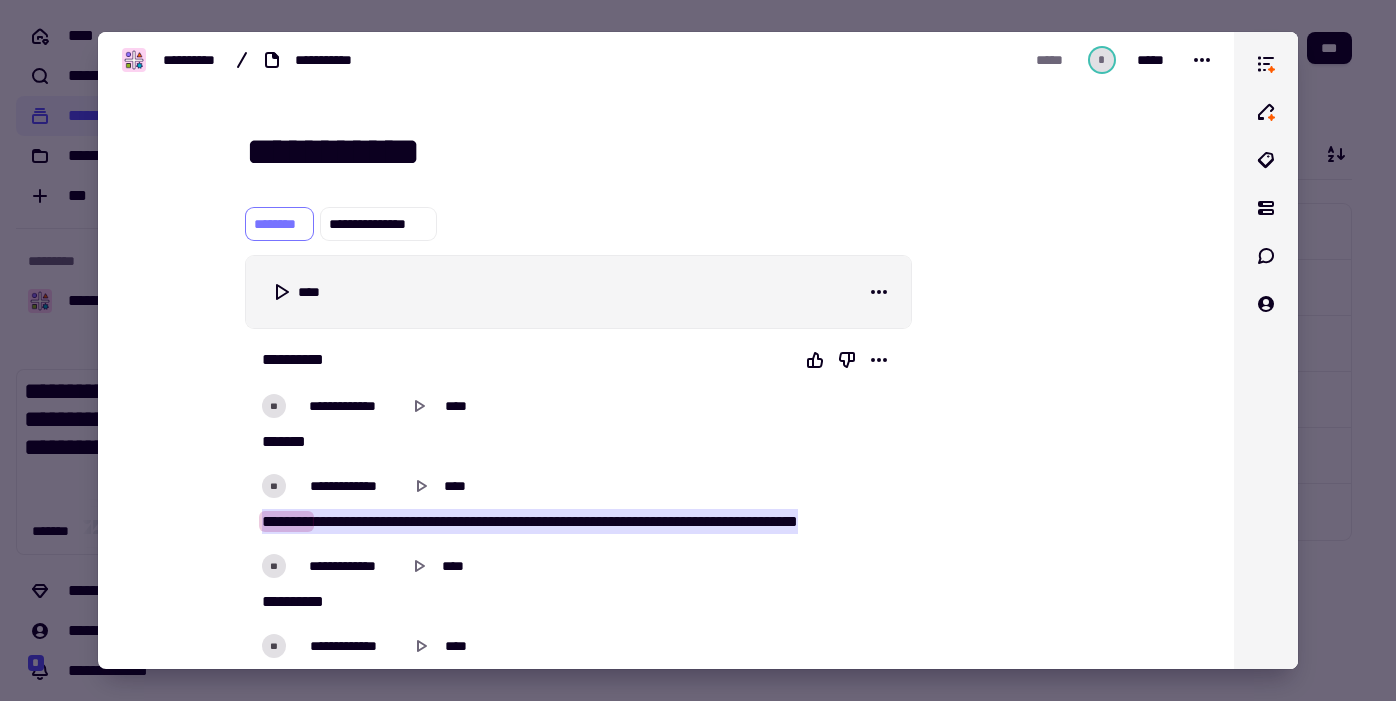 click on "********" 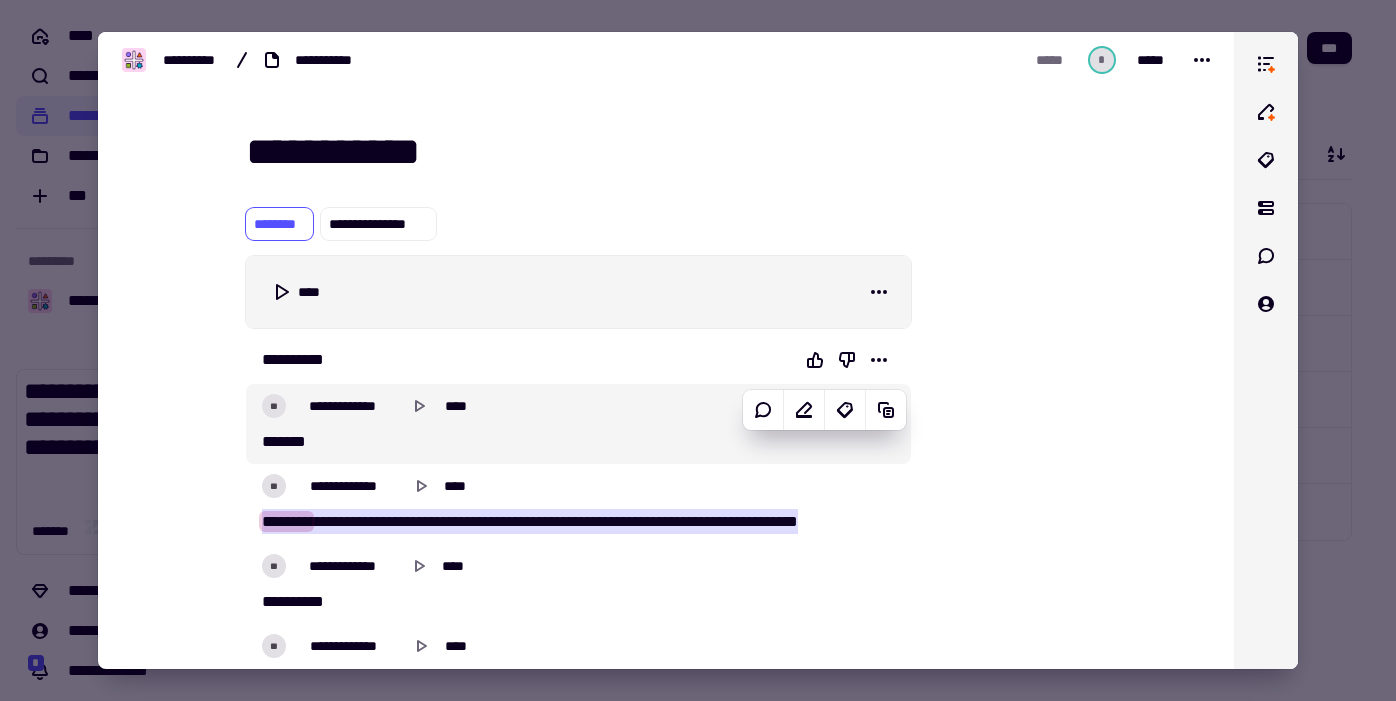 click on "**********" at bounding box center (578, 406) 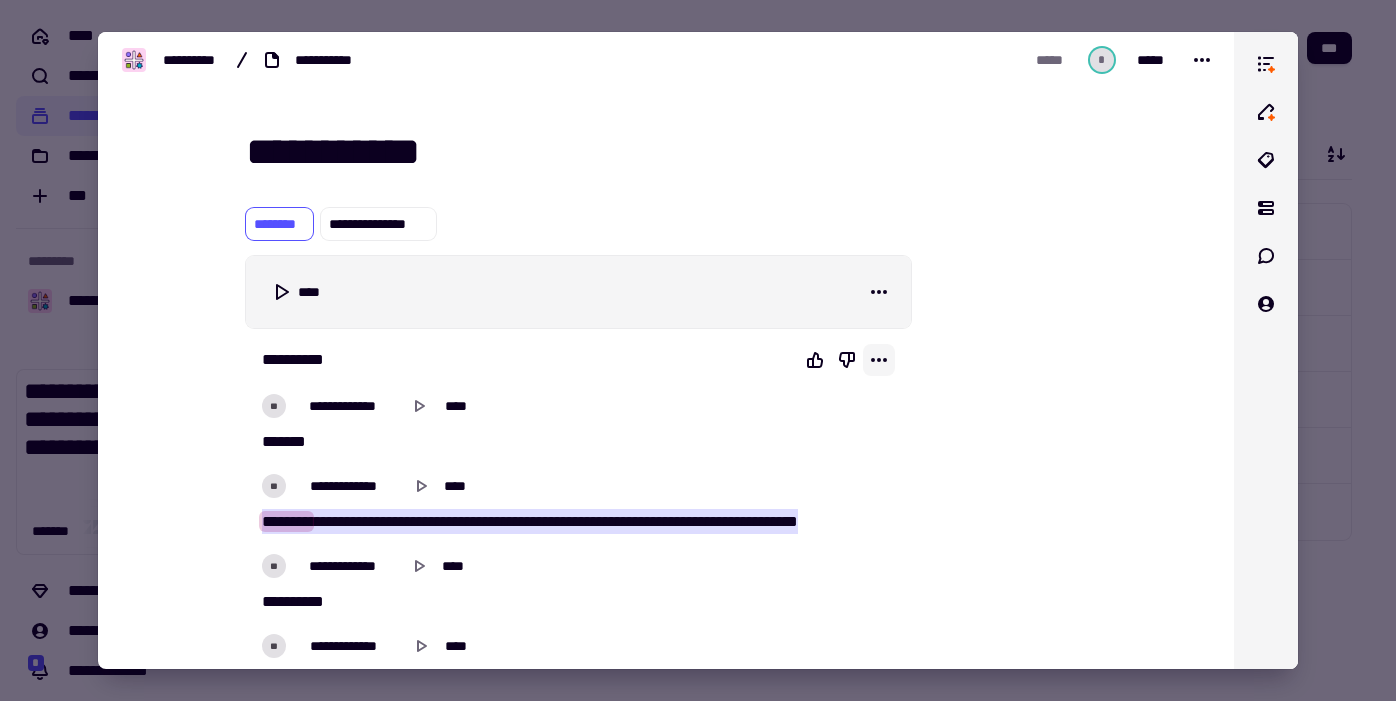 click 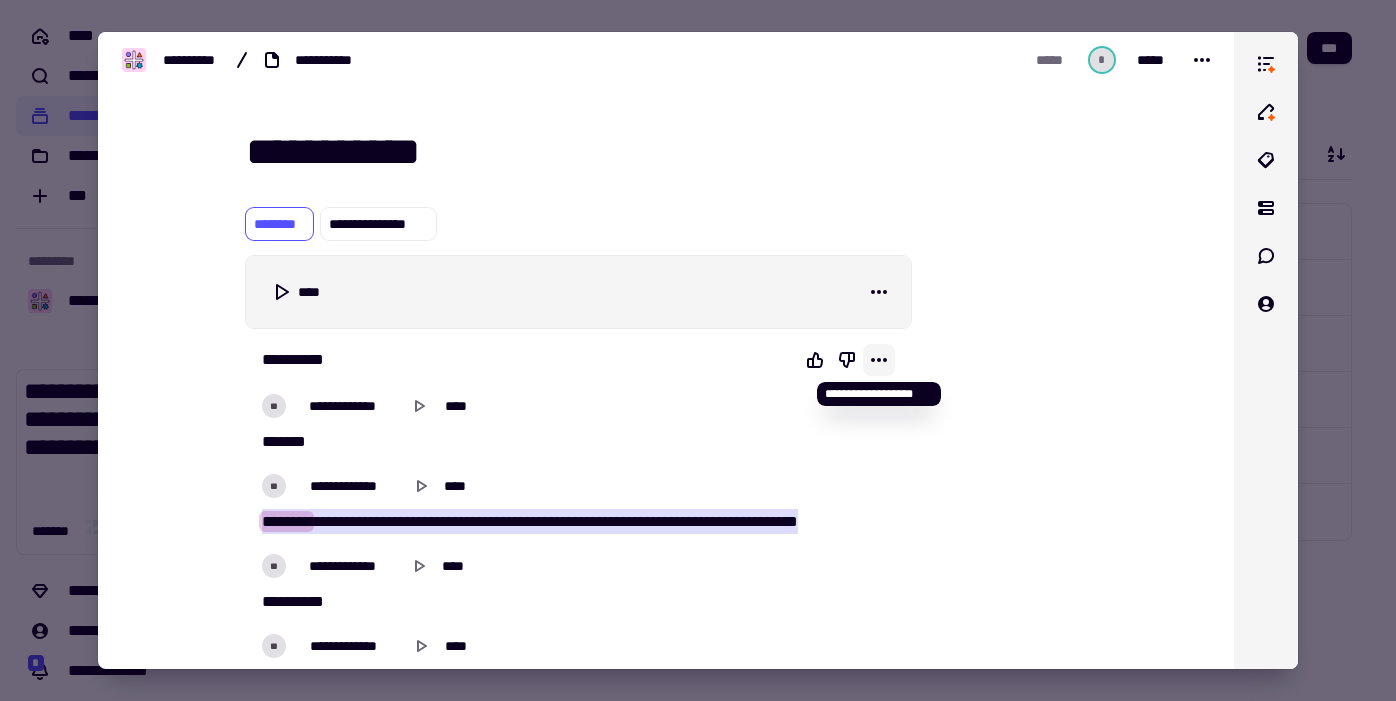 click 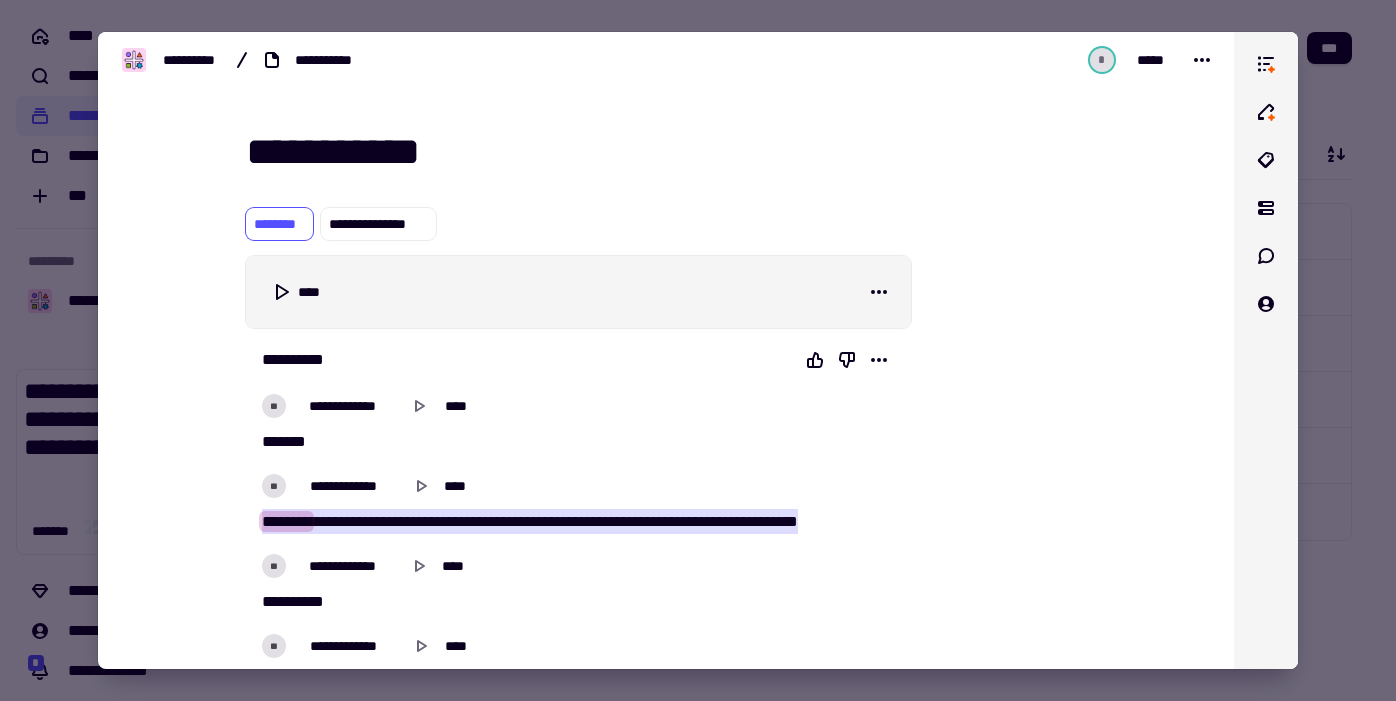 click at bounding box center [698, 350] 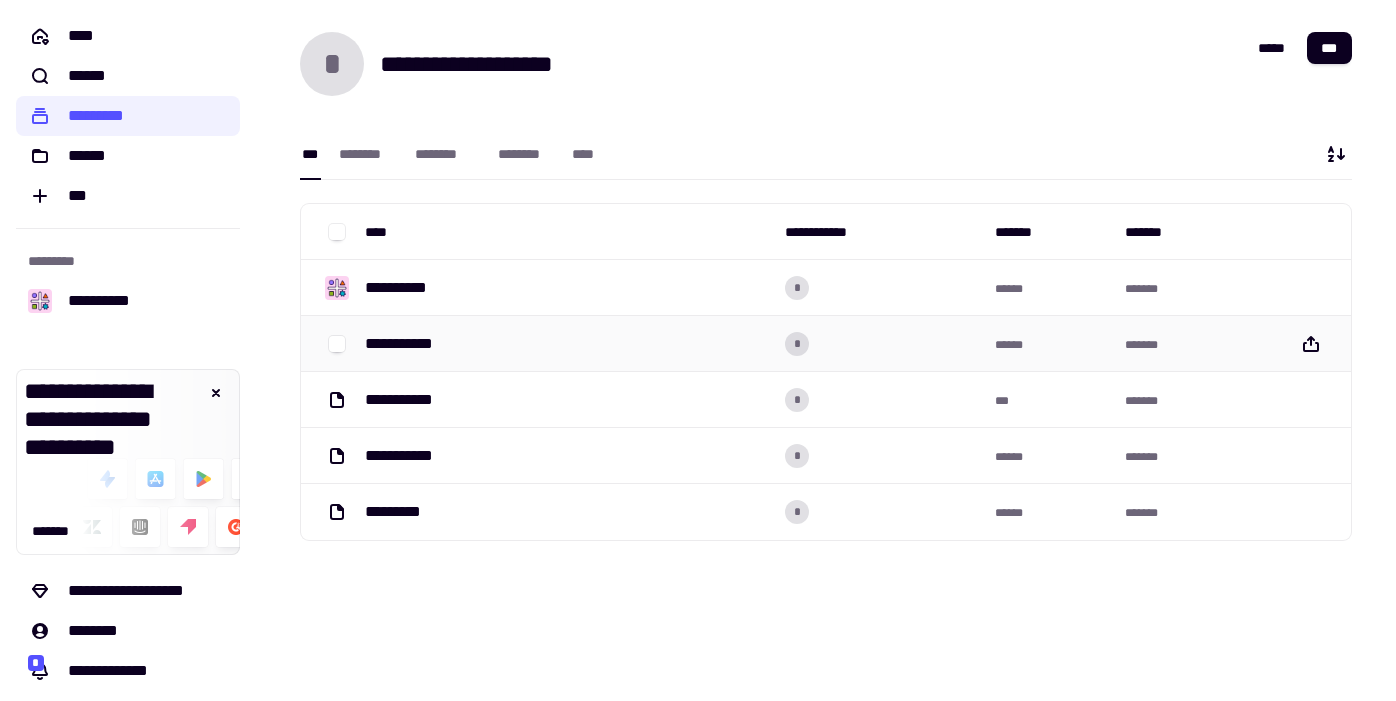 click on "**********" at bounding box center (567, 344) 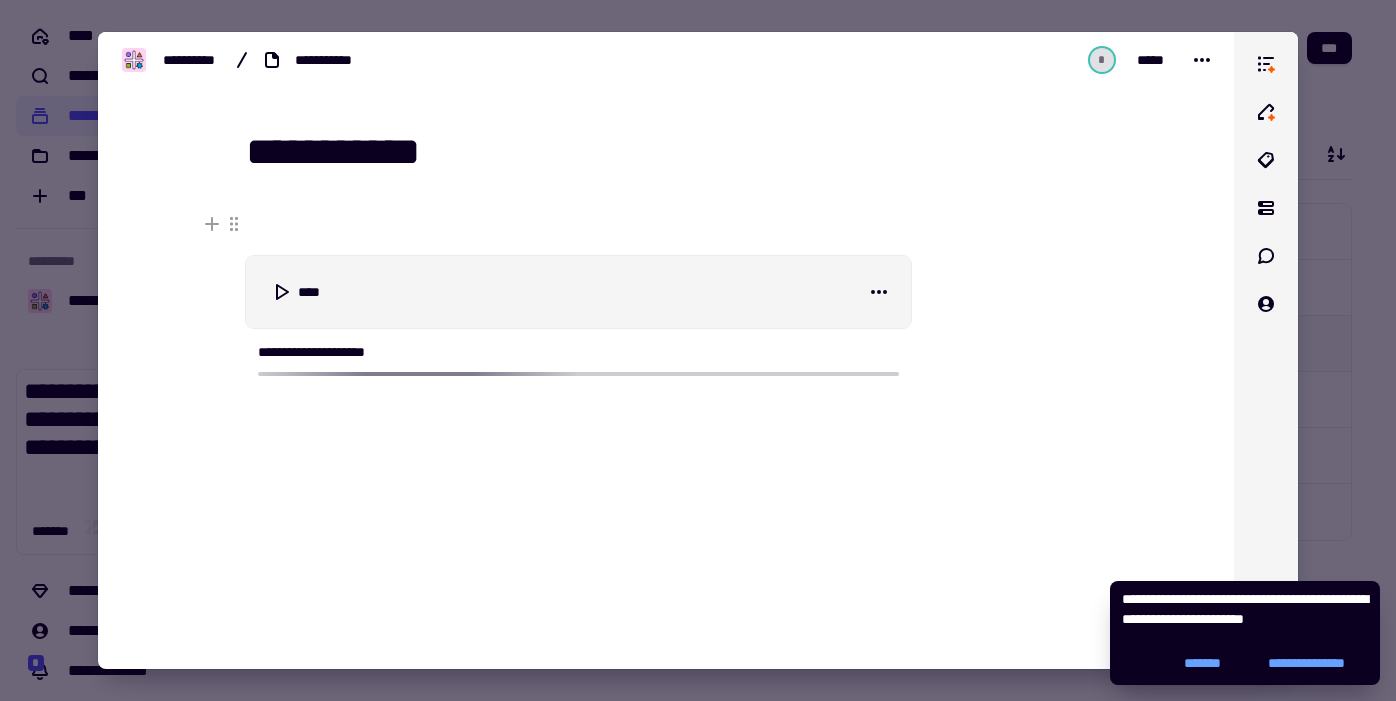 click at bounding box center (698, 350) 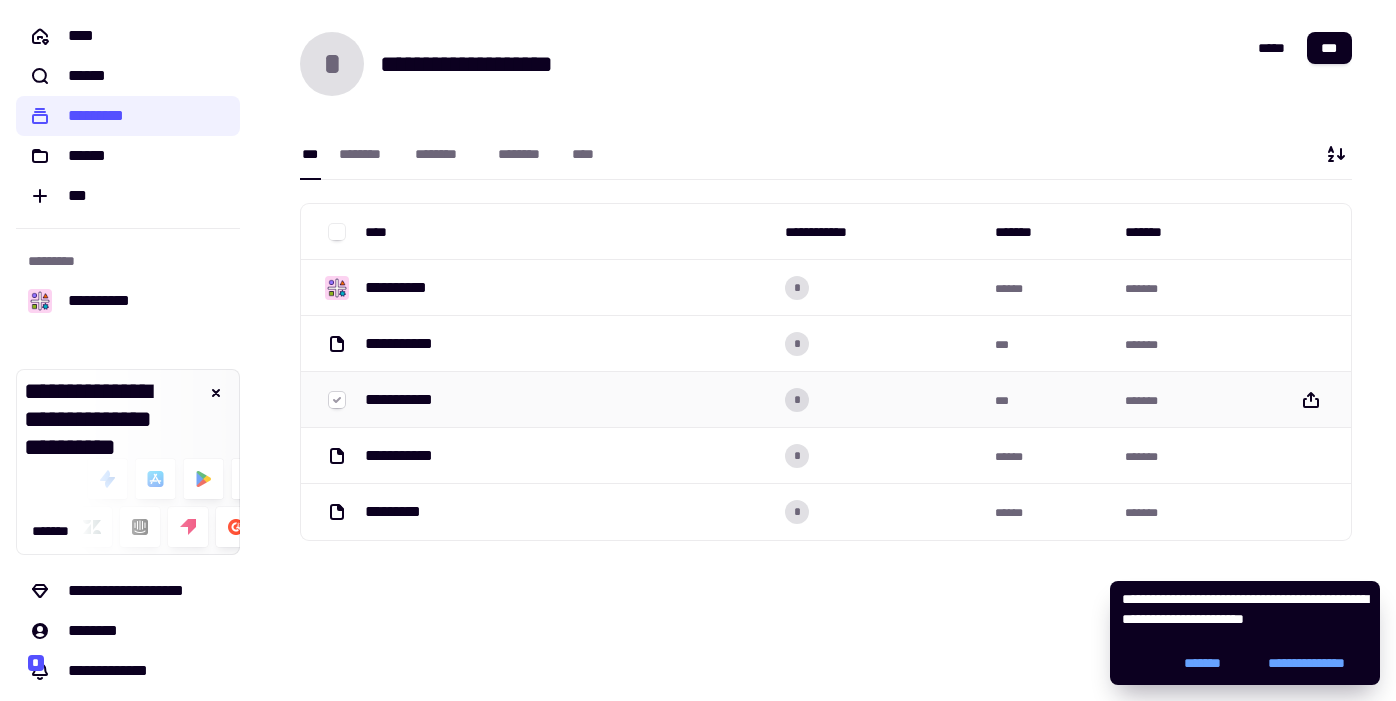 click 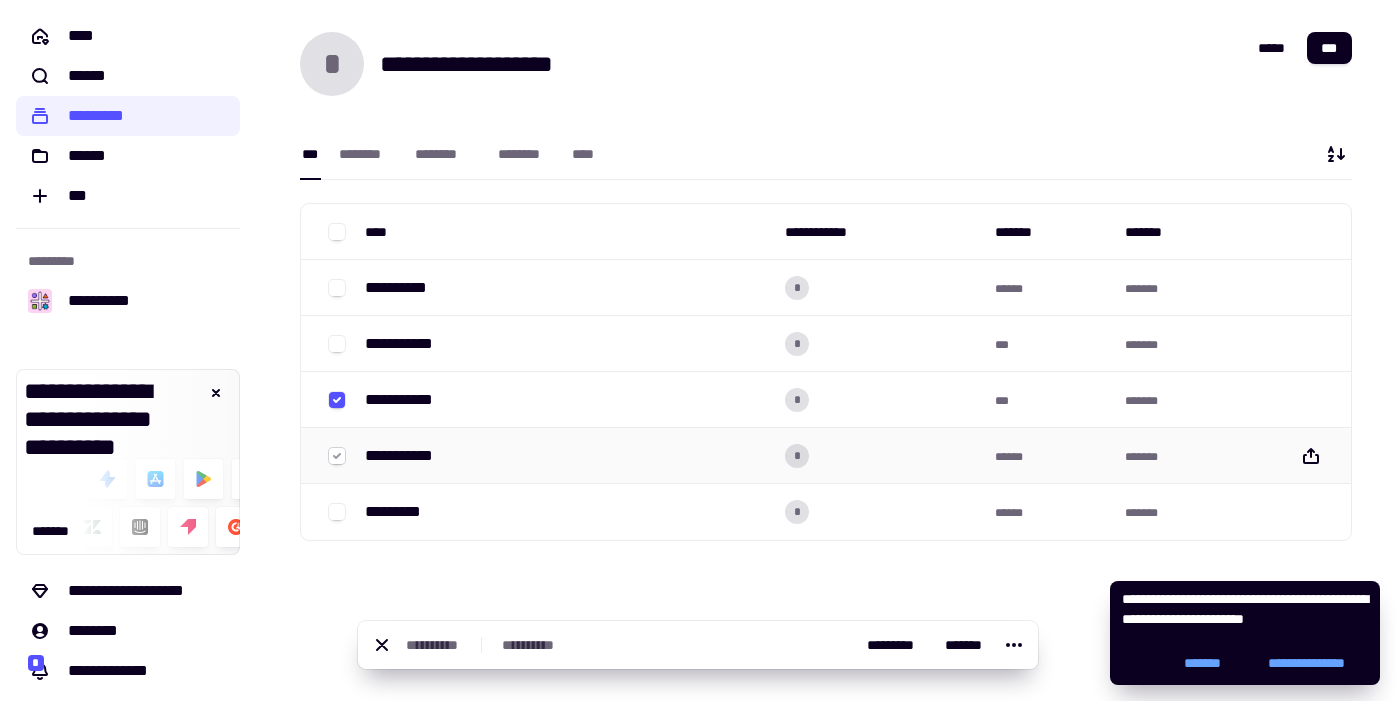 click 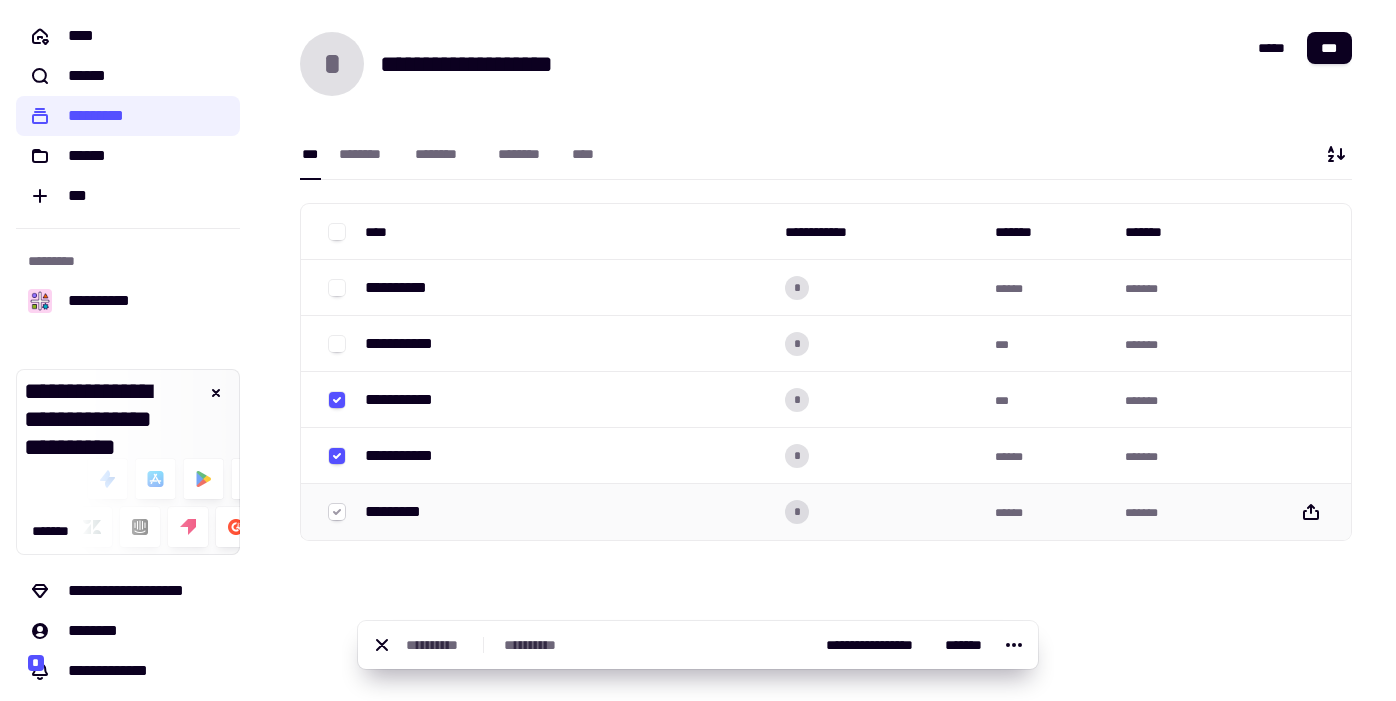click 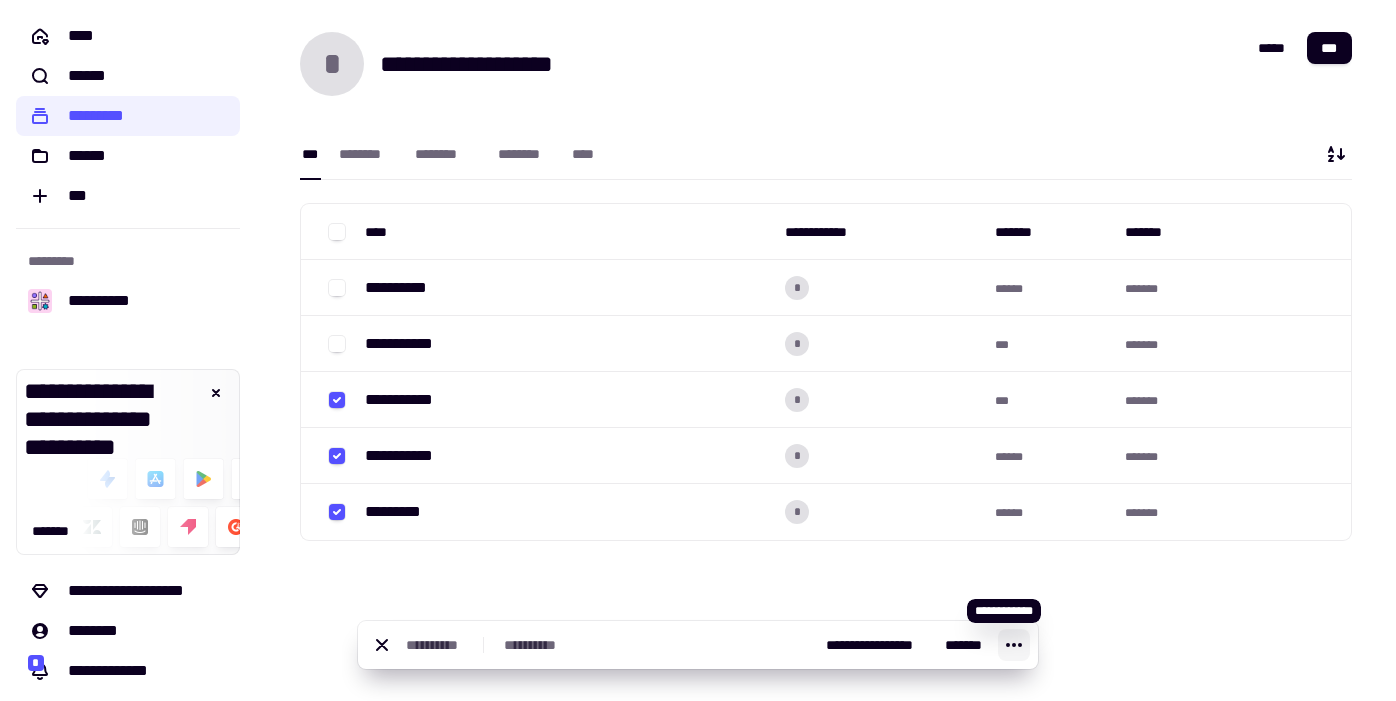 click 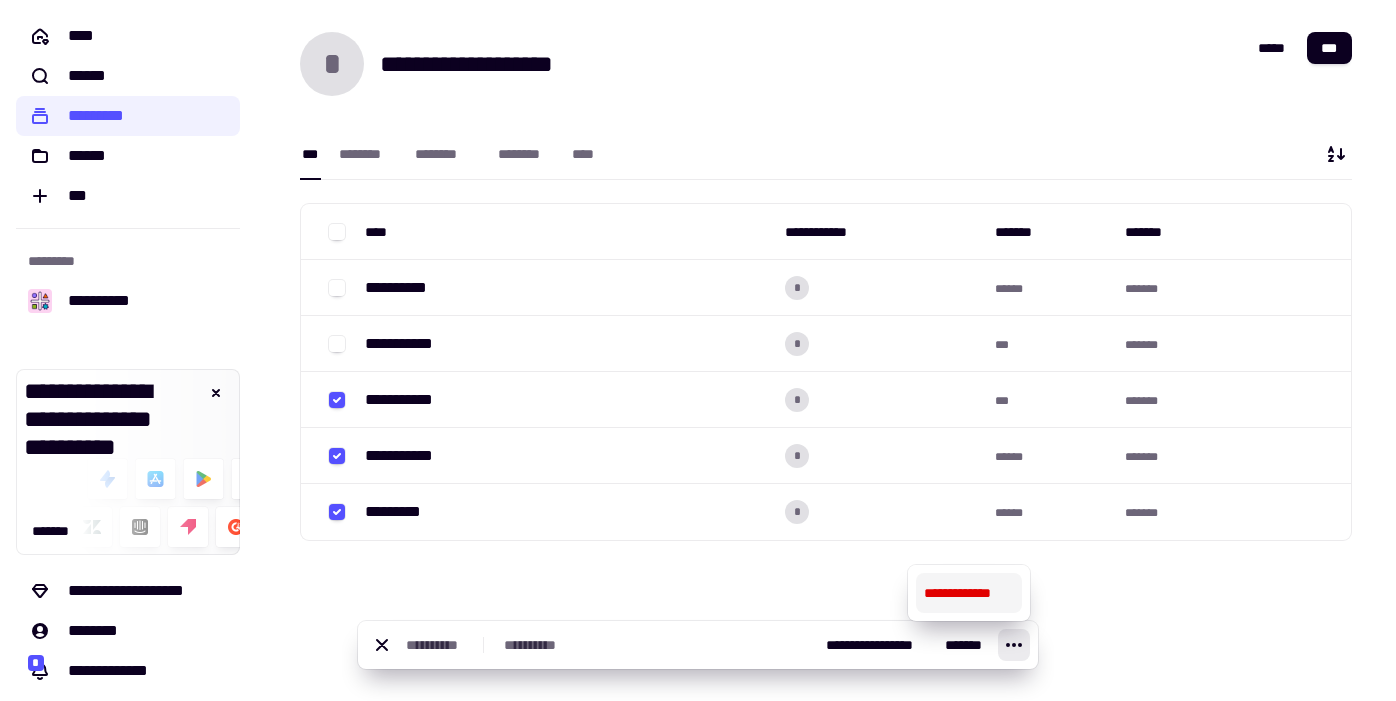 click on "**********" at bounding box center (969, 593) 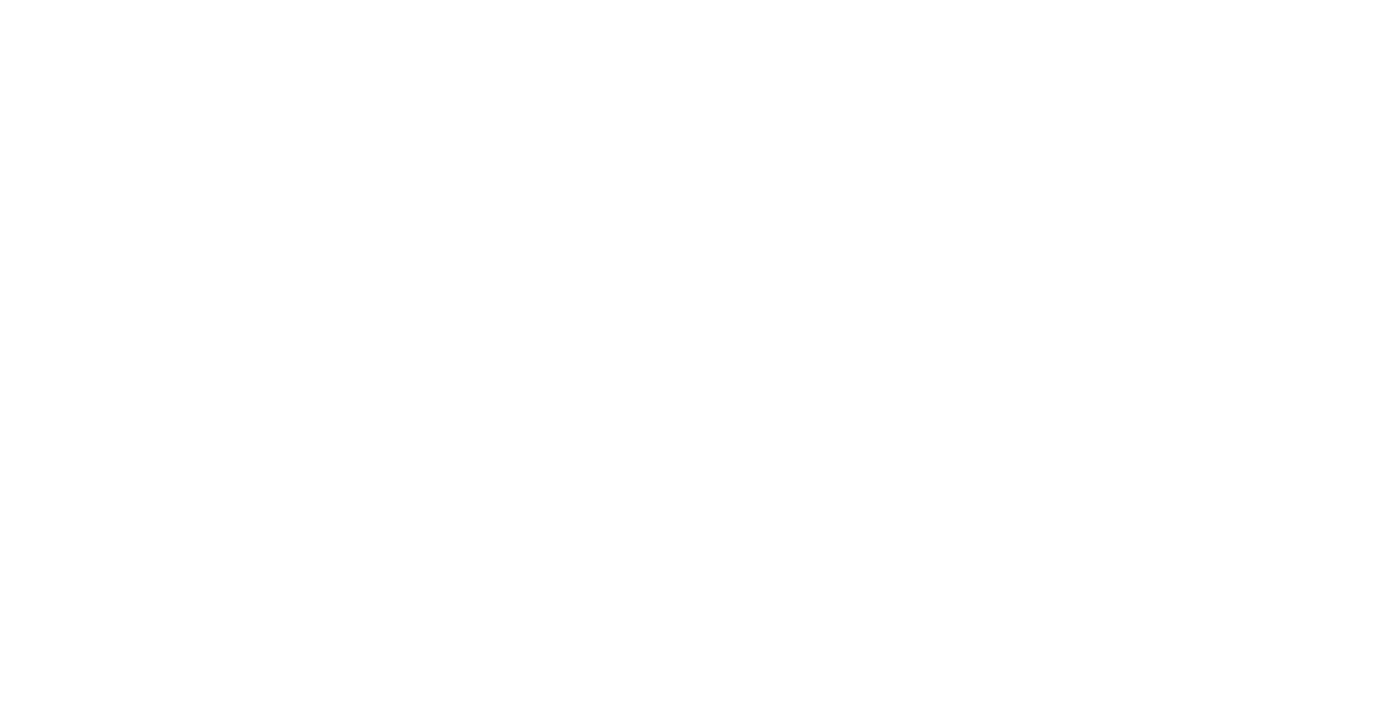 scroll, scrollTop: 0, scrollLeft: 0, axis: both 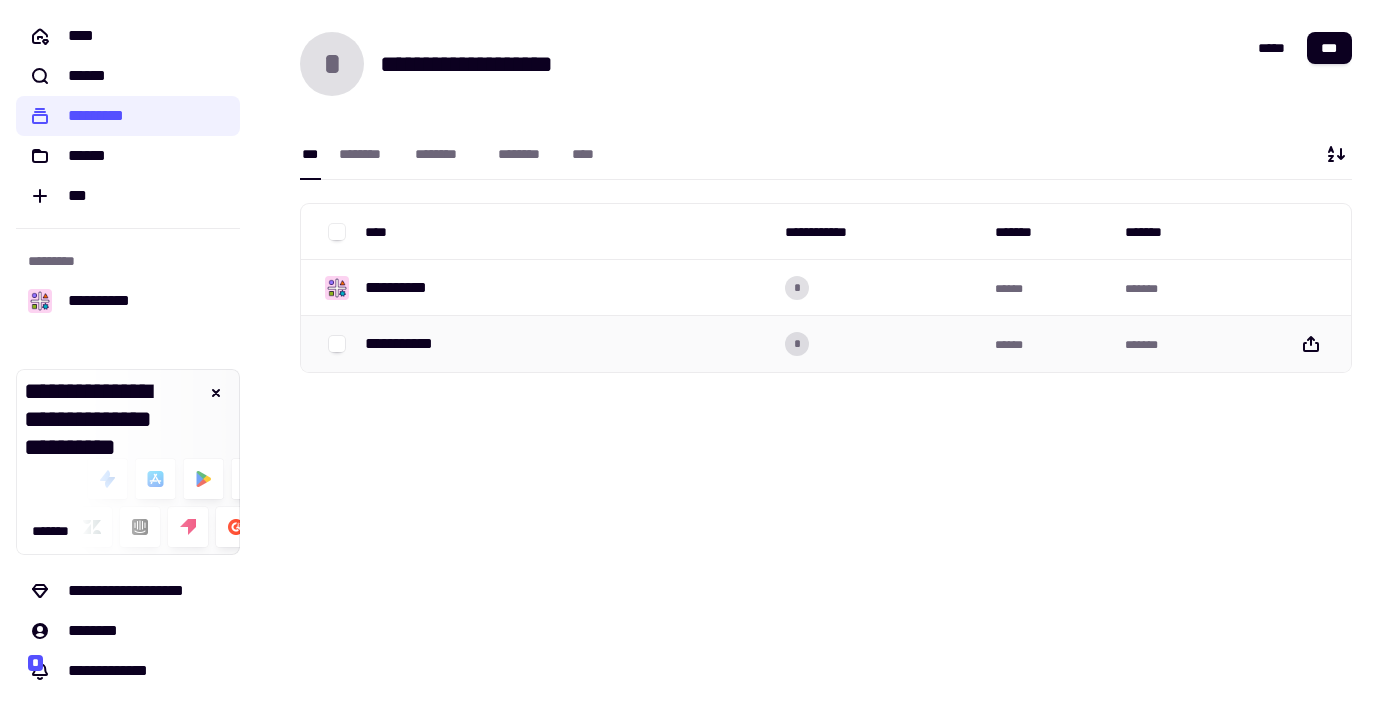 click on "**********" at bounding box center (400, 344) 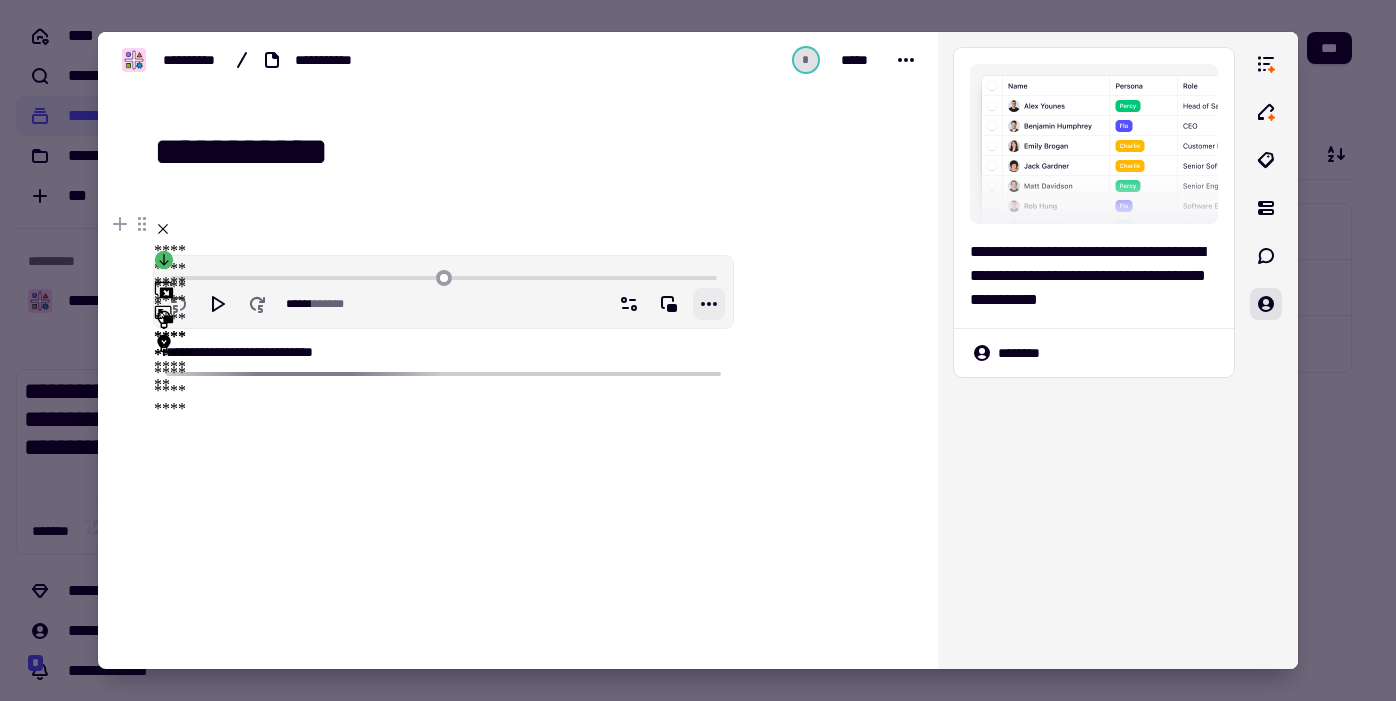 click 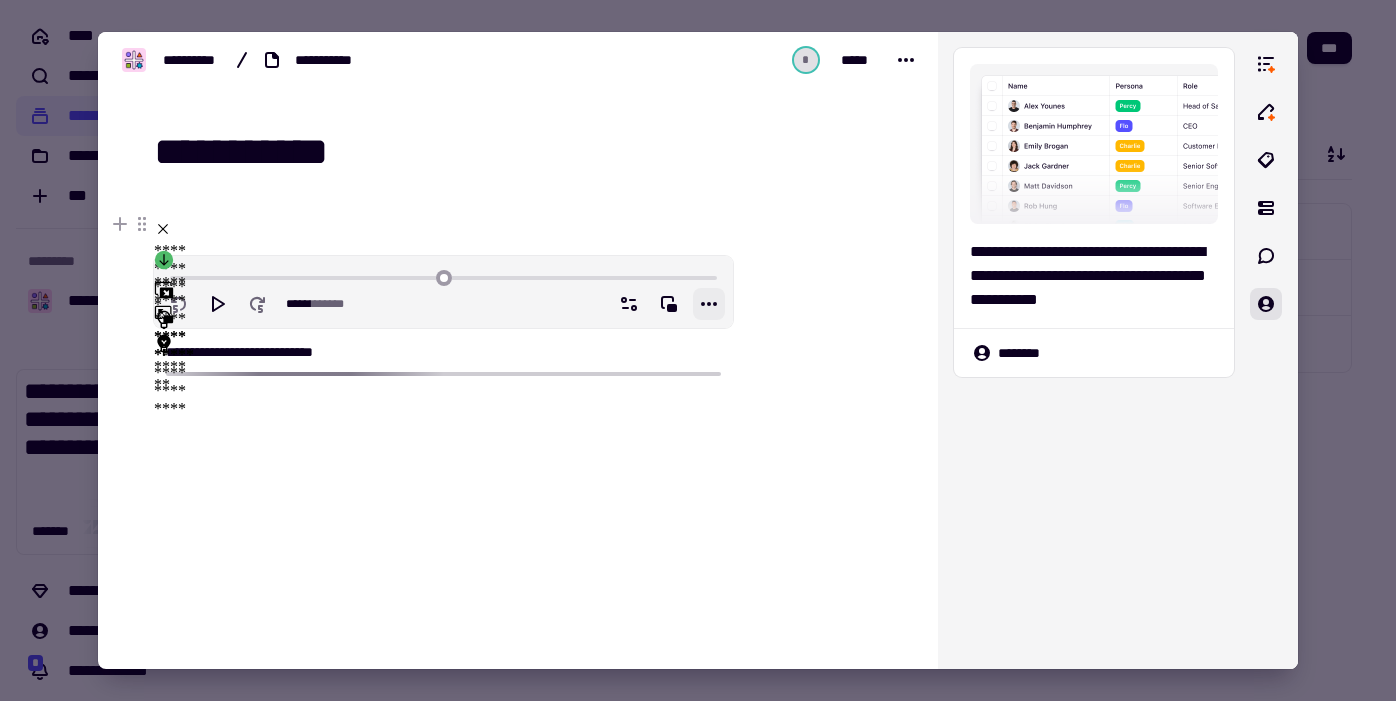 click 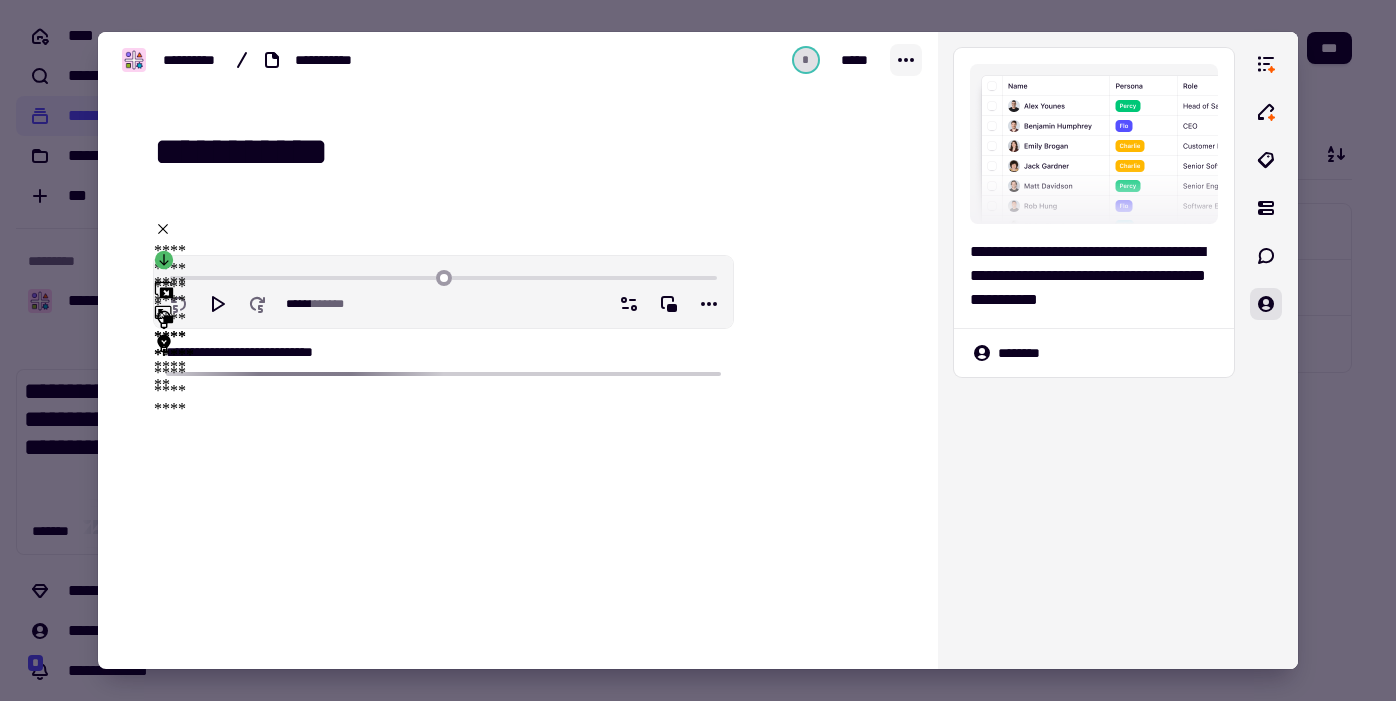 click 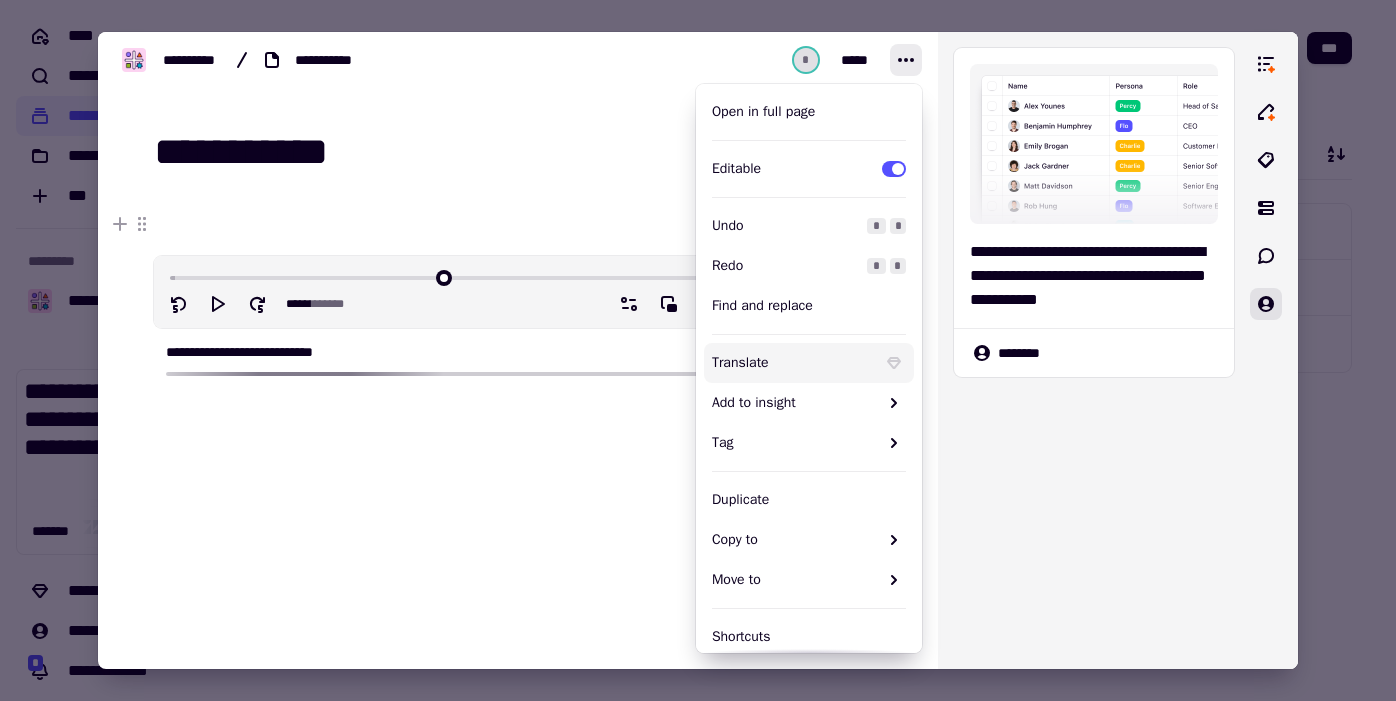 click on "Translate" at bounding box center (793, 363) 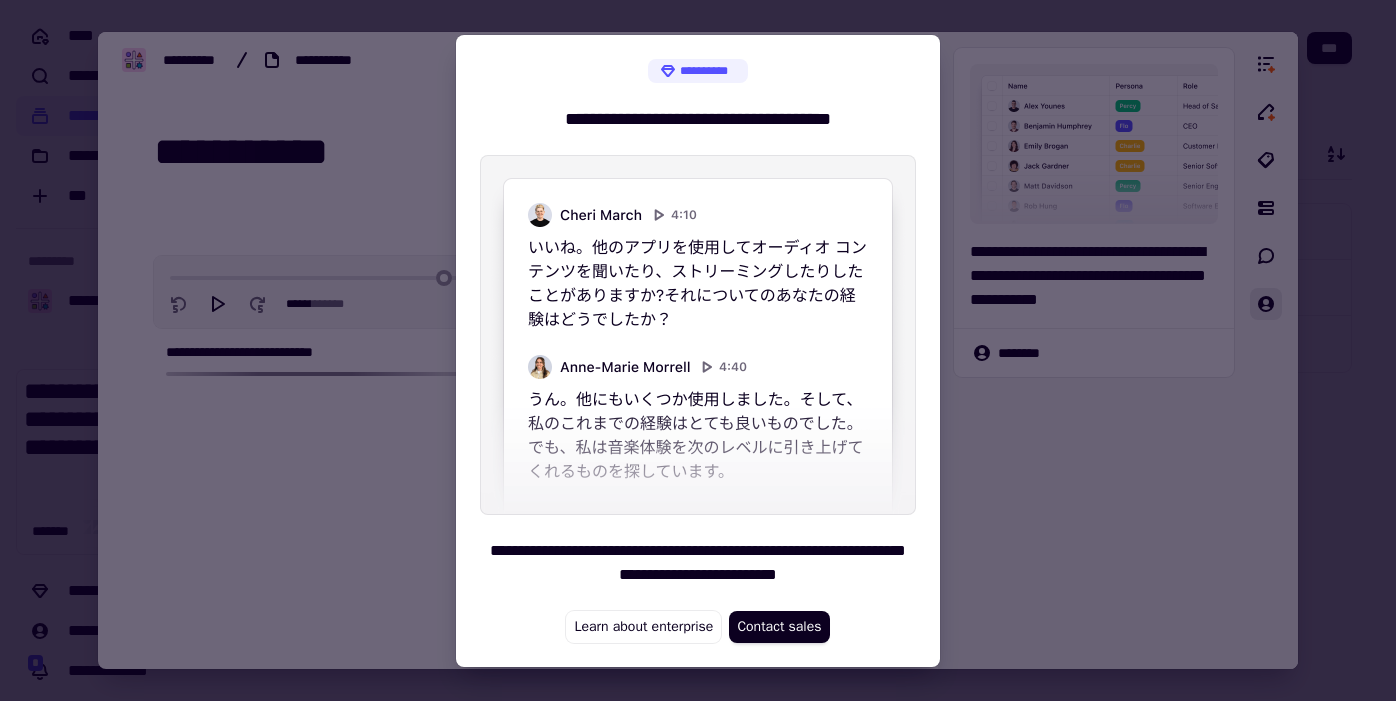 click at bounding box center [698, 350] 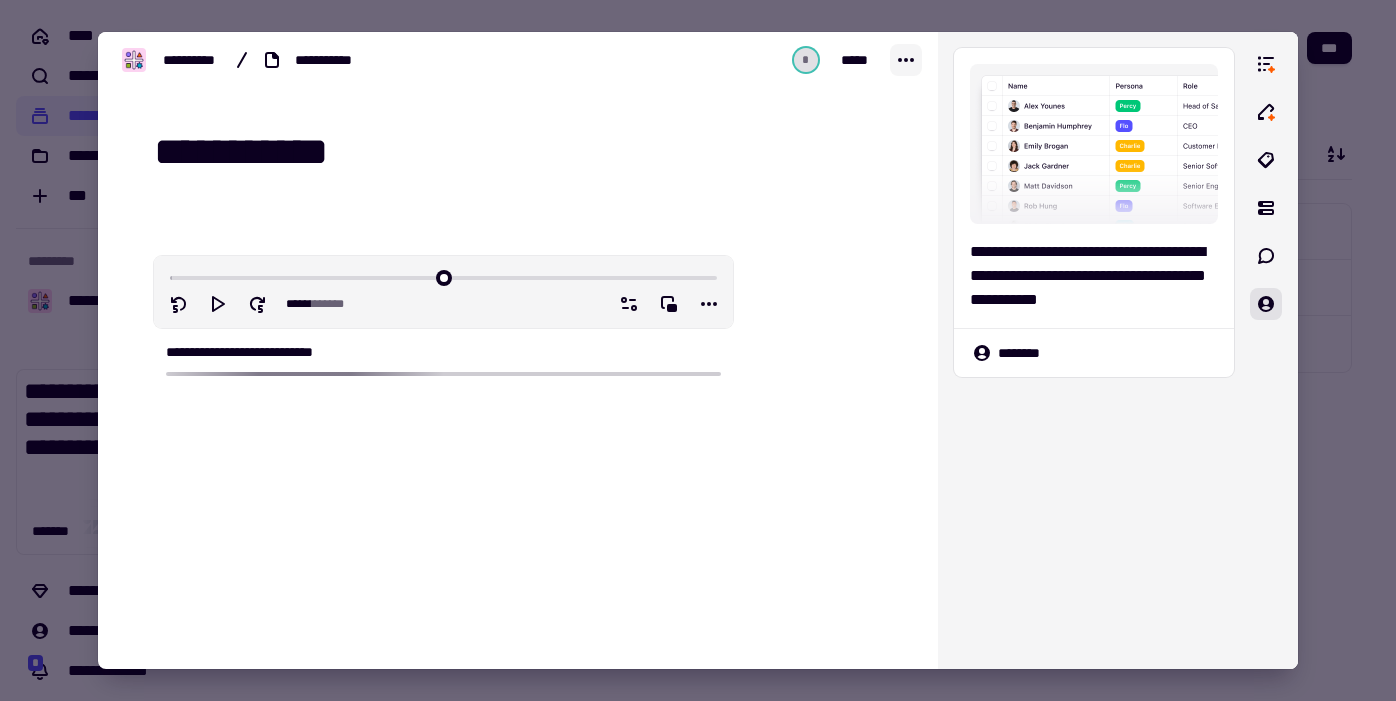 click 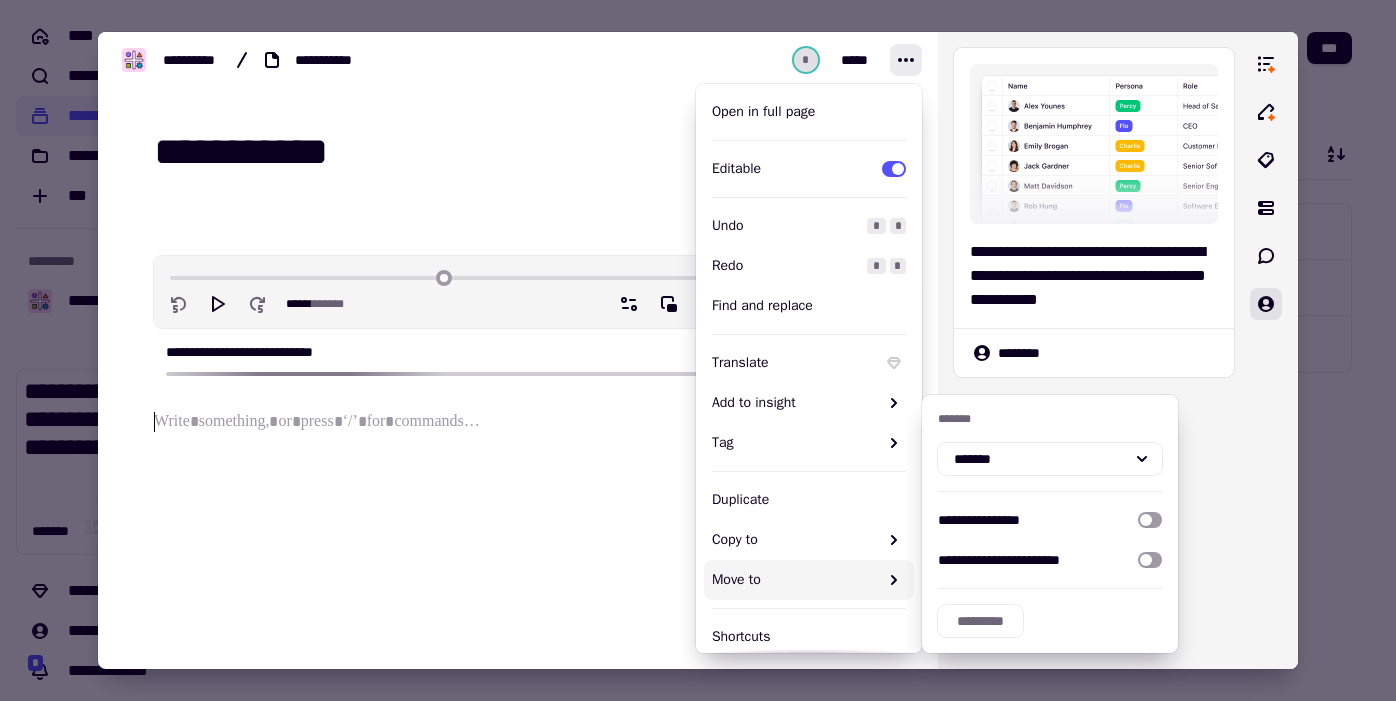 click at bounding box center [443, 557] 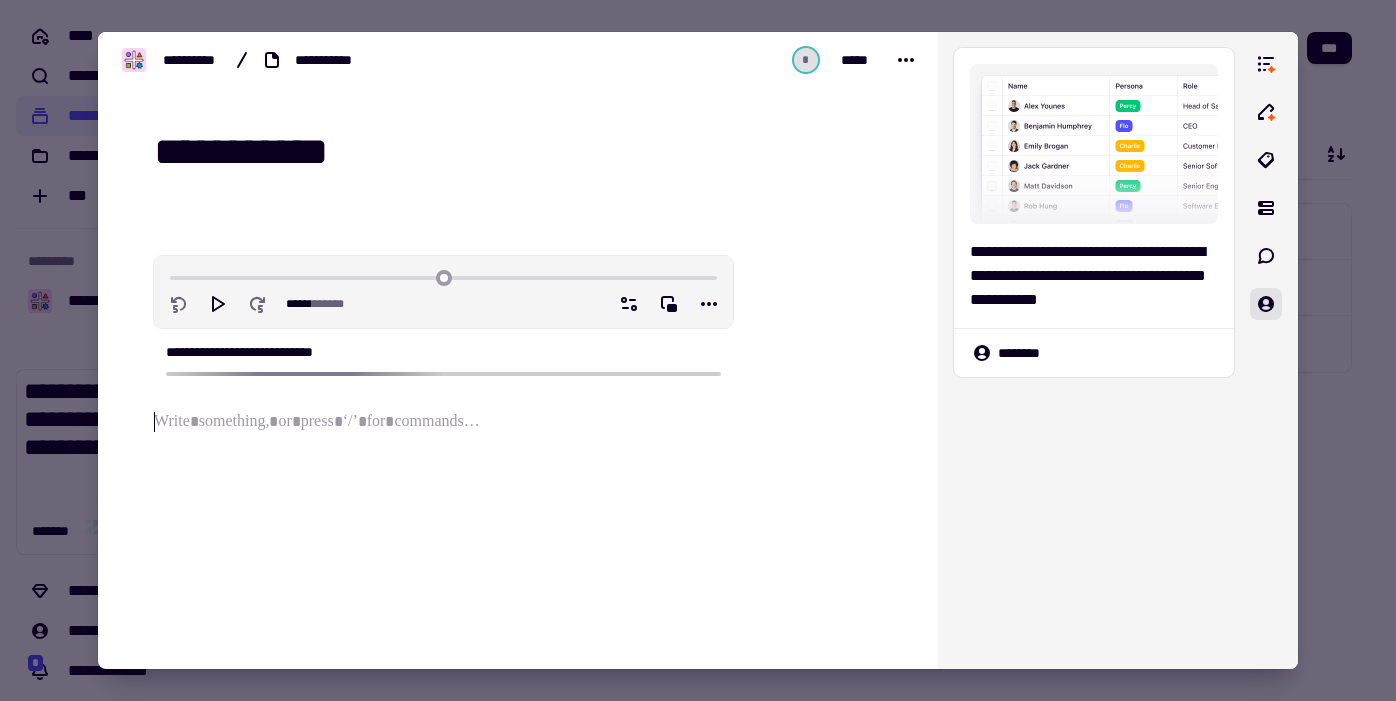 click at bounding box center [698, 350] 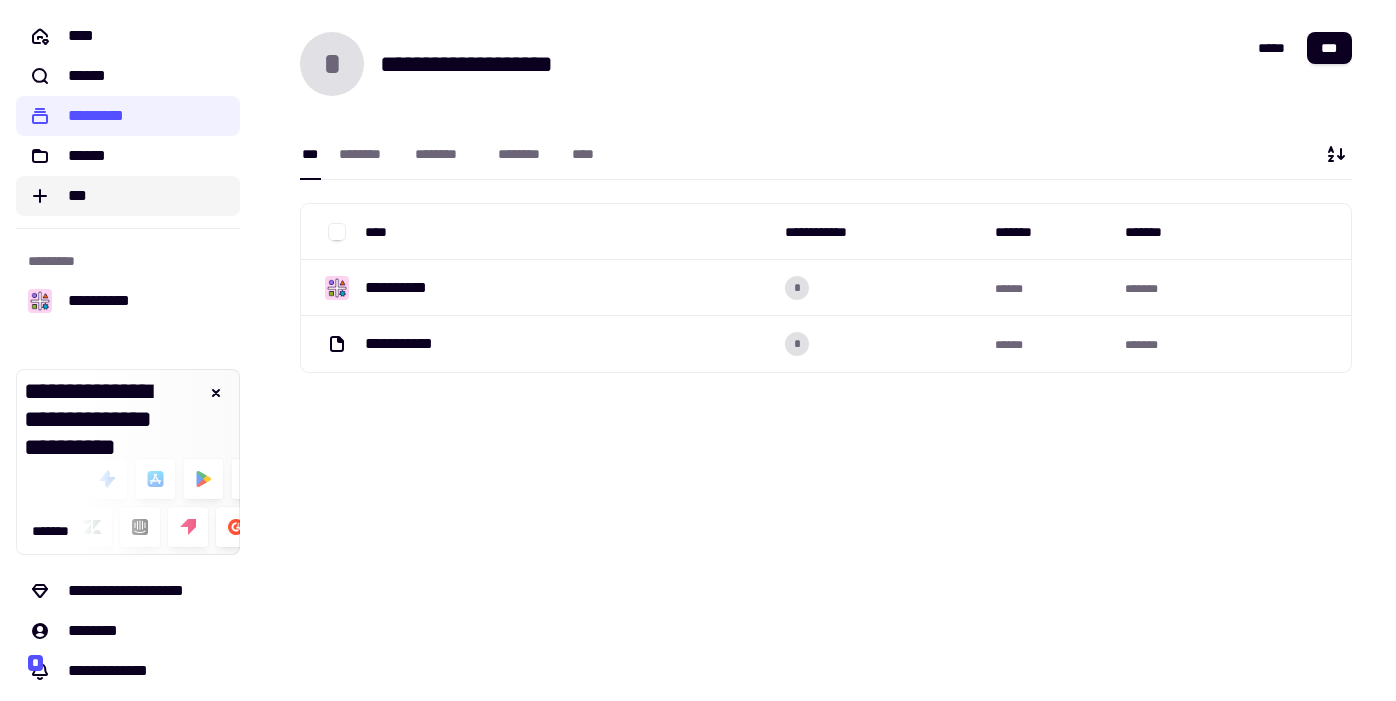 click on "***" 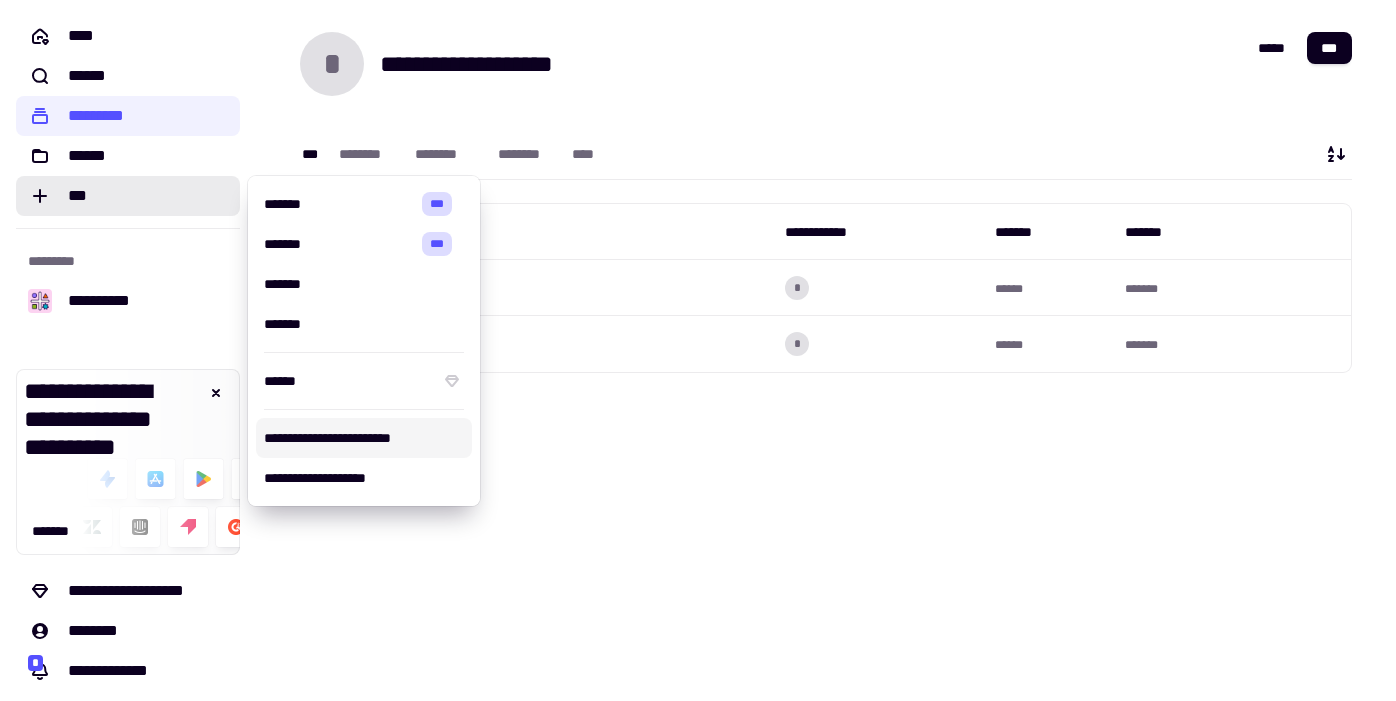 click on "**********" at bounding box center (364, 438) 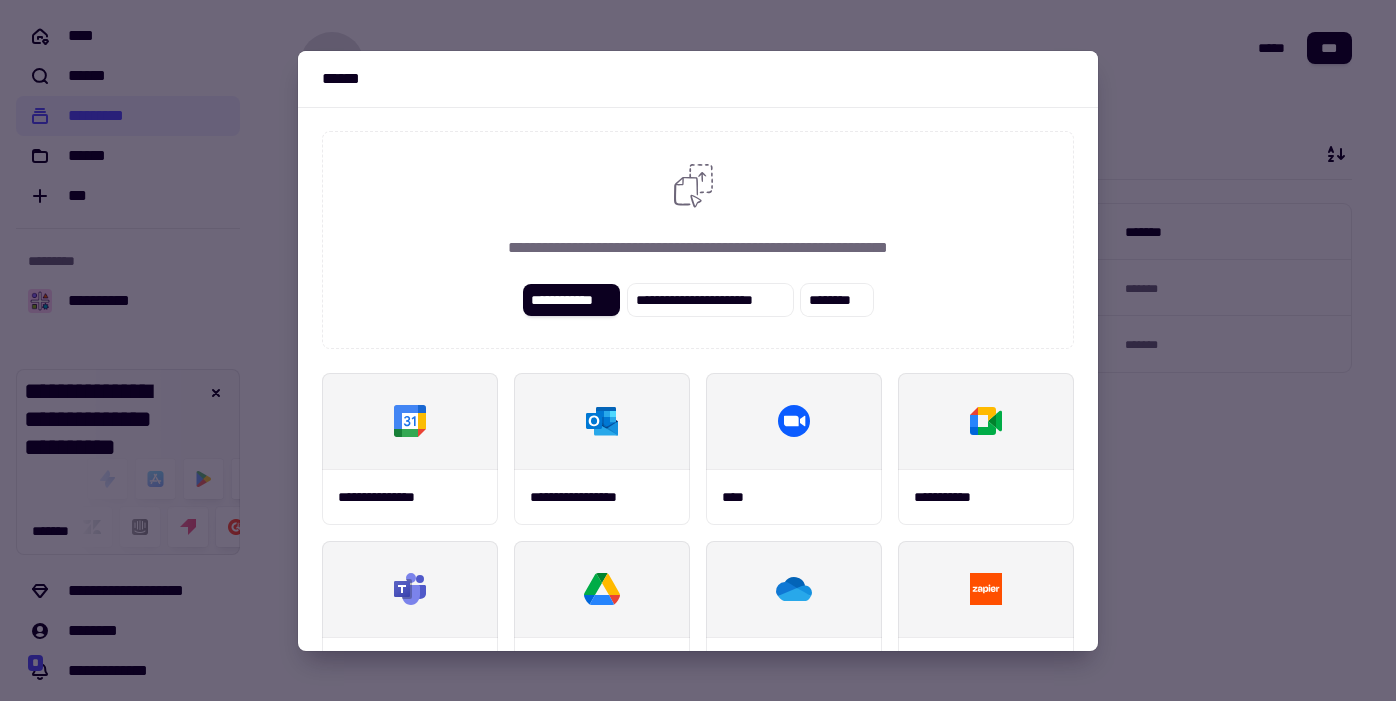 click at bounding box center (698, 350) 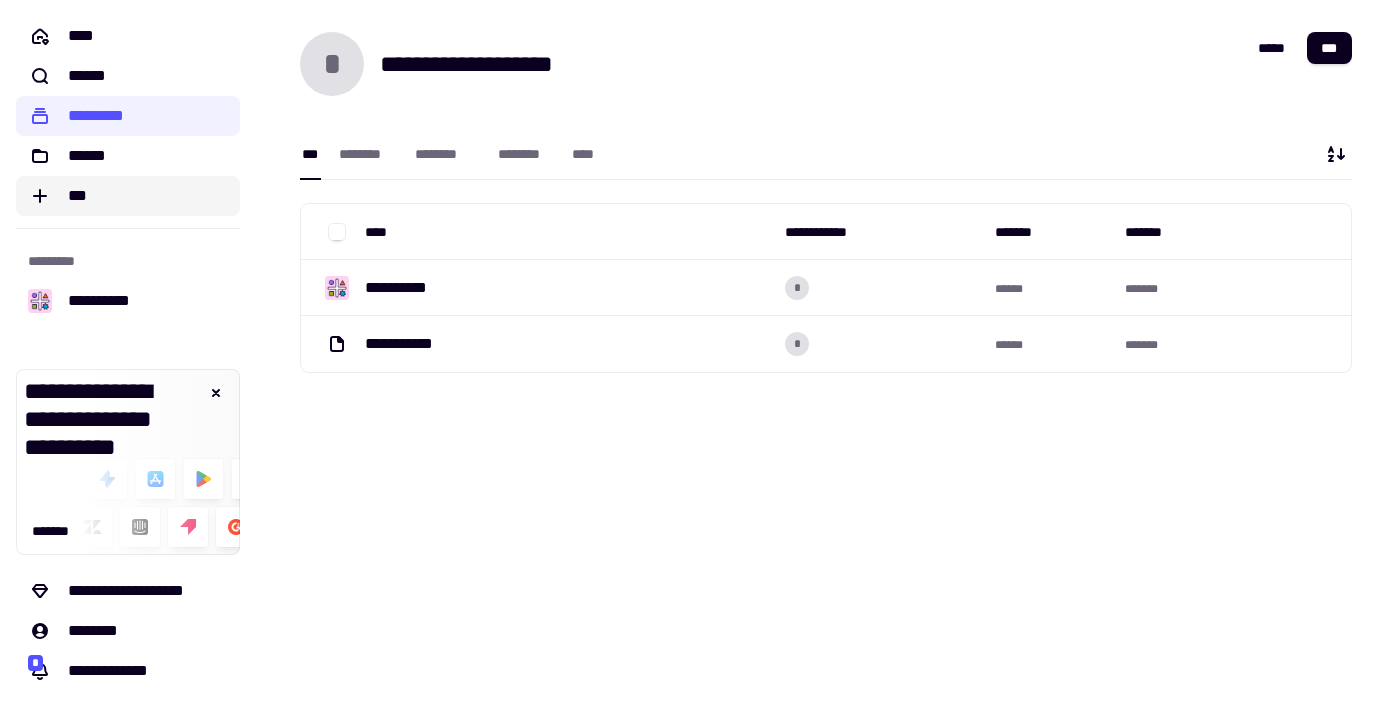 click on "***" 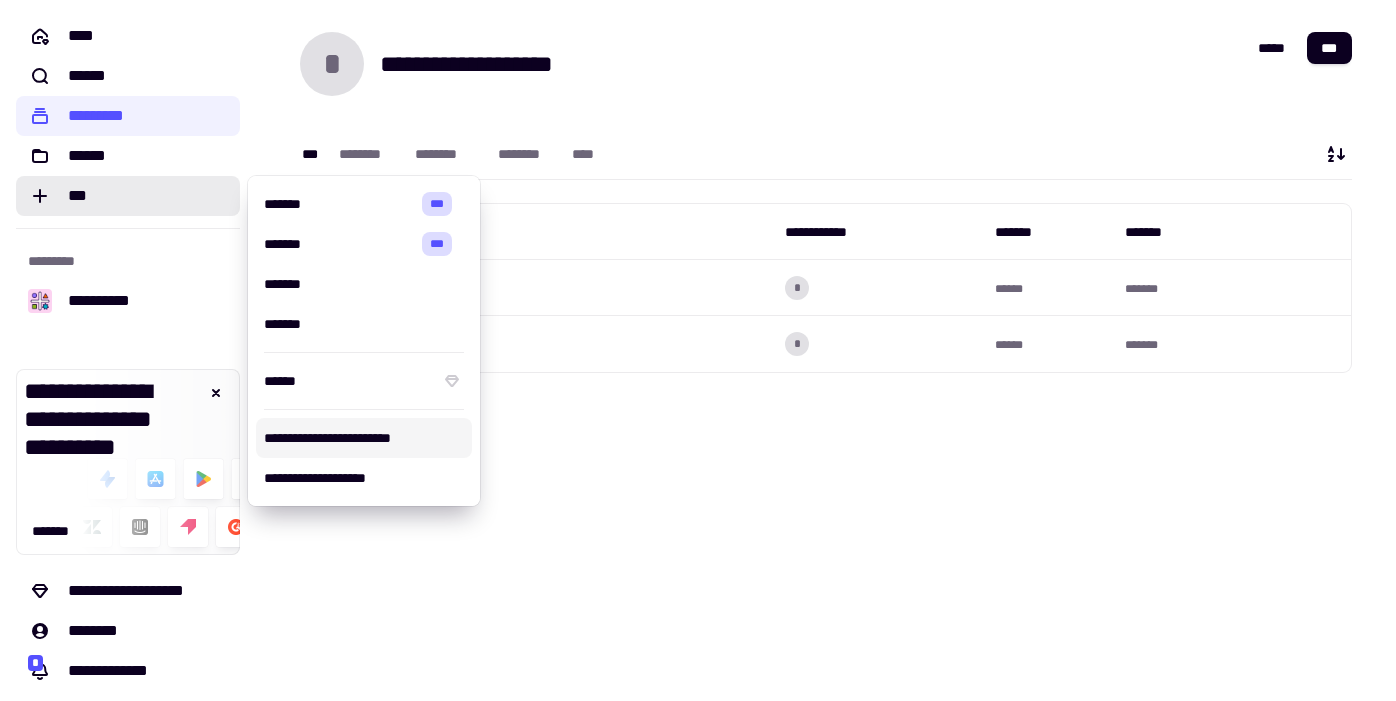 click on "**********" at bounding box center (364, 438) 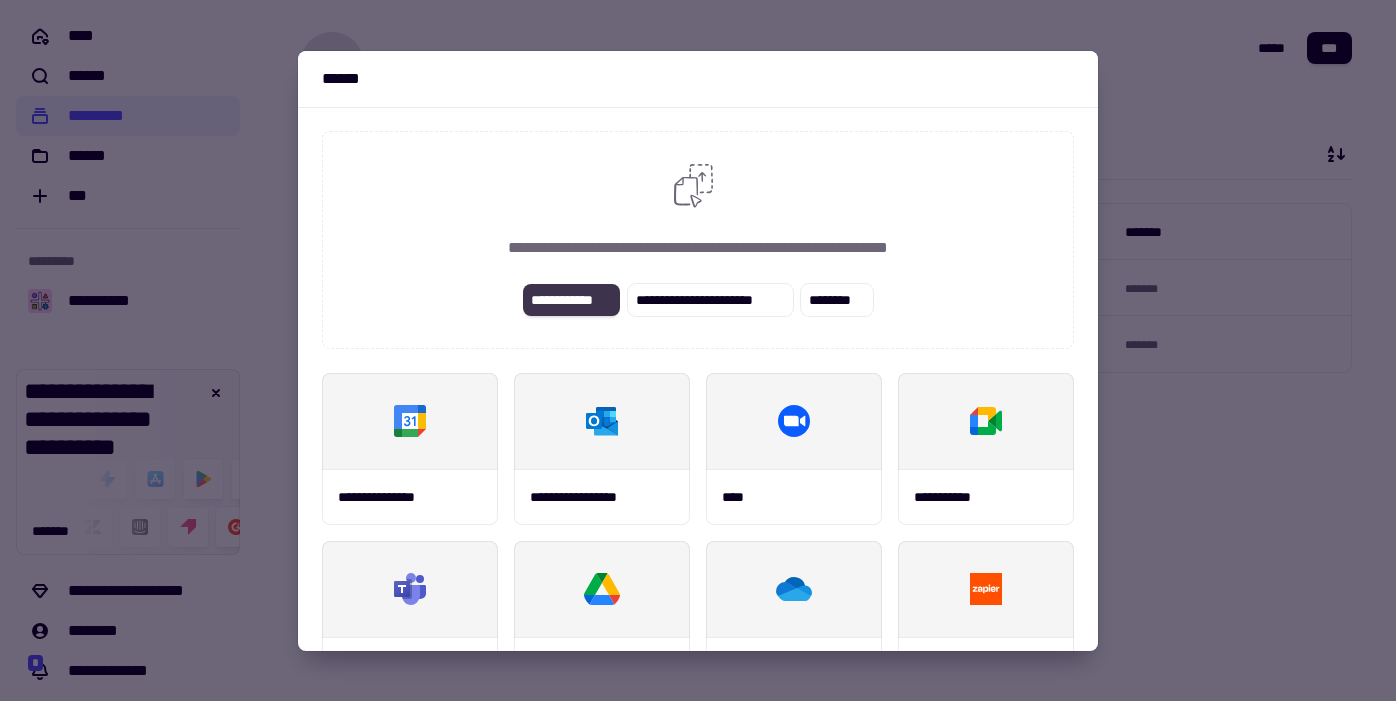 click on "**********" 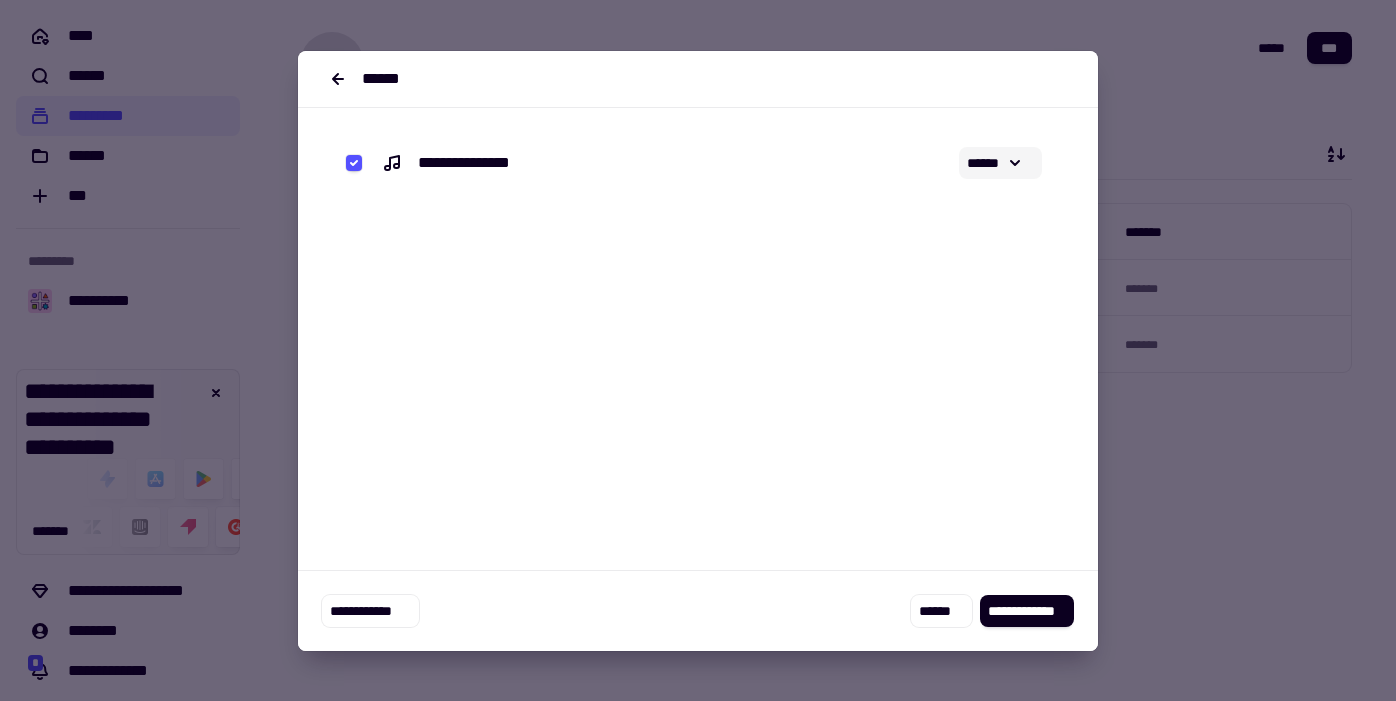 click on "******" 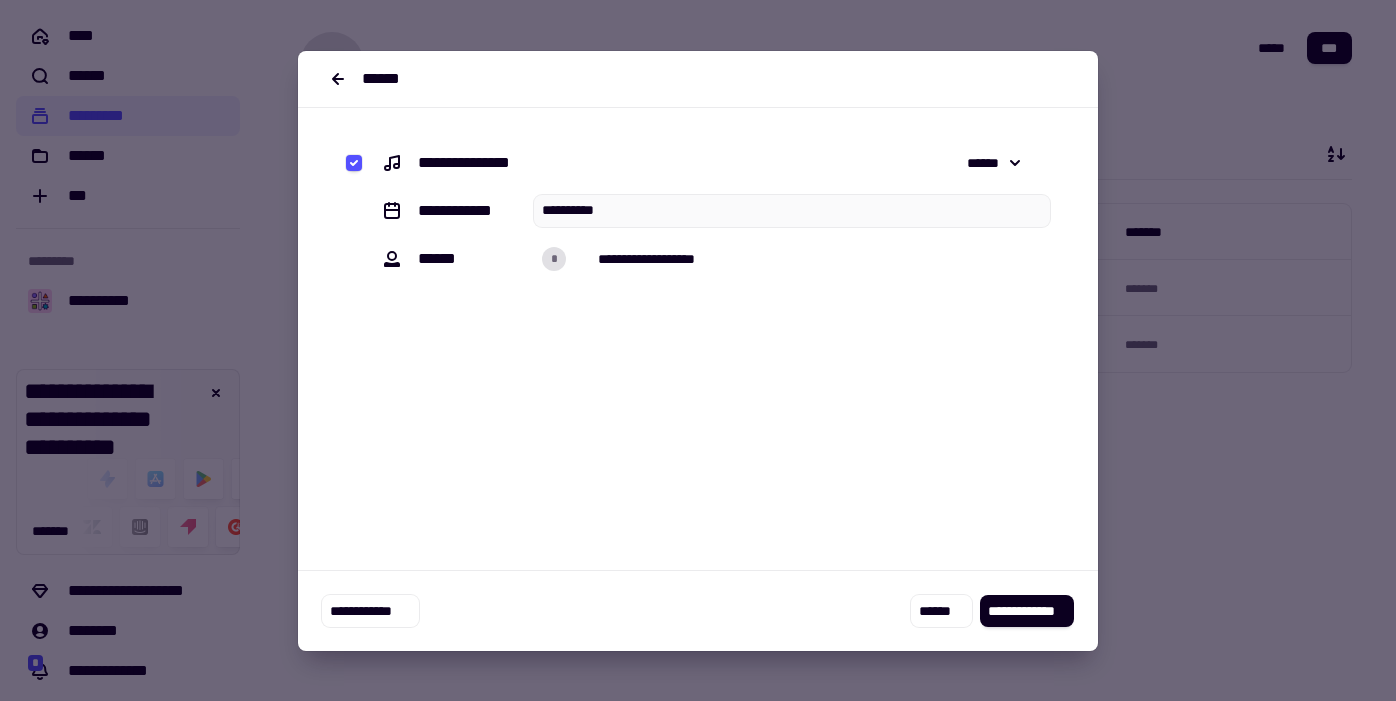 click on "**********" at bounding box center (698, 259) 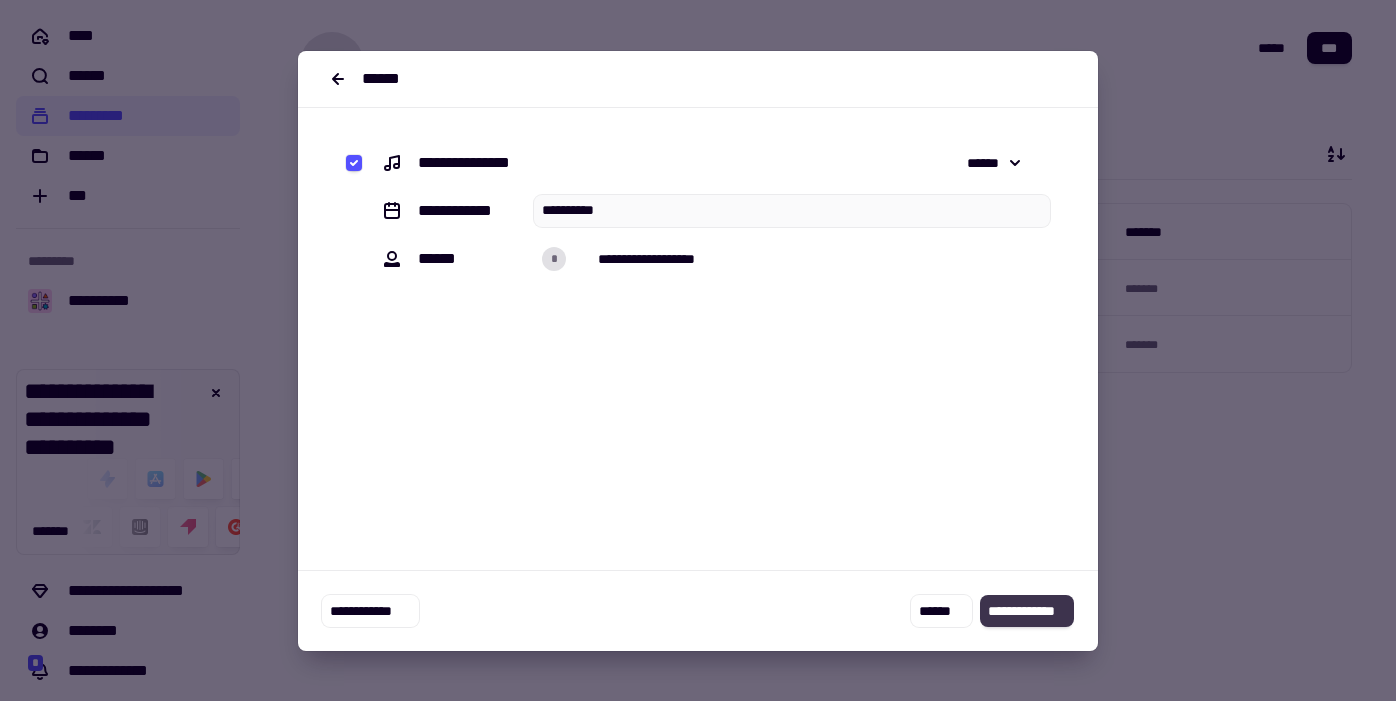 click on "**********" 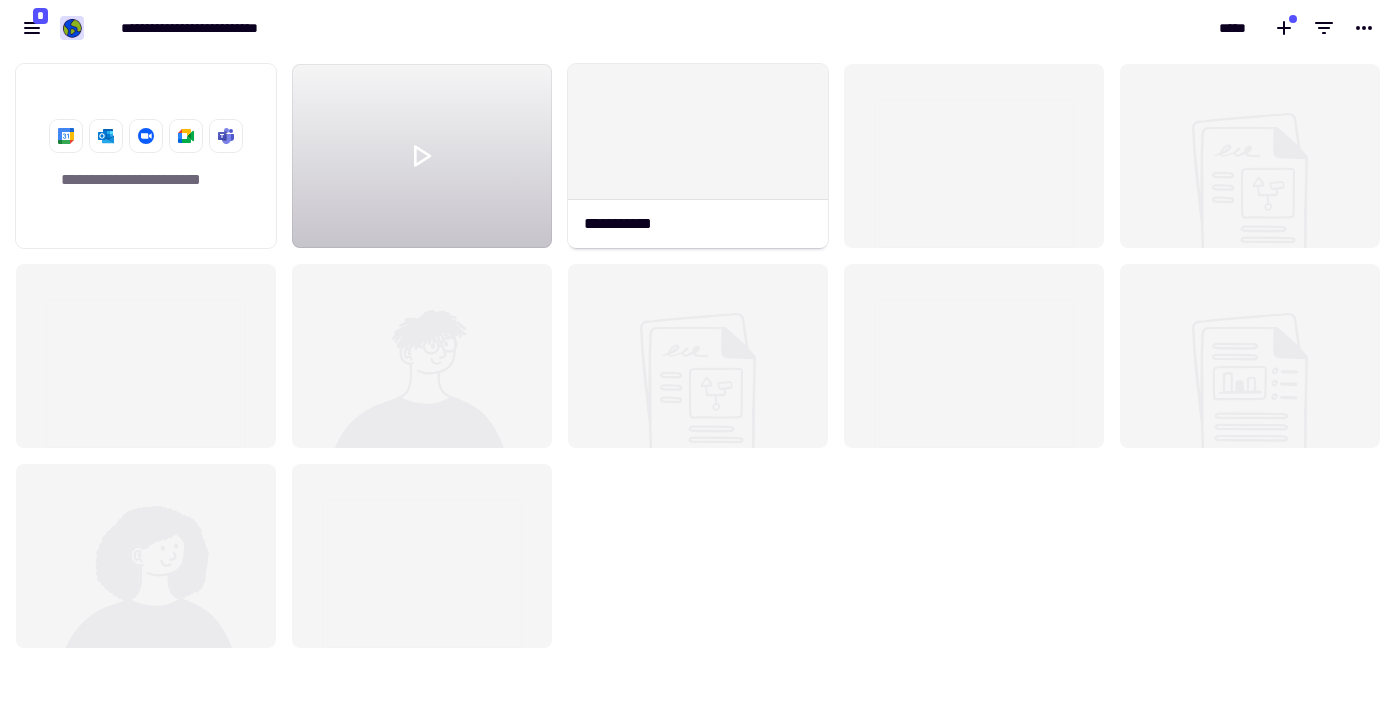 scroll, scrollTop: 1, scrollLeft: 1, axis: both 